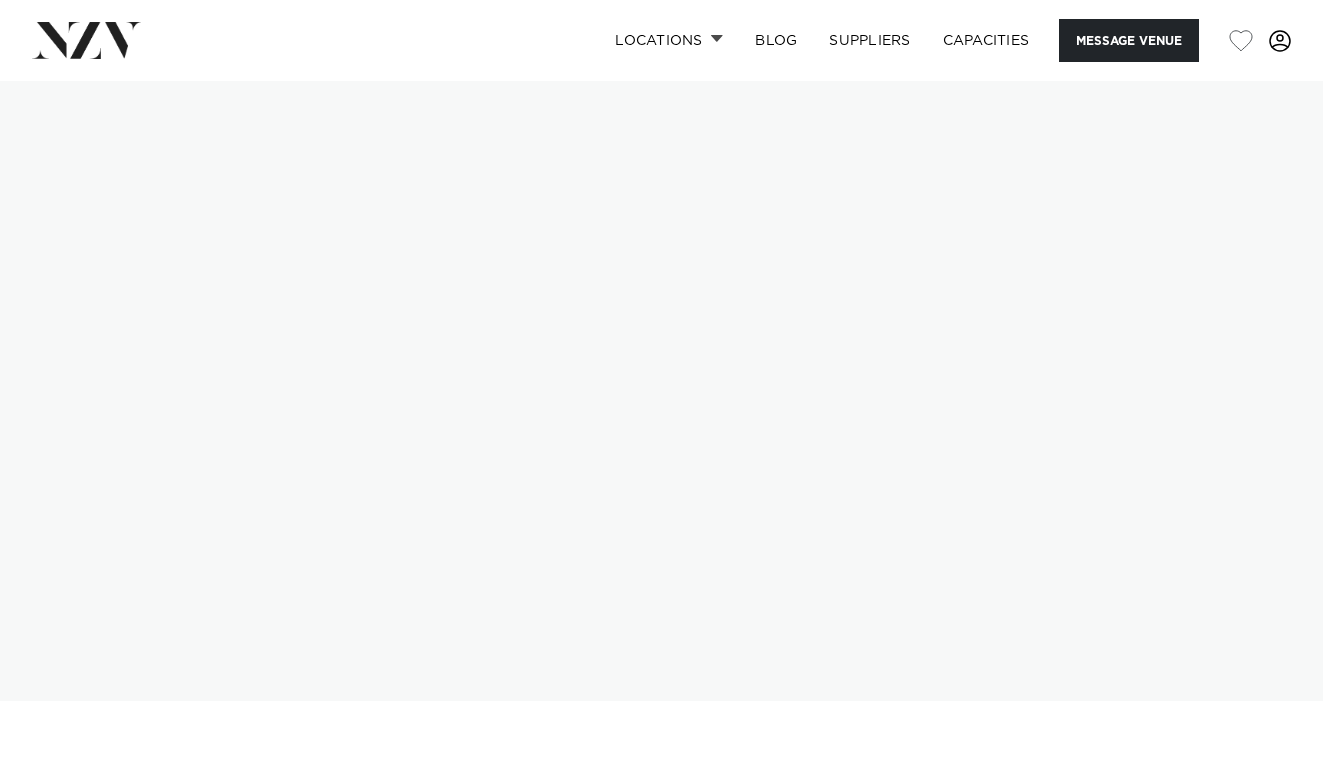 scroll, scrollTop: 0, scrollLeft: 0, axis: both 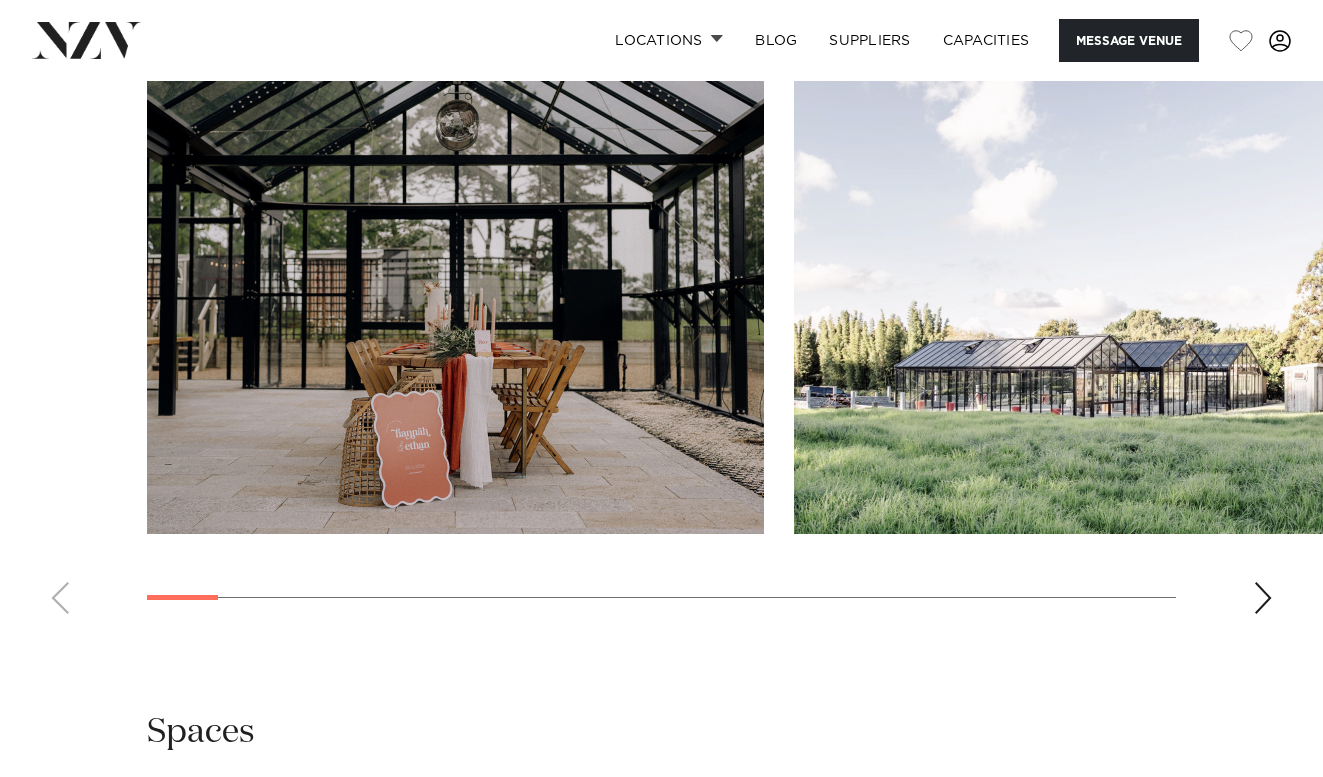 click at bounding box center [455, 307] 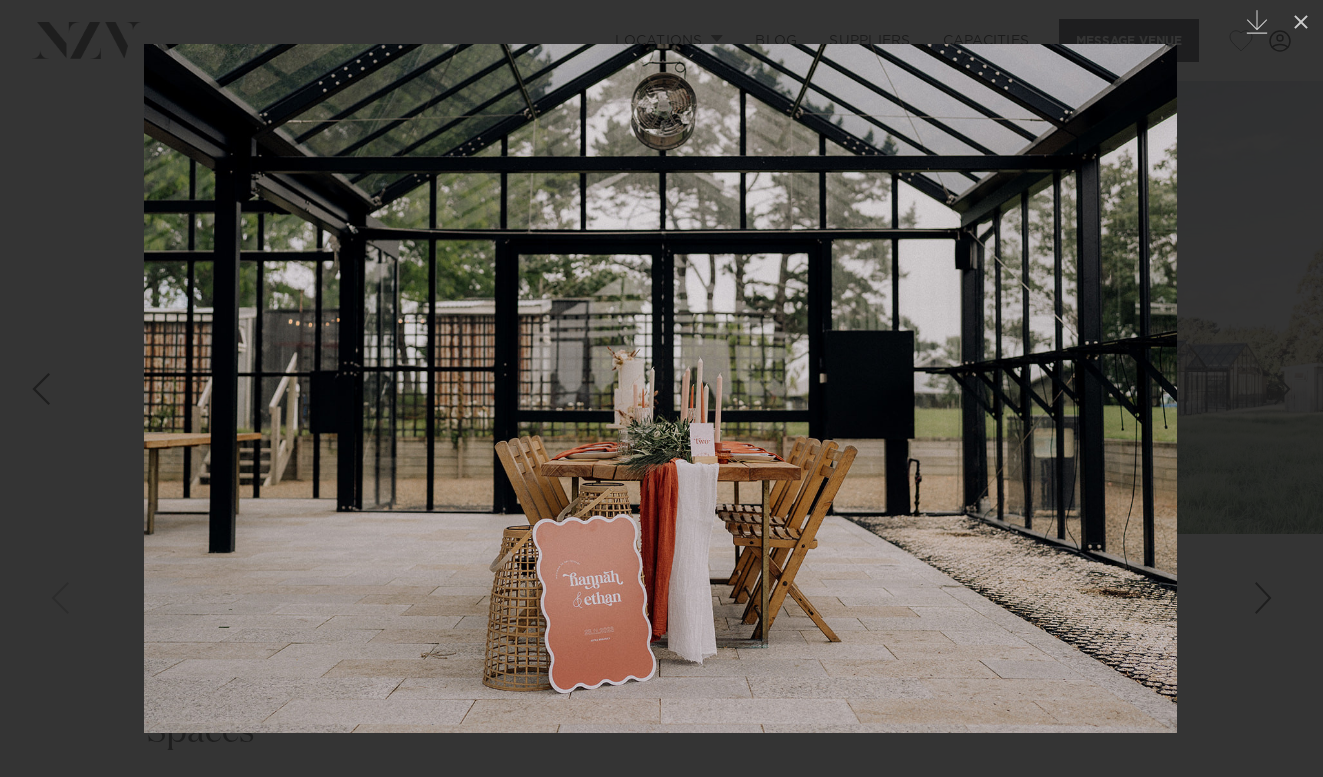 click at bounding box center [660, 388] 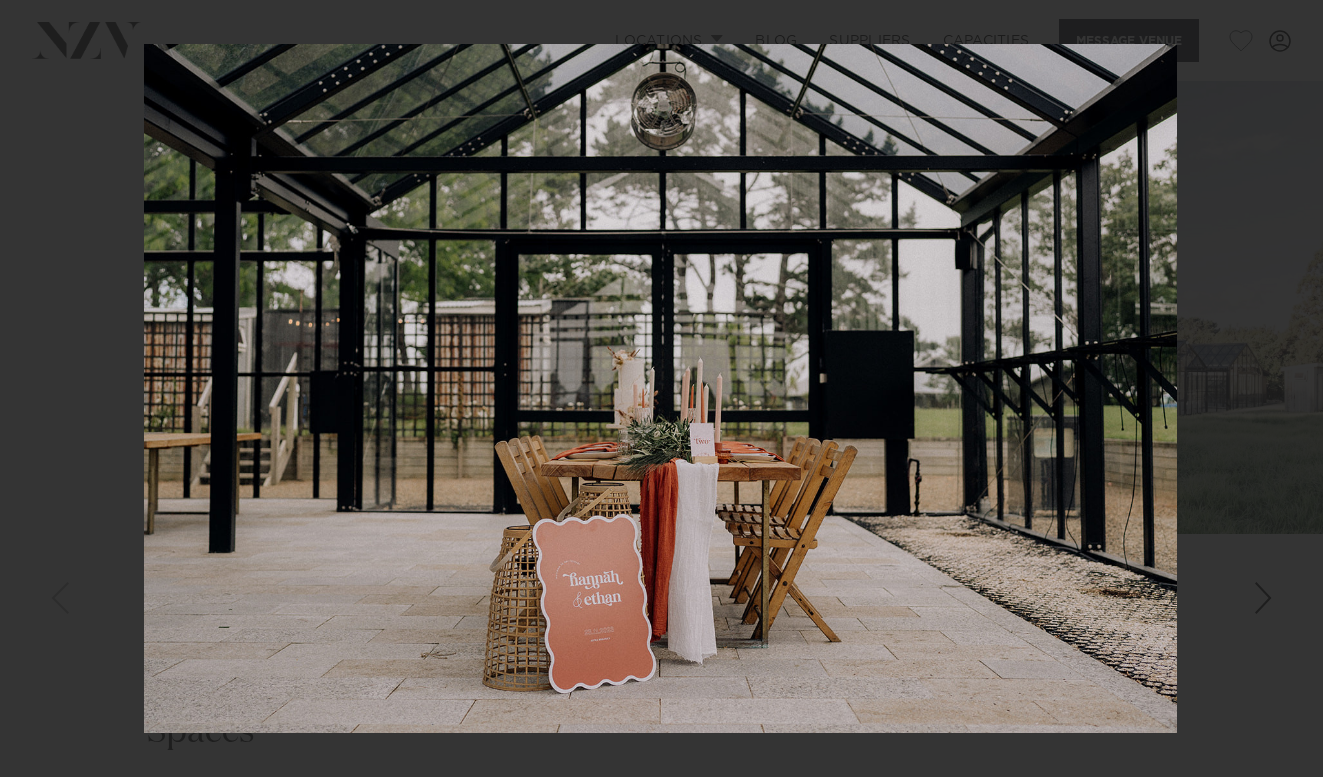 click at bounding box center (661, 388) 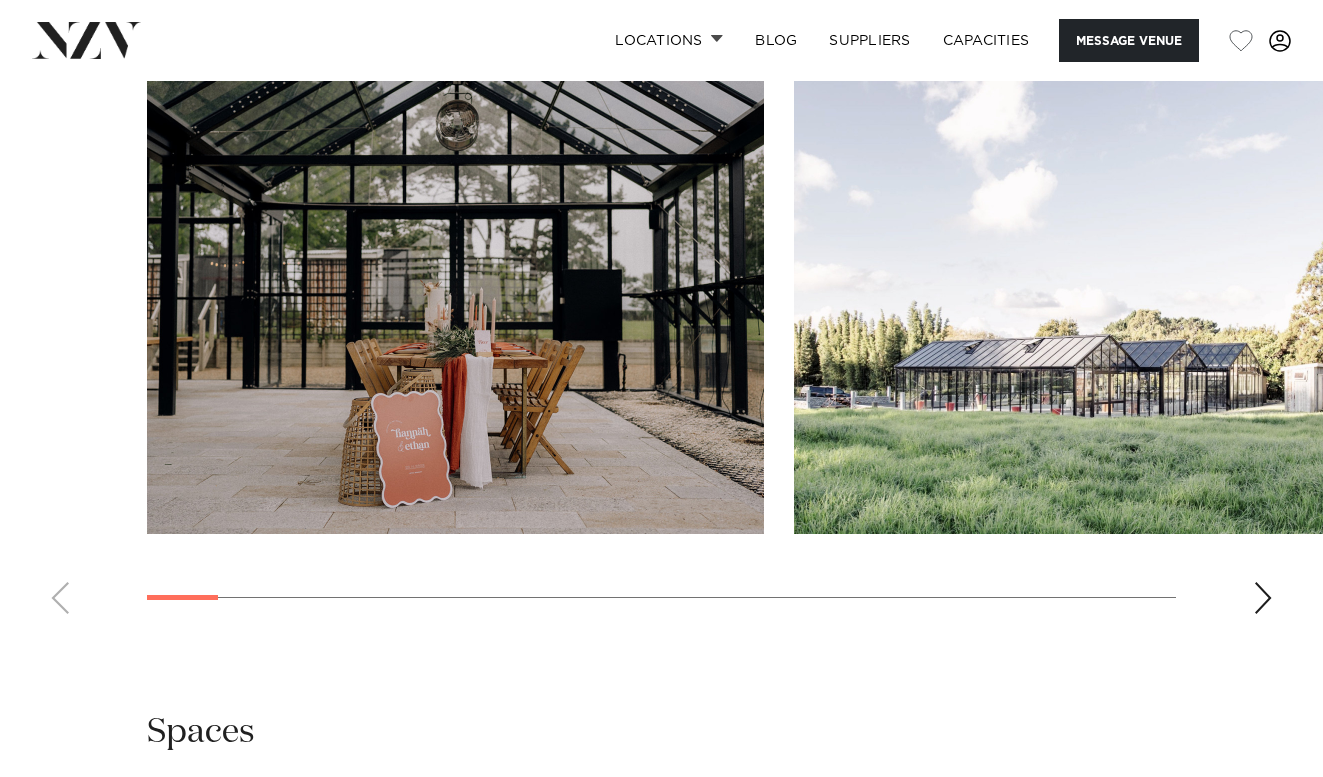 click at bounding box center (1263, 598) 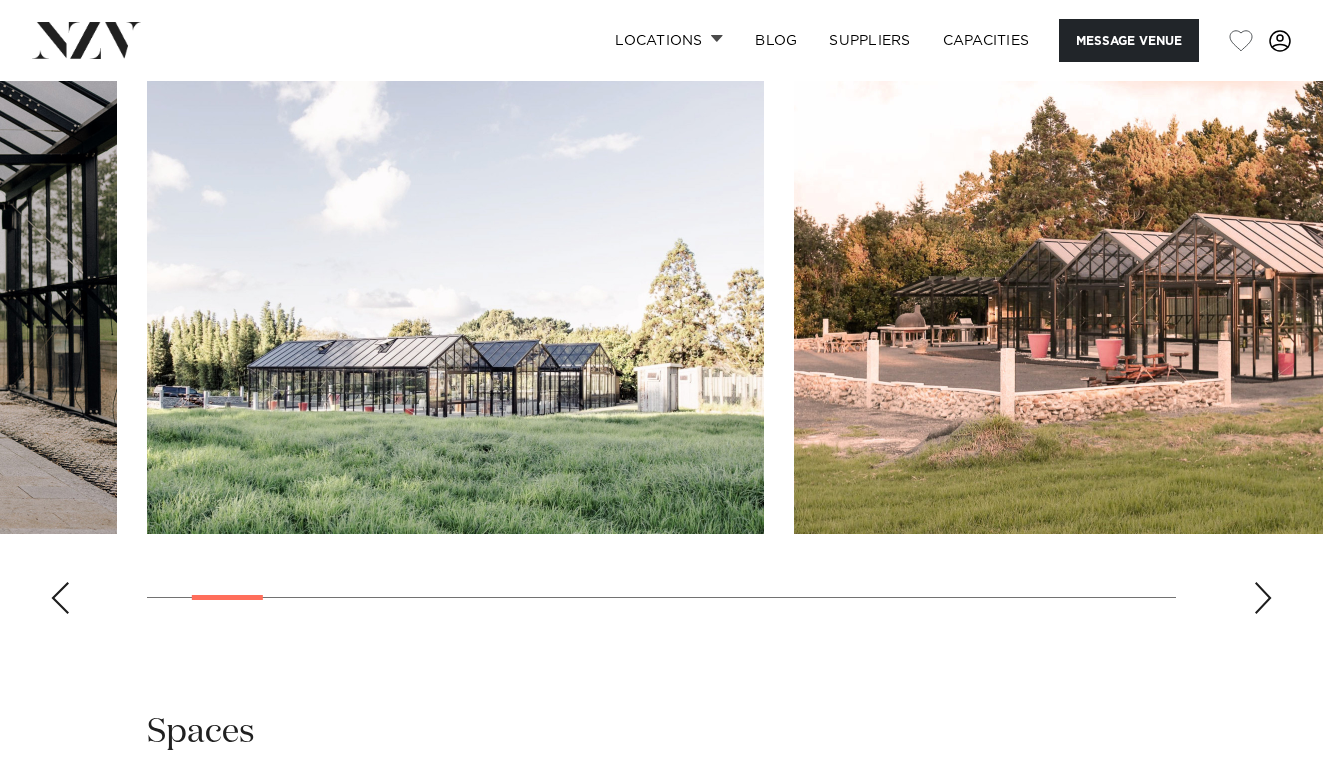 click at bounding box center [1263, 598] 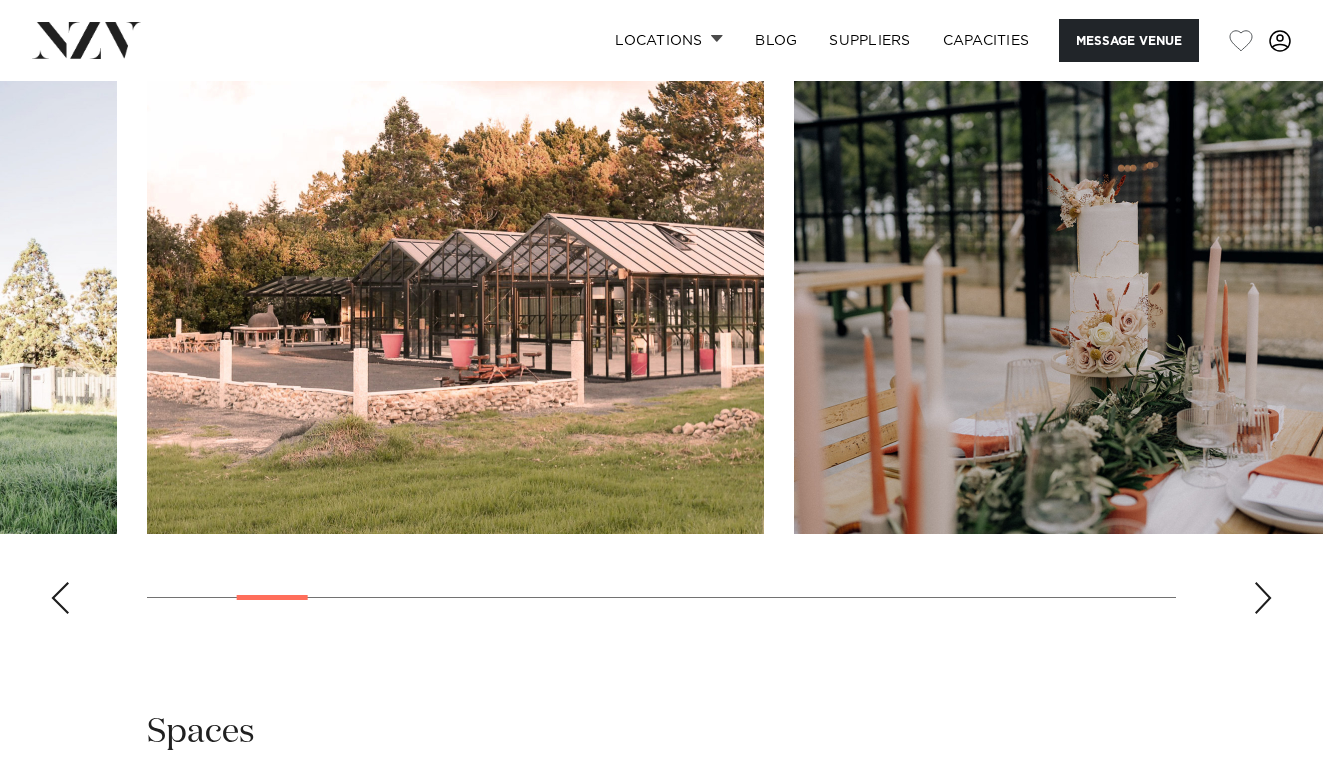 click at bounding box center (1263, 598) 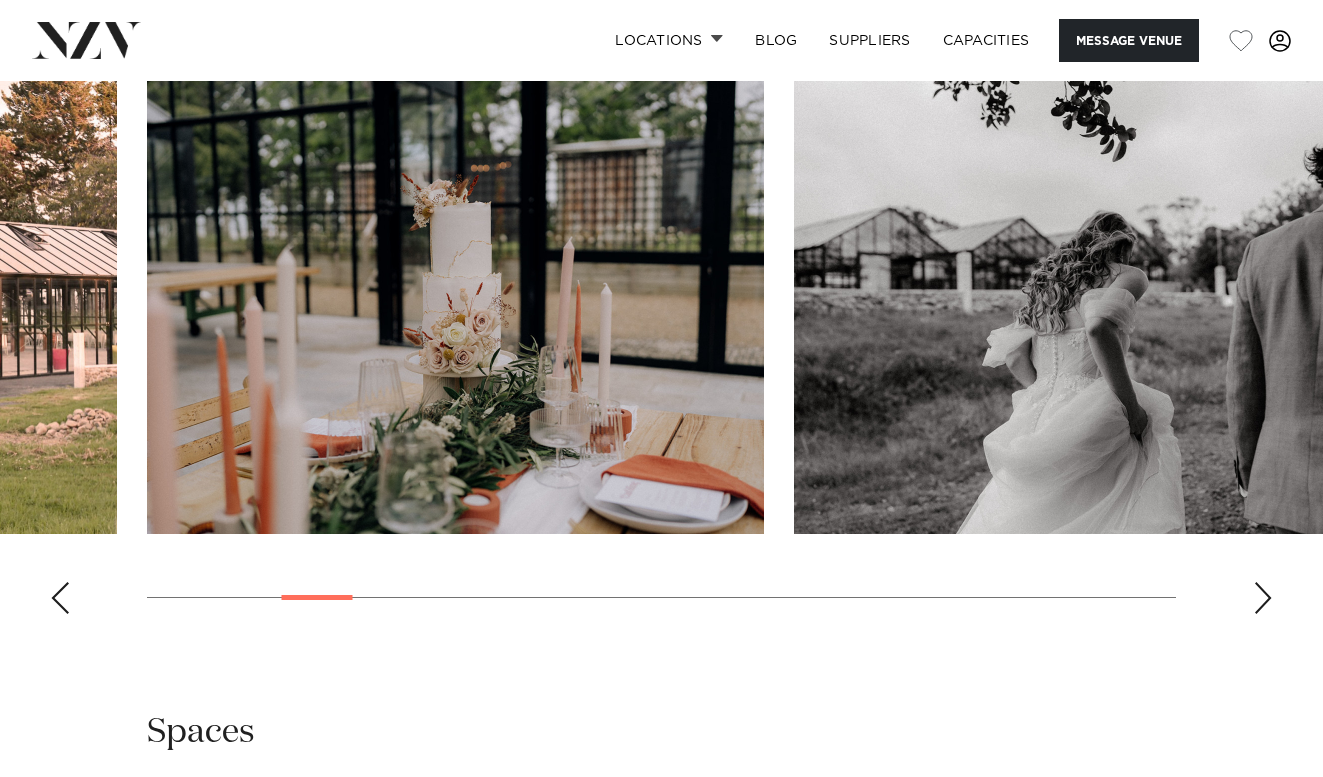 click at bounding box center [1263, 598] 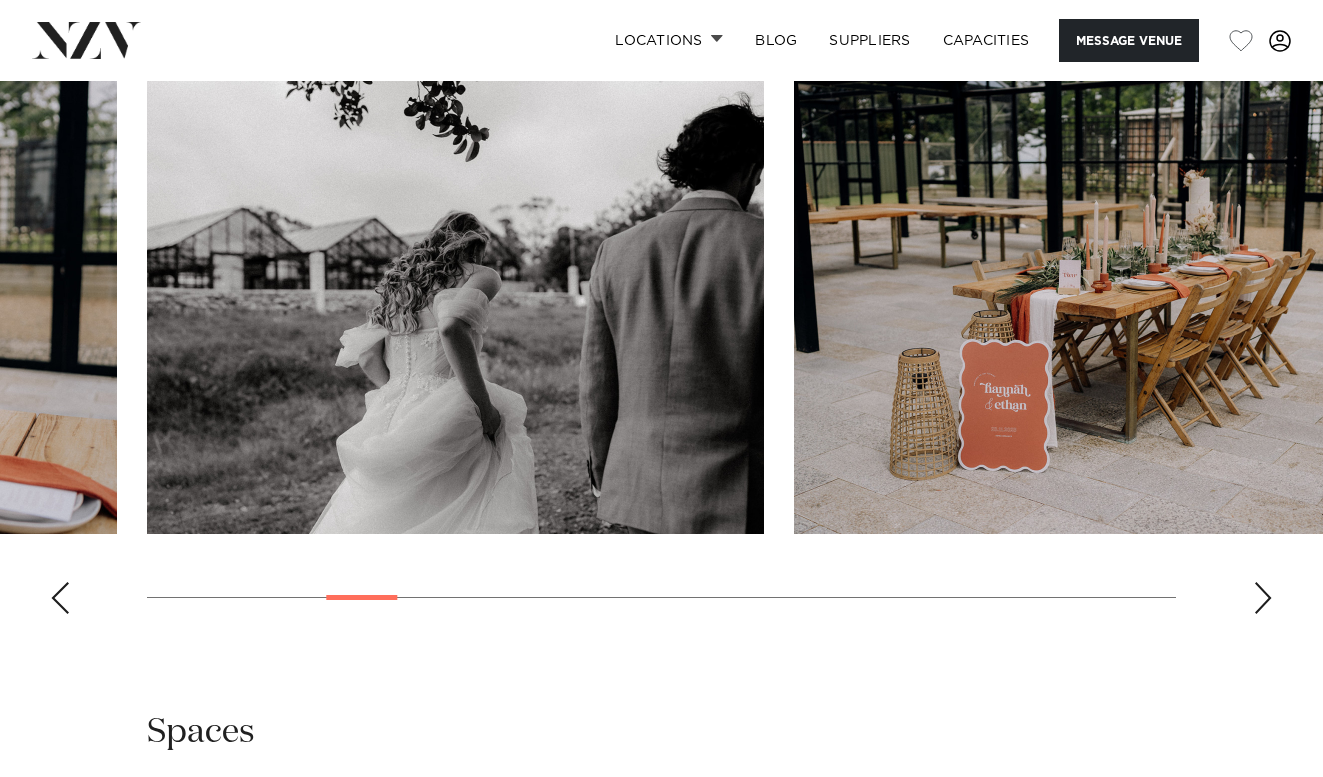 click at bounding box center (1263, 598) 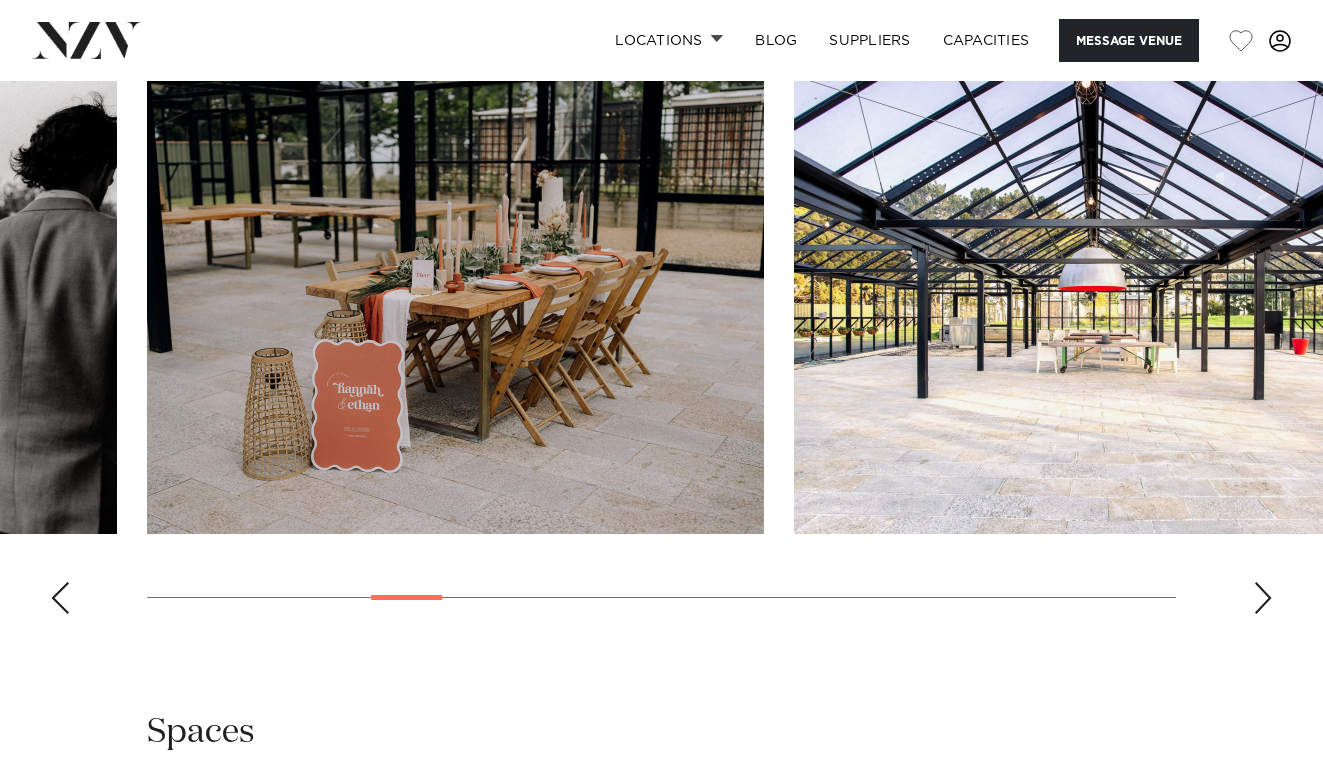 click at bounding box center [455, 307] 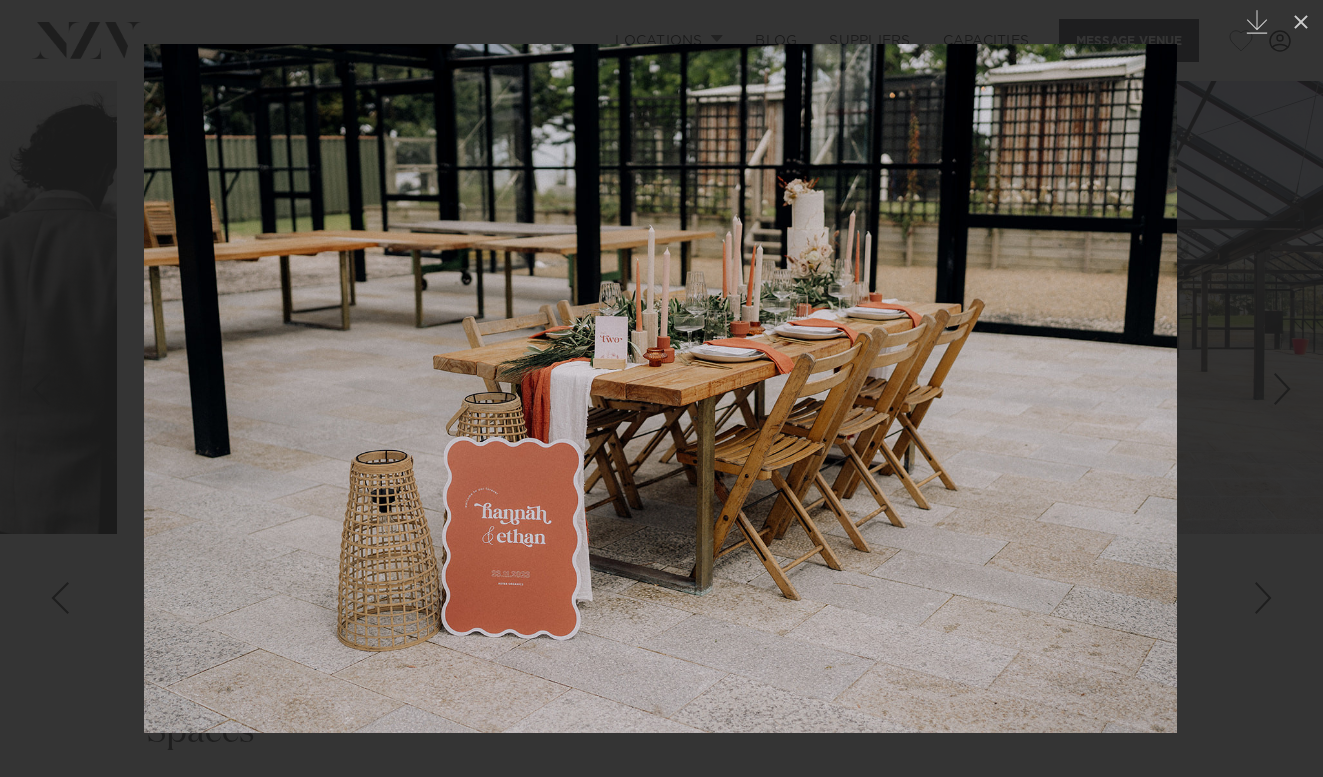 click at bounding box center [1282, 389] 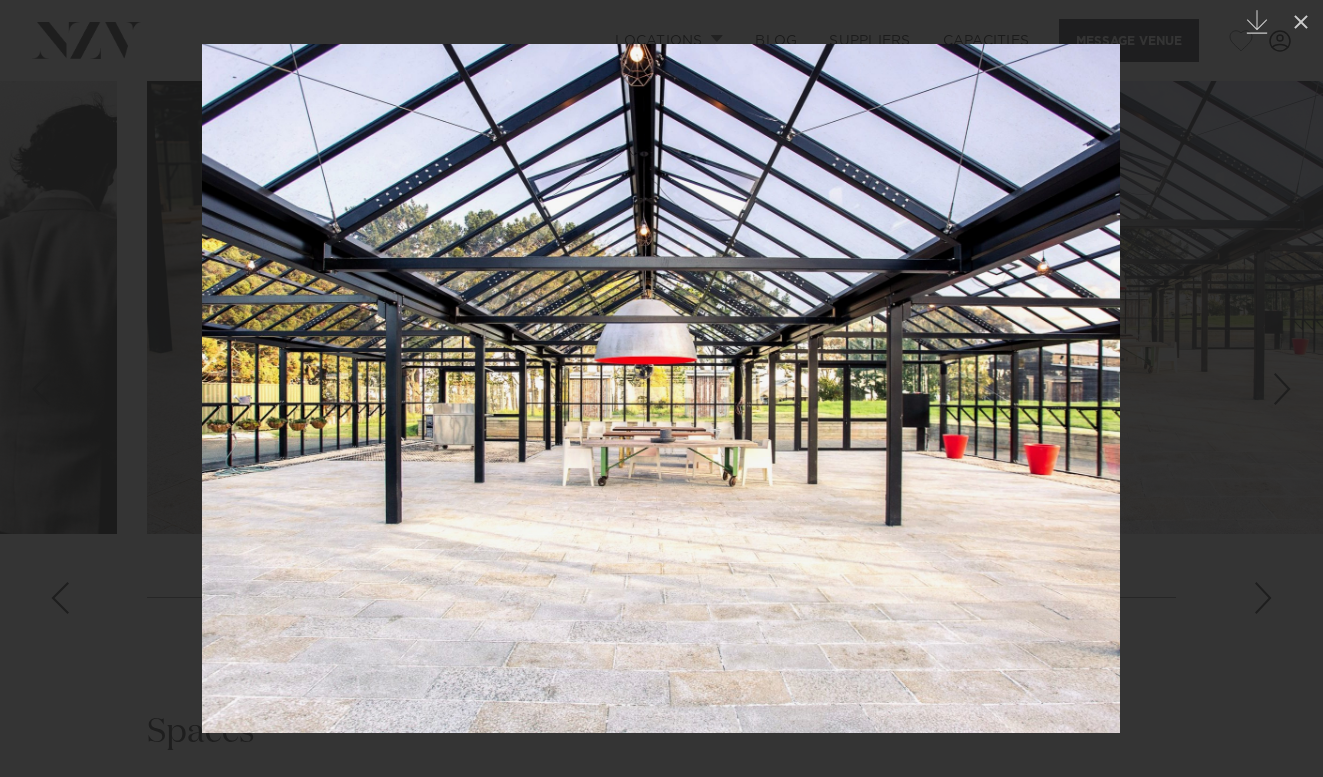 click at bounding box center [1282, 389] 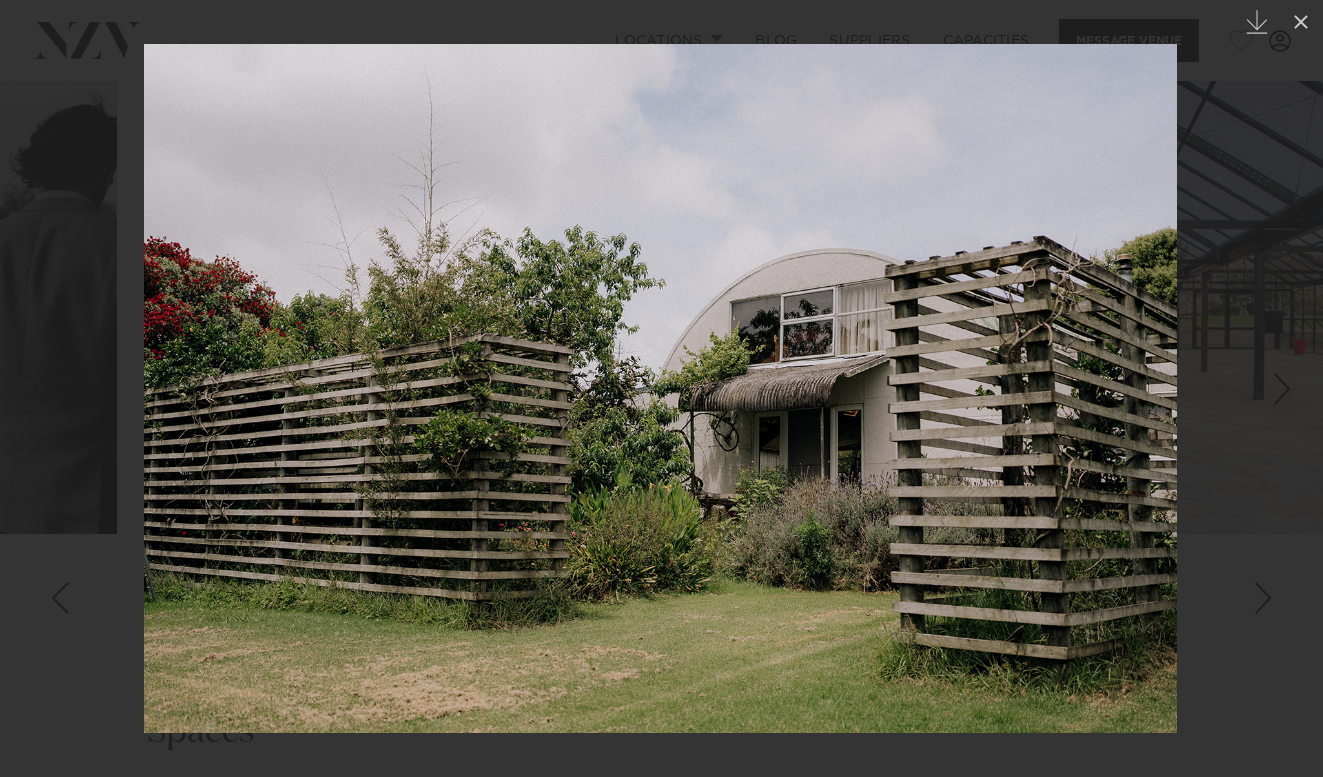 click at bounding box center [1282, 389] 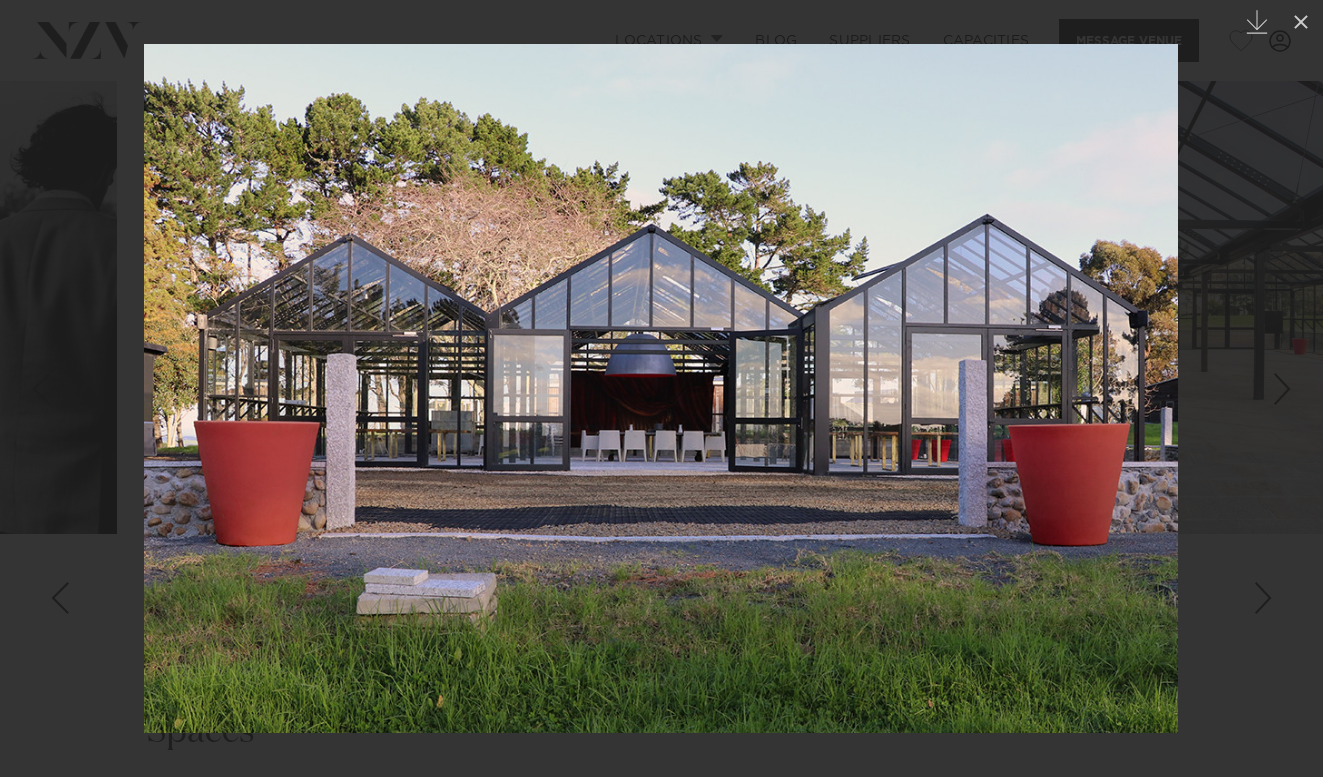 click at bounding box center (1282, 389) 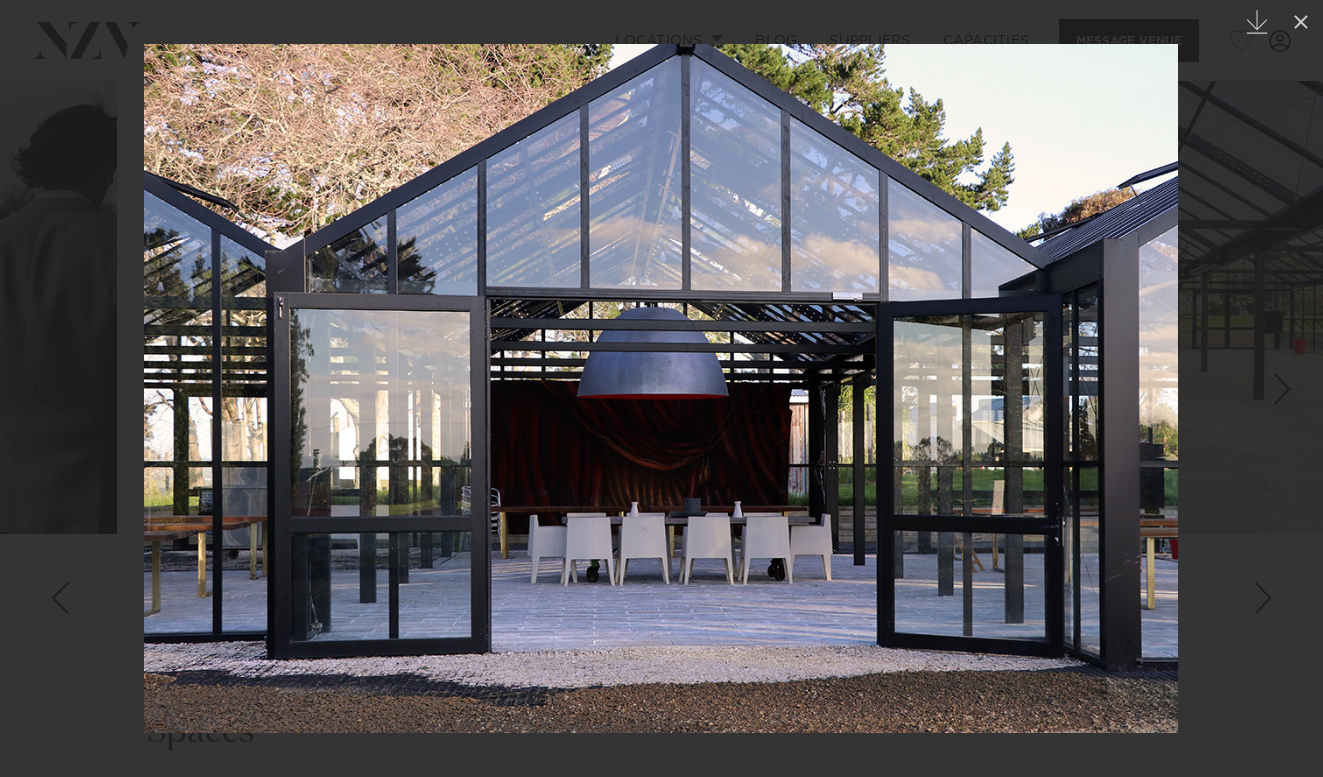 click at bounding box center [1282, 389] 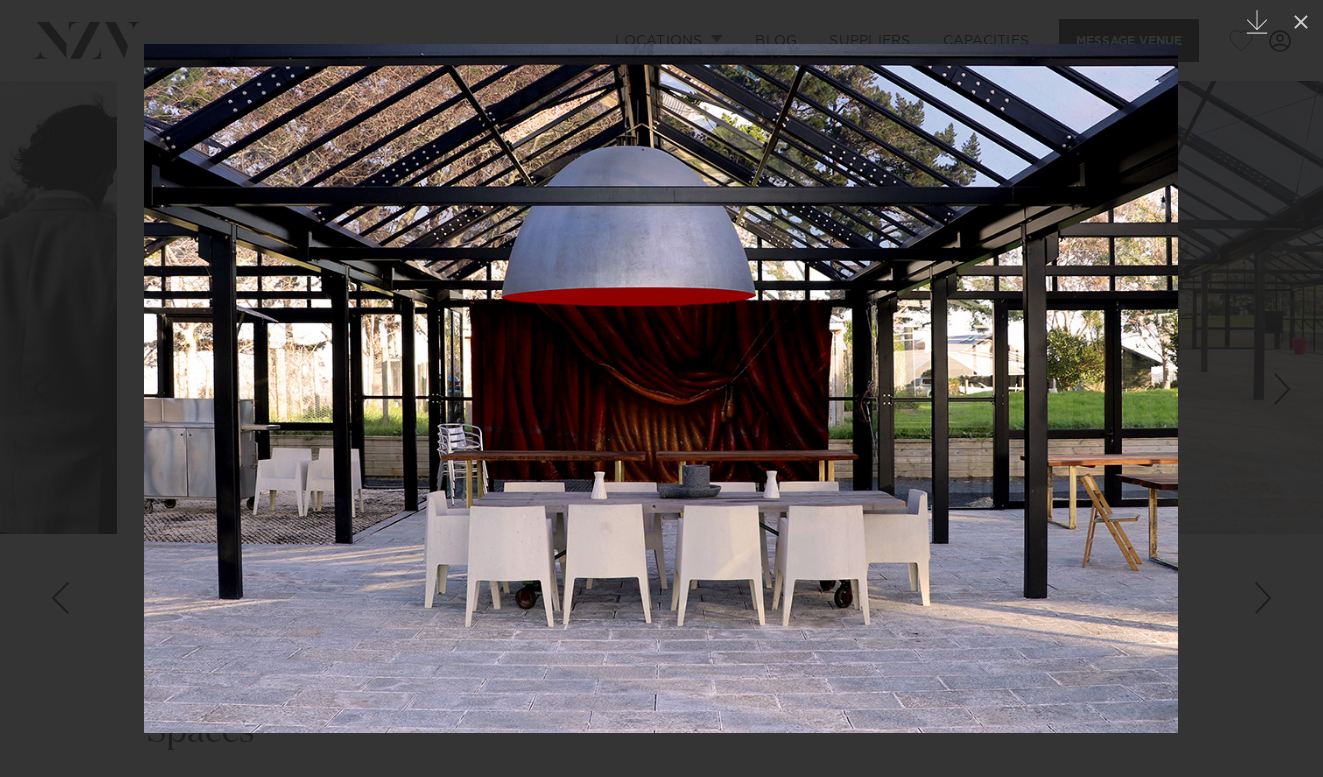 click at bounding box center (1282, 389) 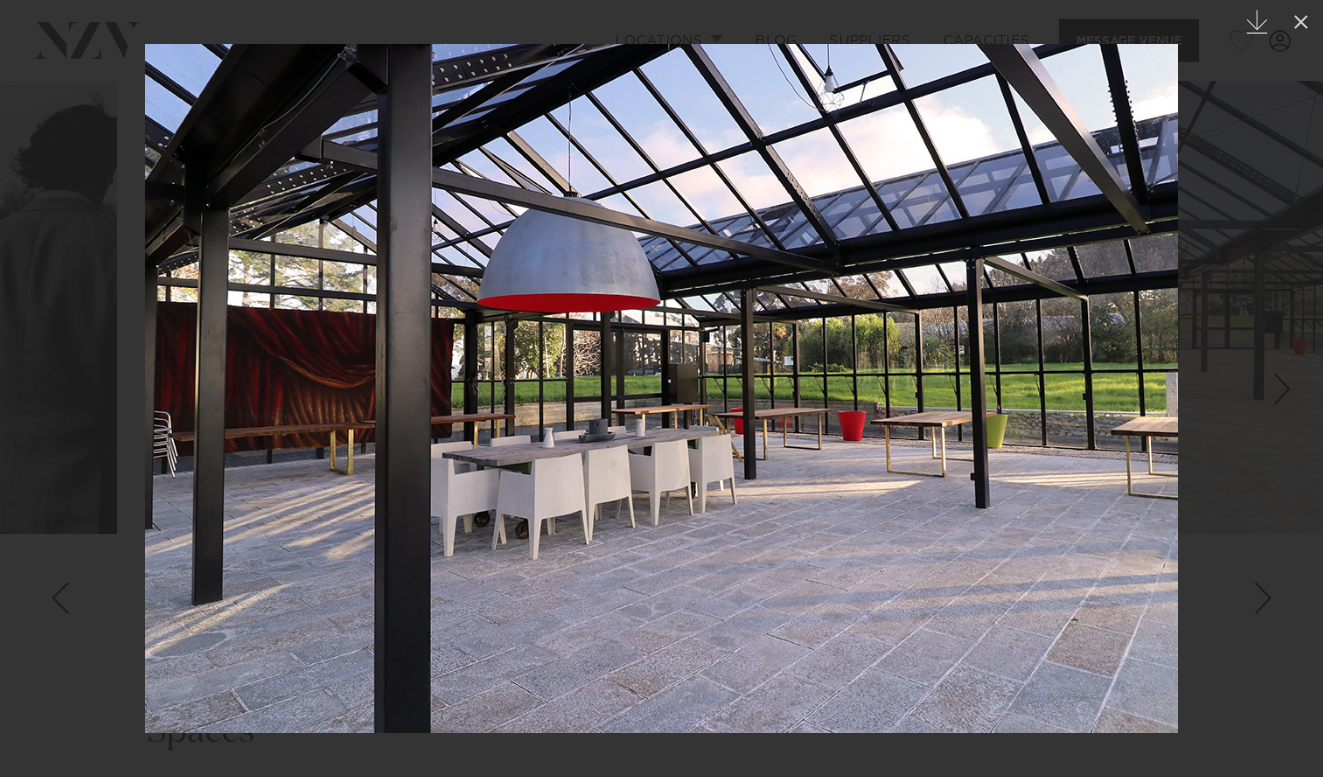 click at bounding box center [1282, 389] 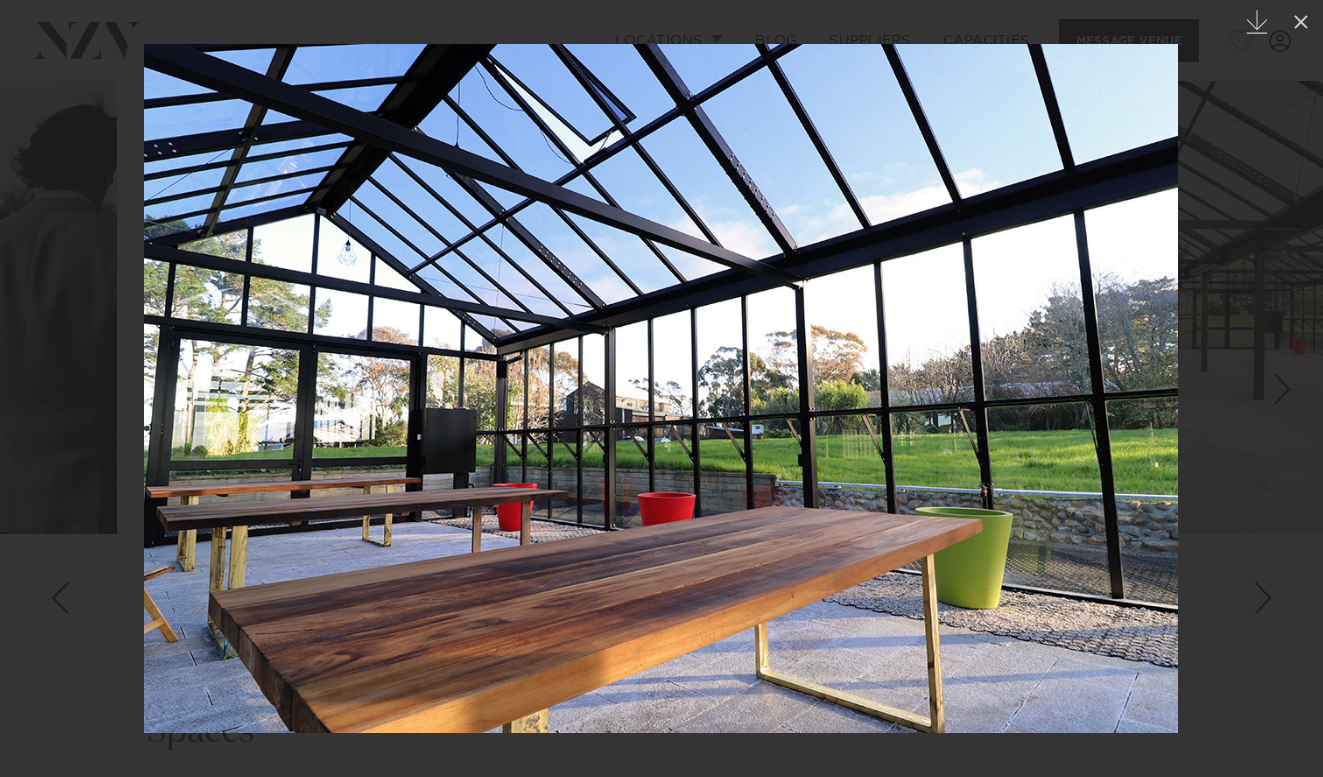 click at bounding box center (1282, 389) 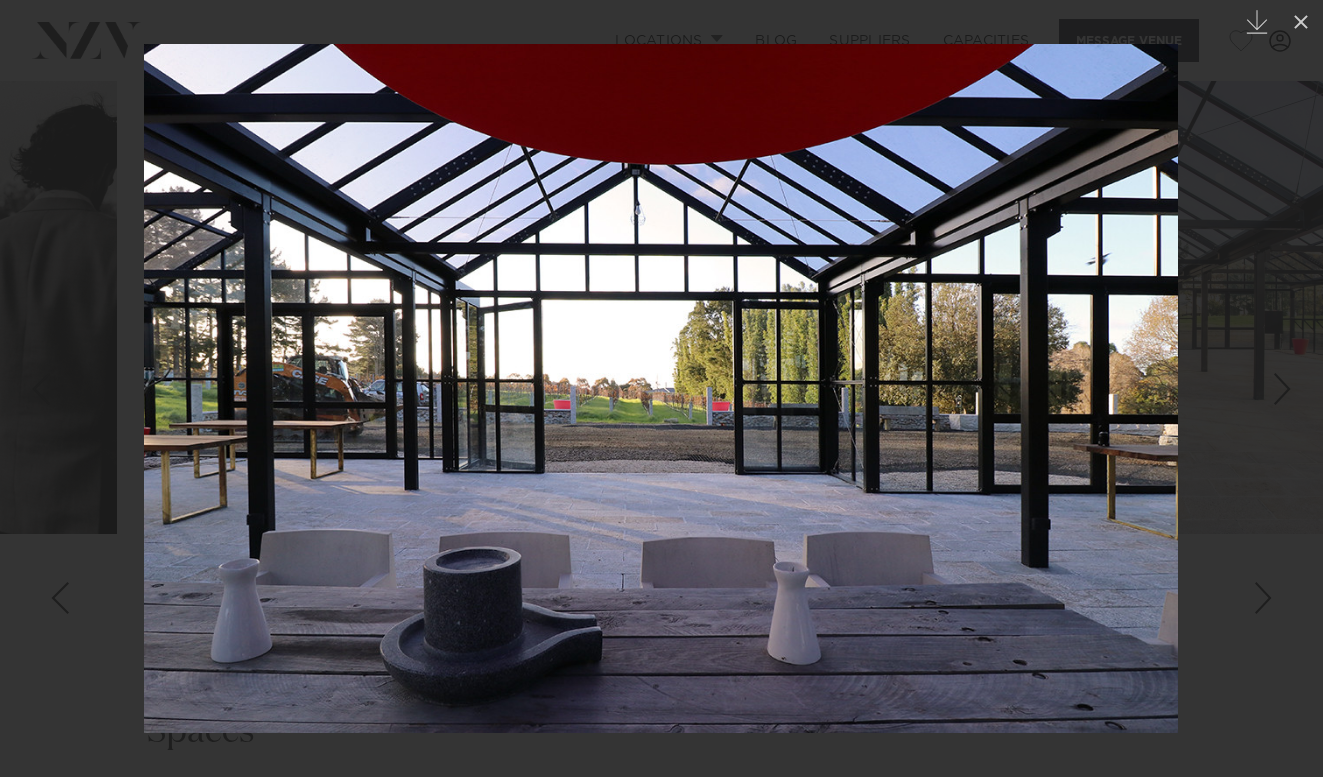 click at bounding box center [1282, 389] 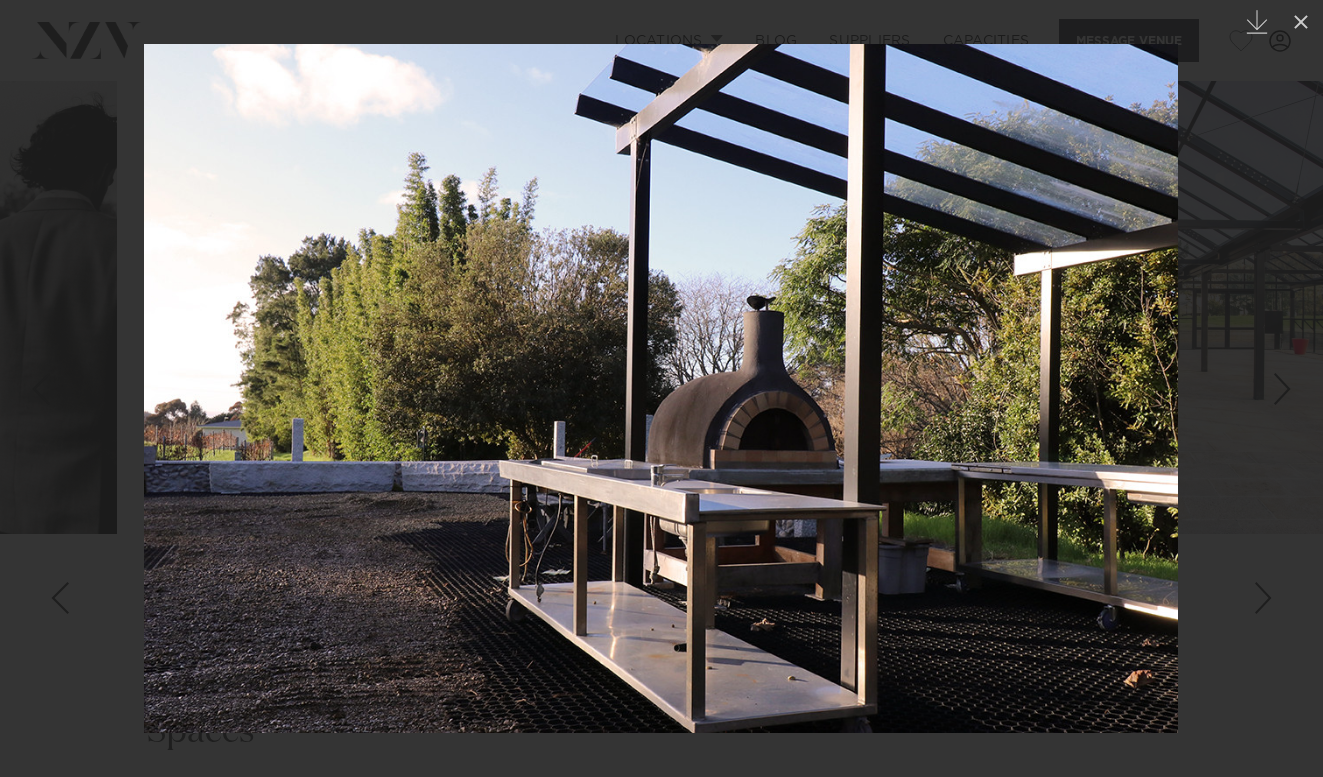 click at bounding box center [1282, 389] 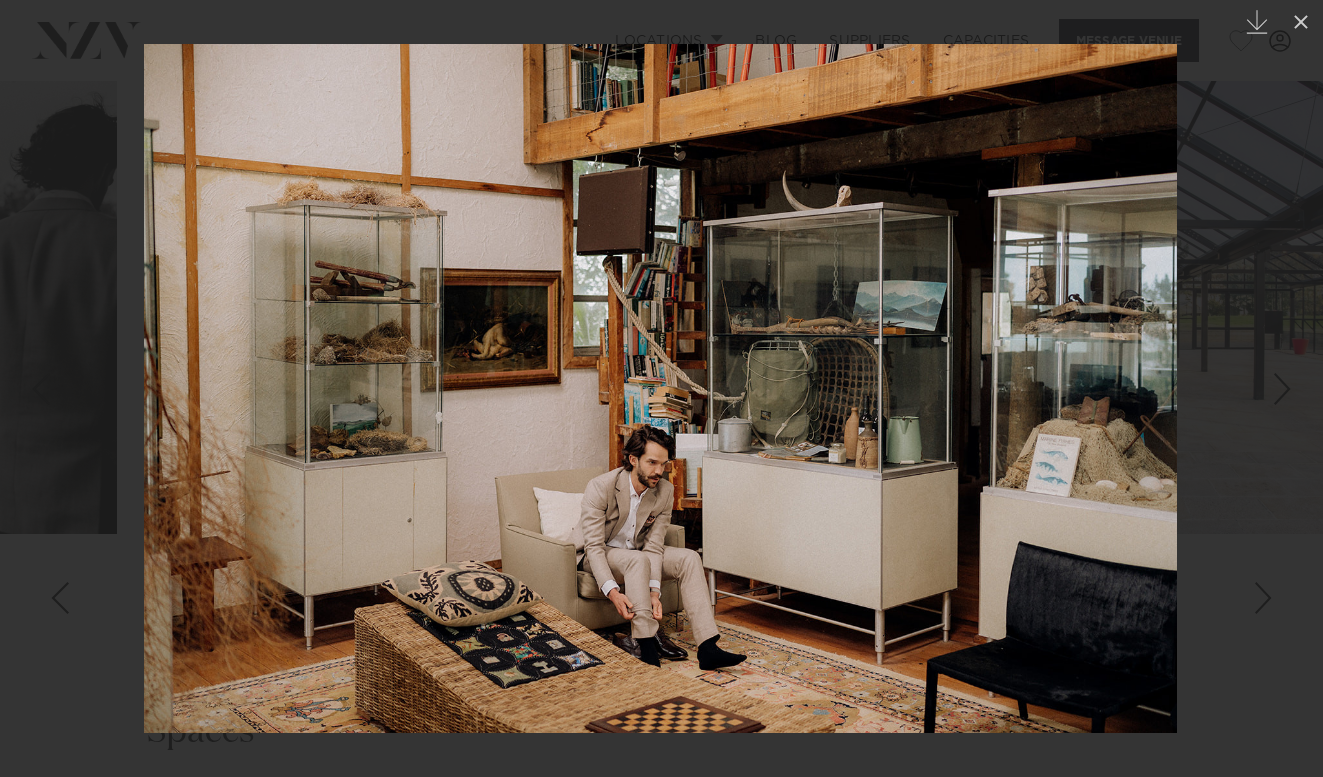 click at bounding box center (1282, 389) 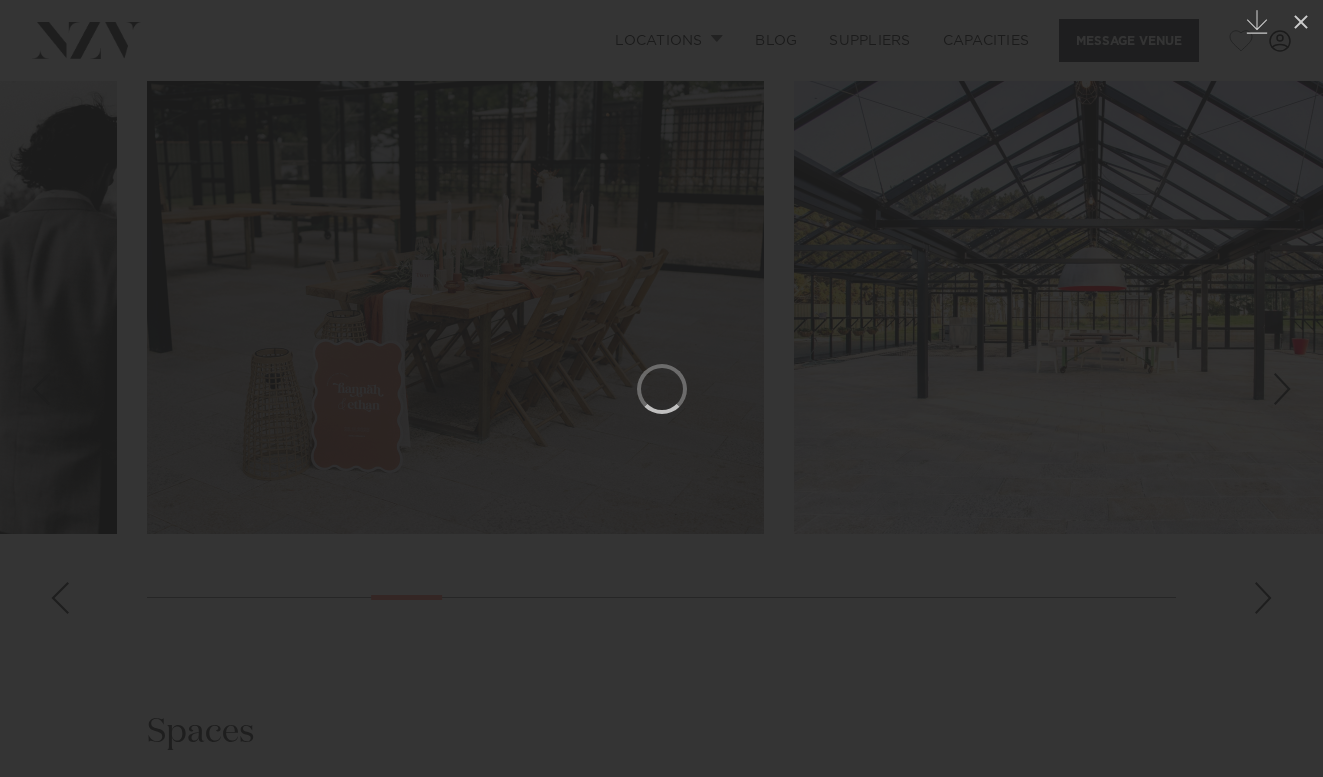 click at bounding box center [1282, 389] 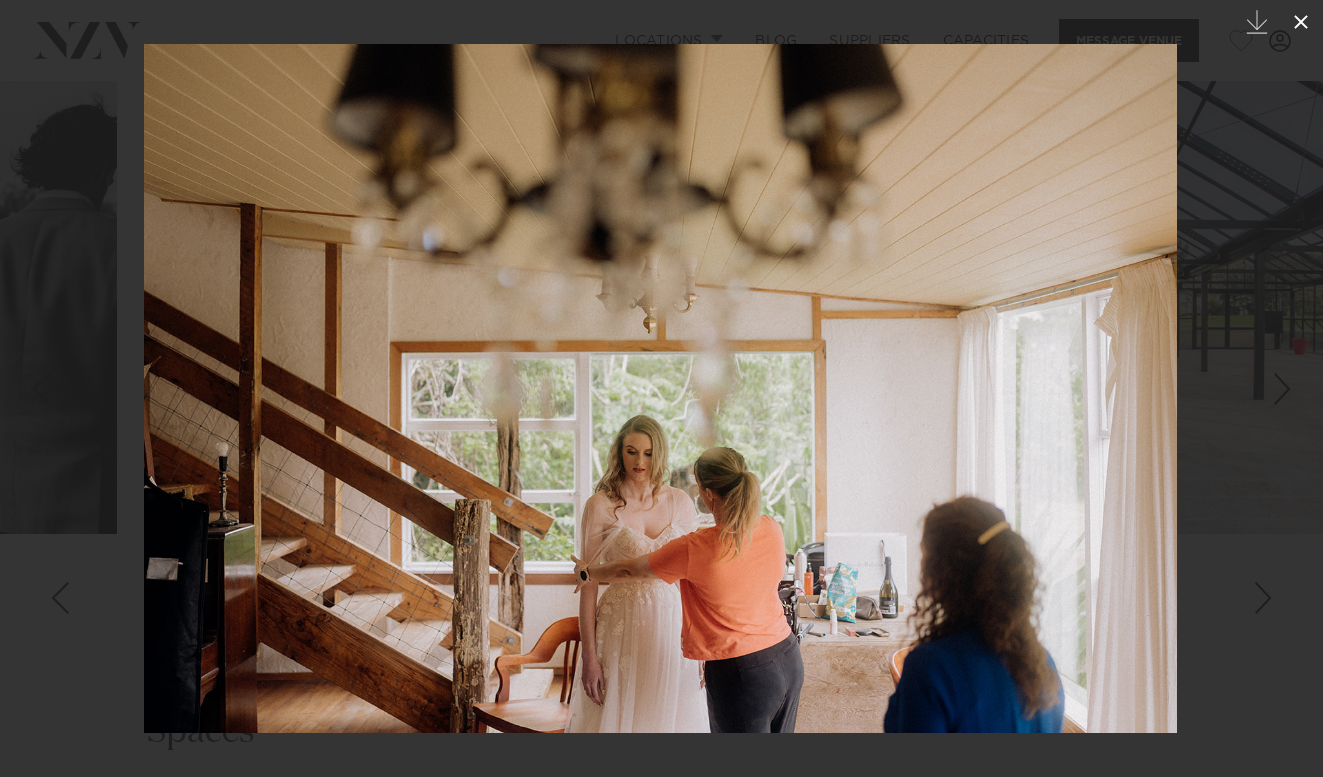 click 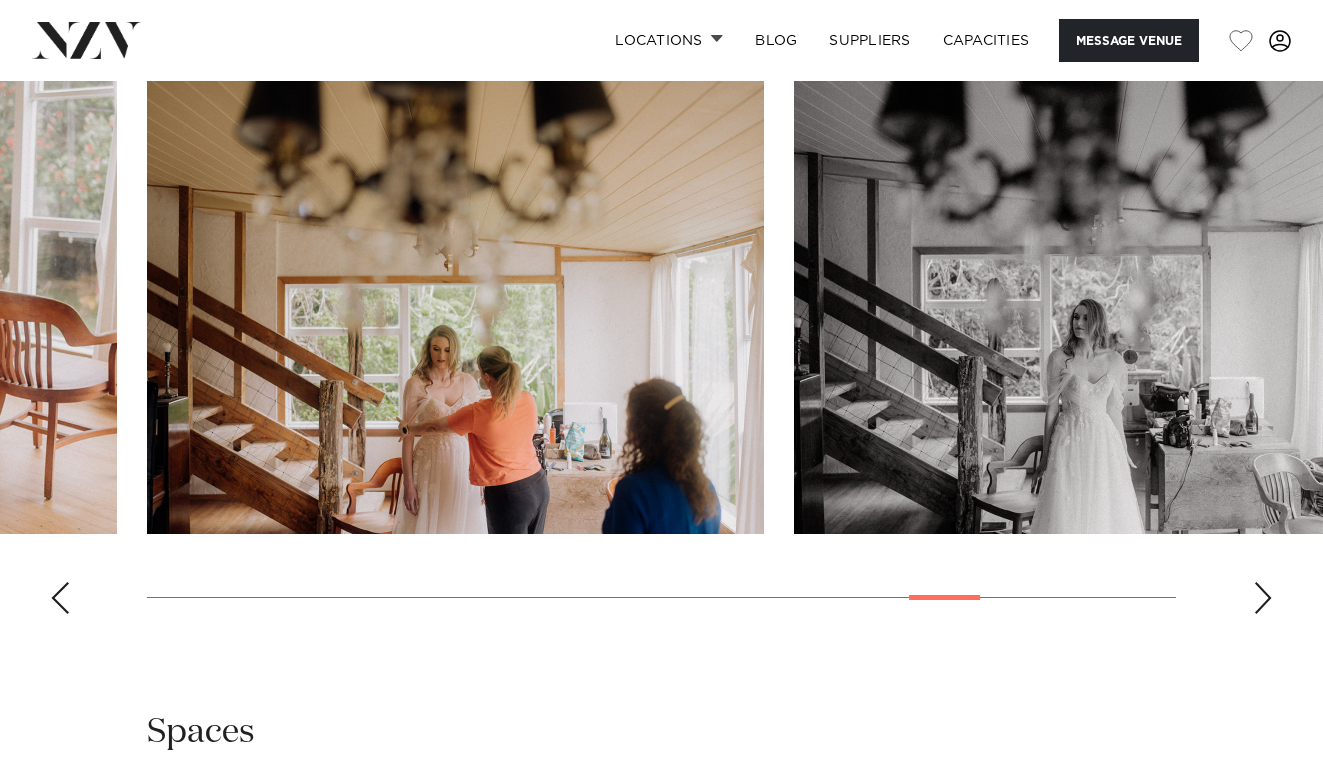 click at bounding box center (60, 598) 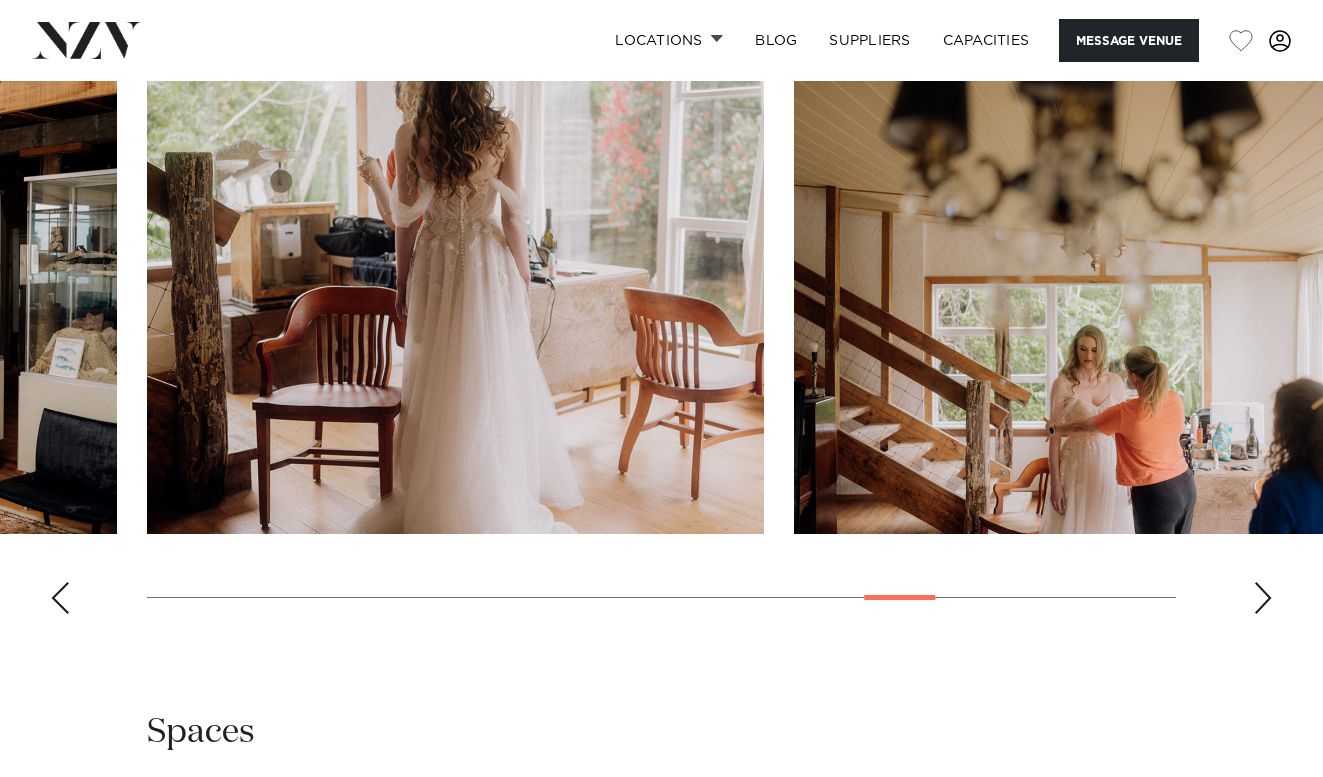 click at bounding box center [60, 598] 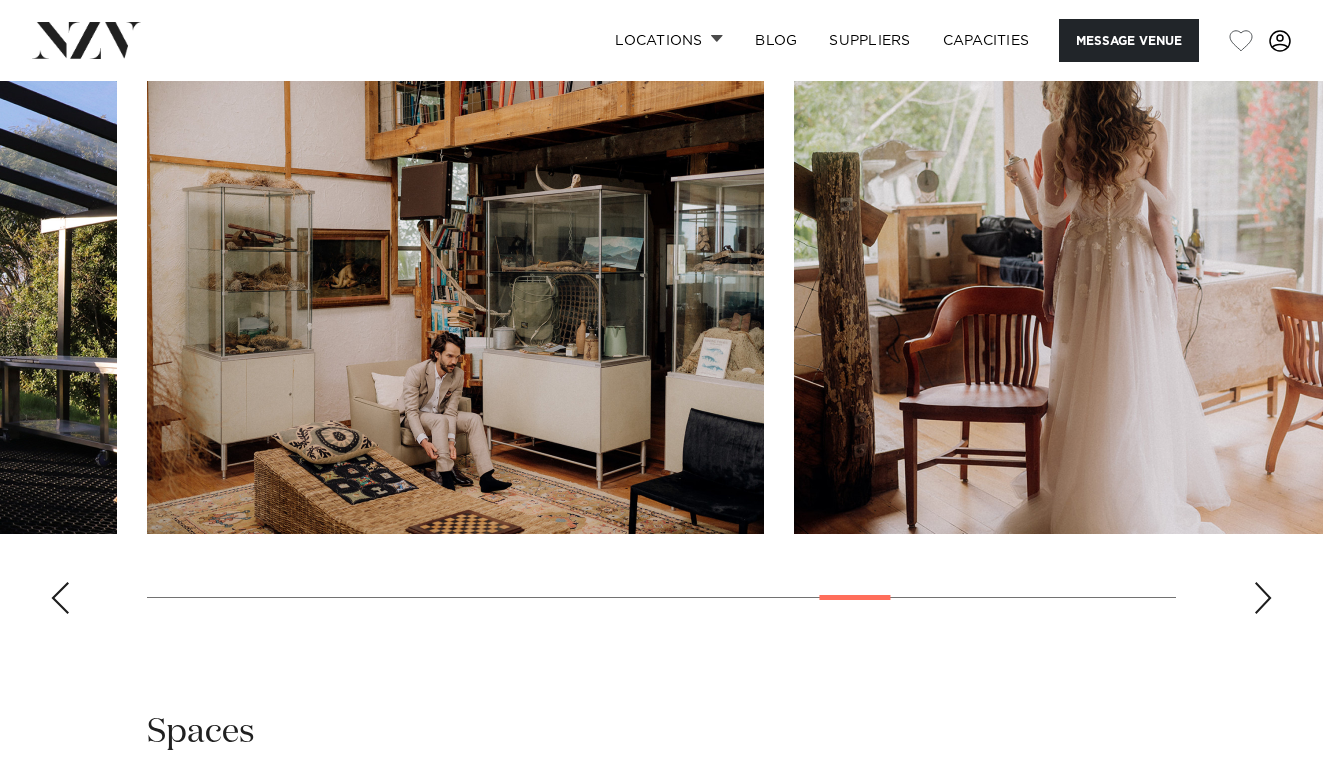 click at bounding box center (60, 598) 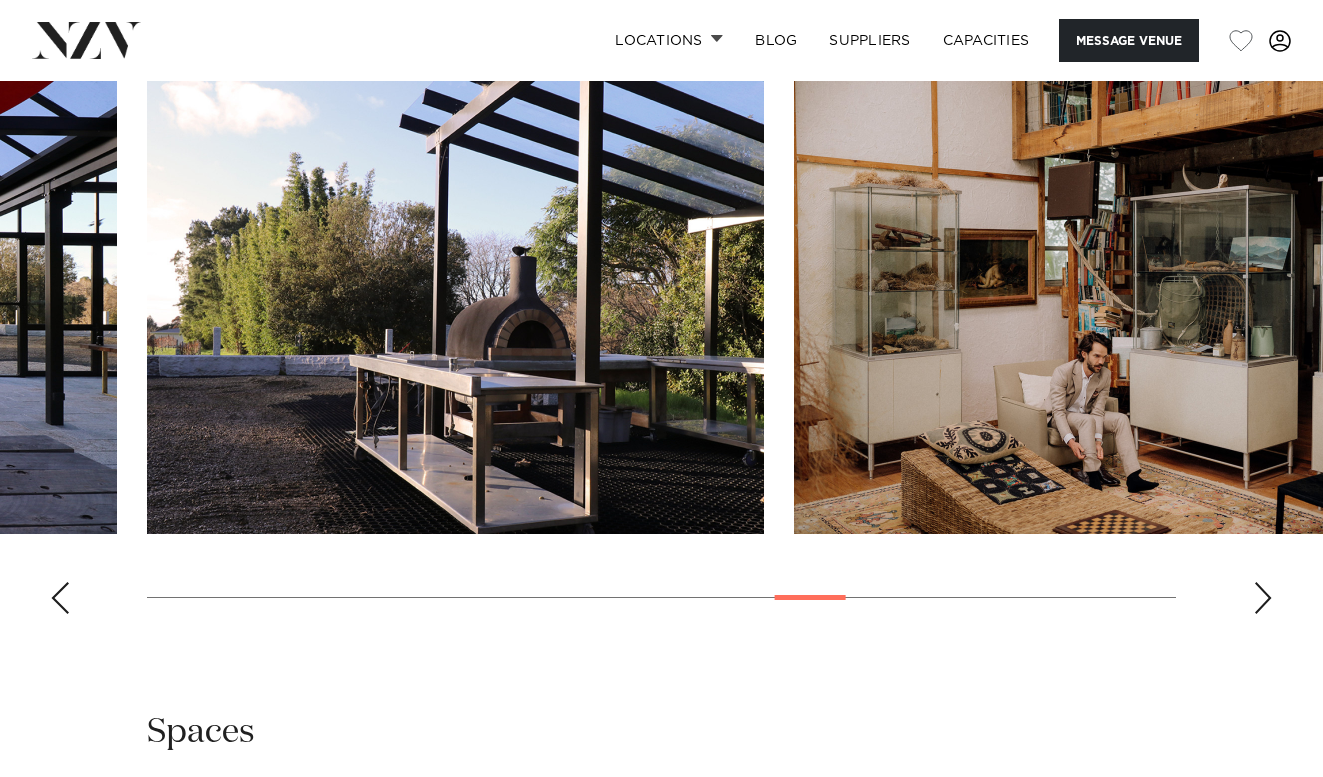 click at bounding box center (60, 598) 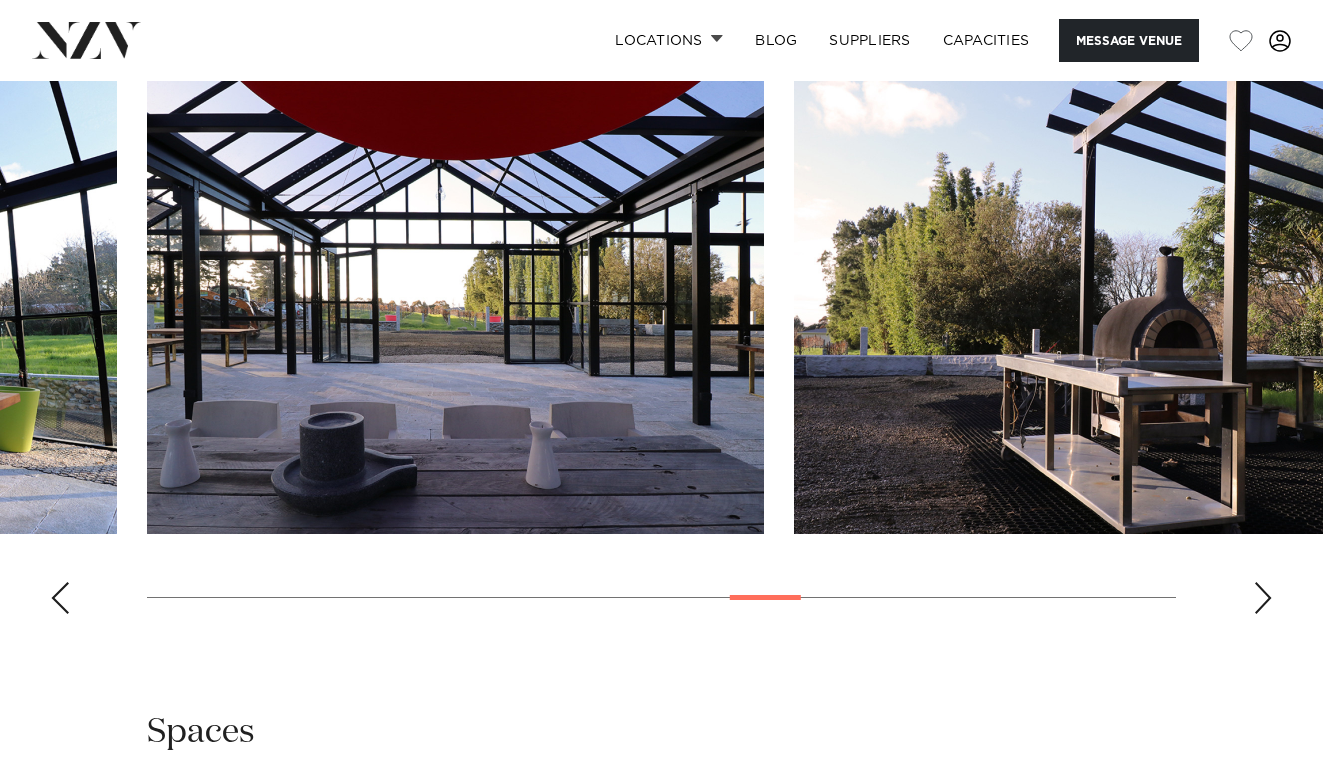 click at bounding box center [60, 598] 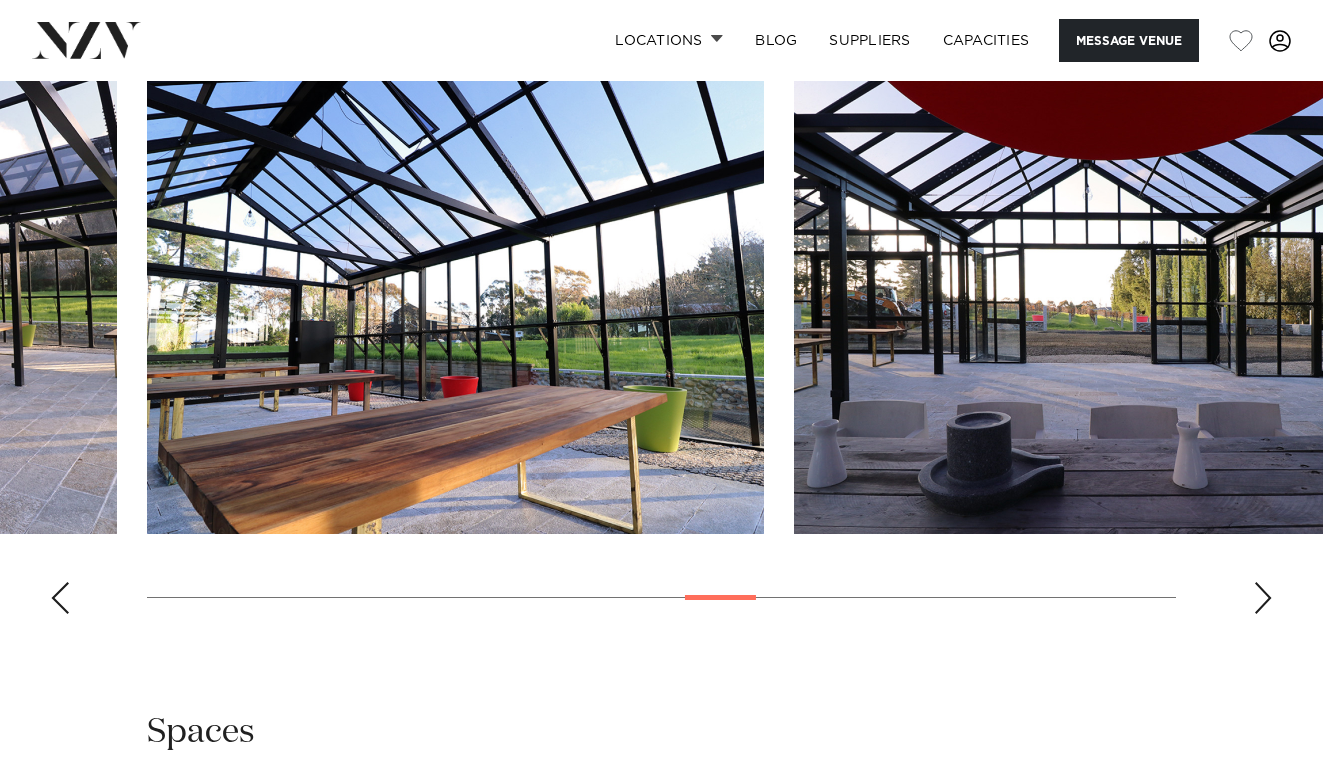 click at bounding box center [60, 598] 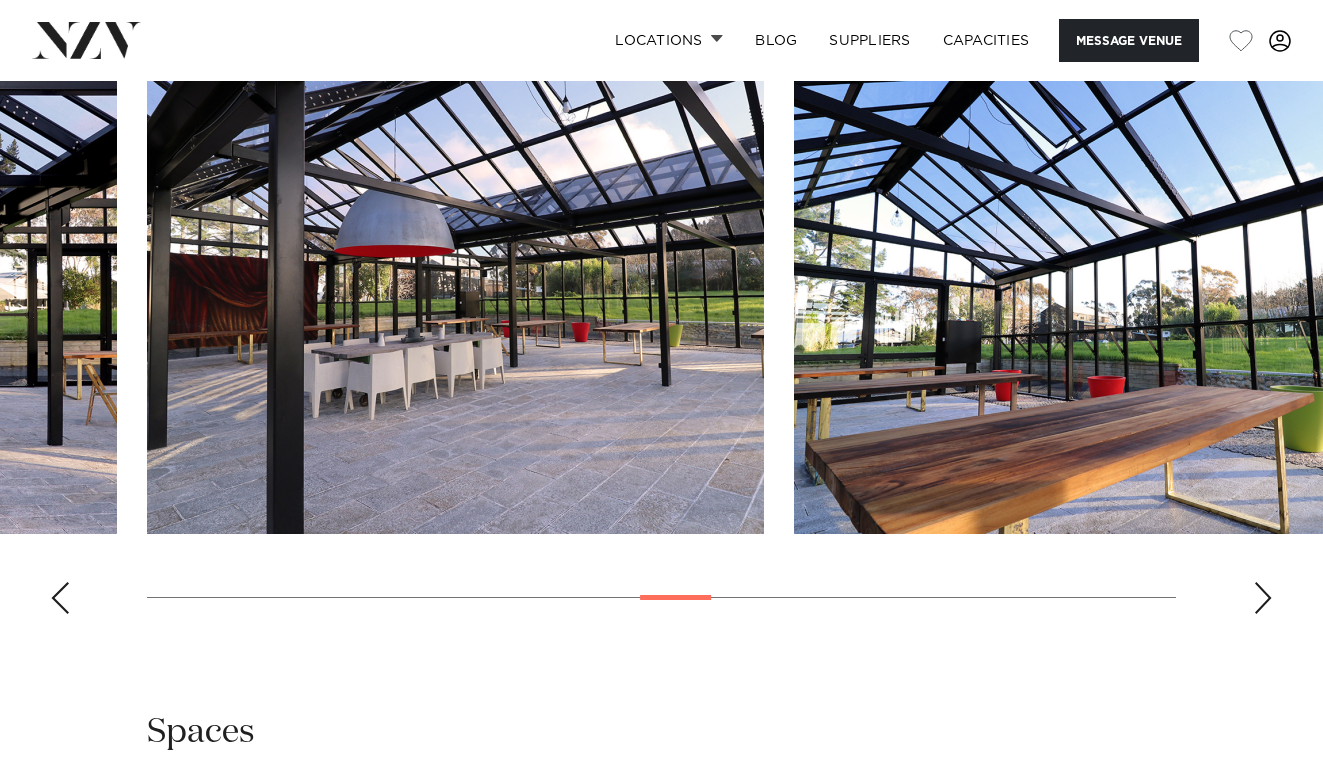 click at bounding box center [60, 598] 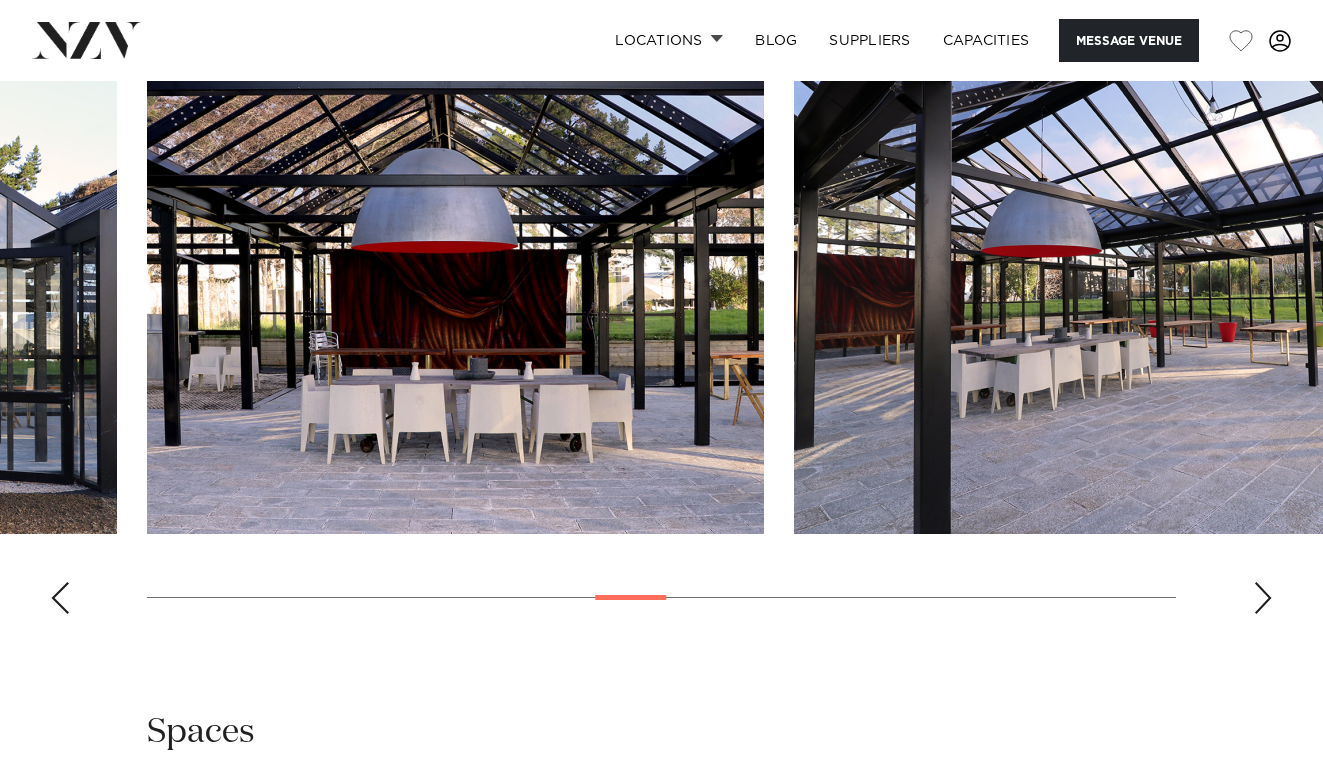 click at bounding box center (60, 598) 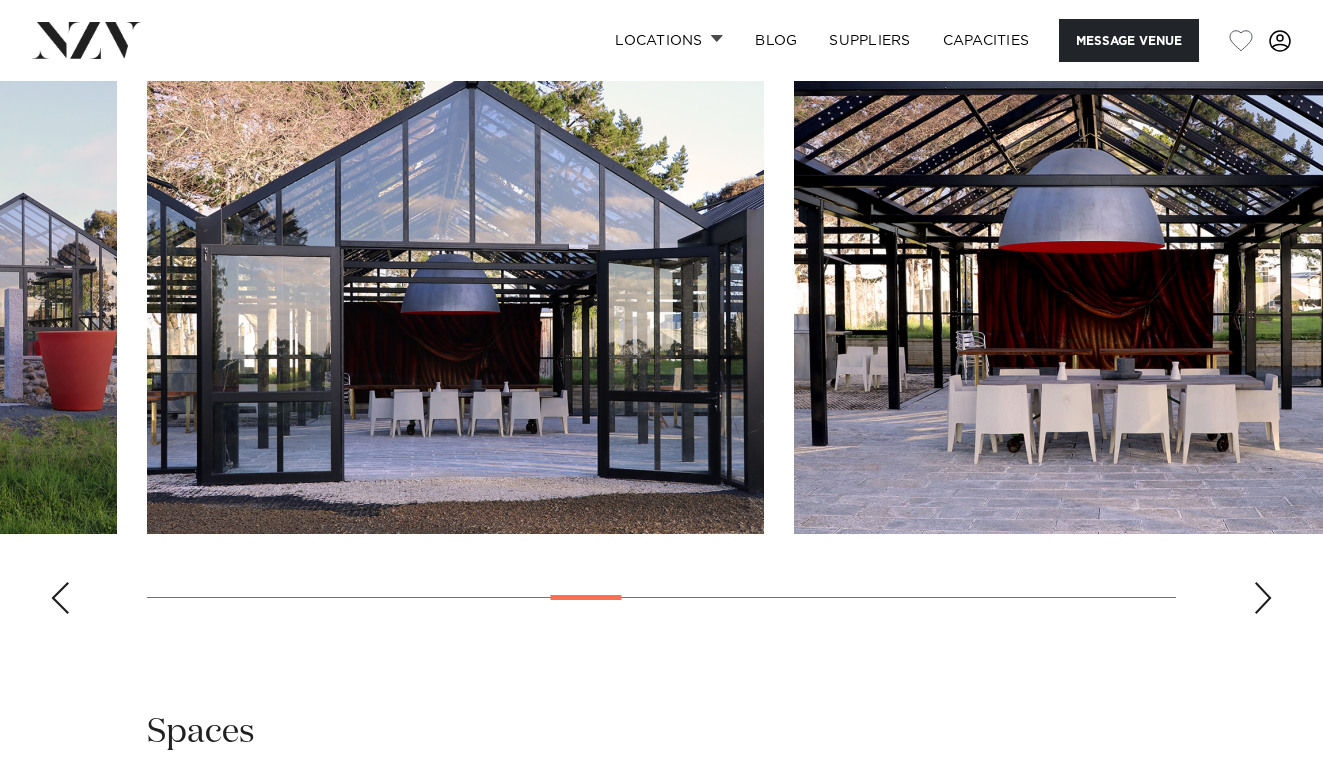 click at bounding box center [1263, 598] 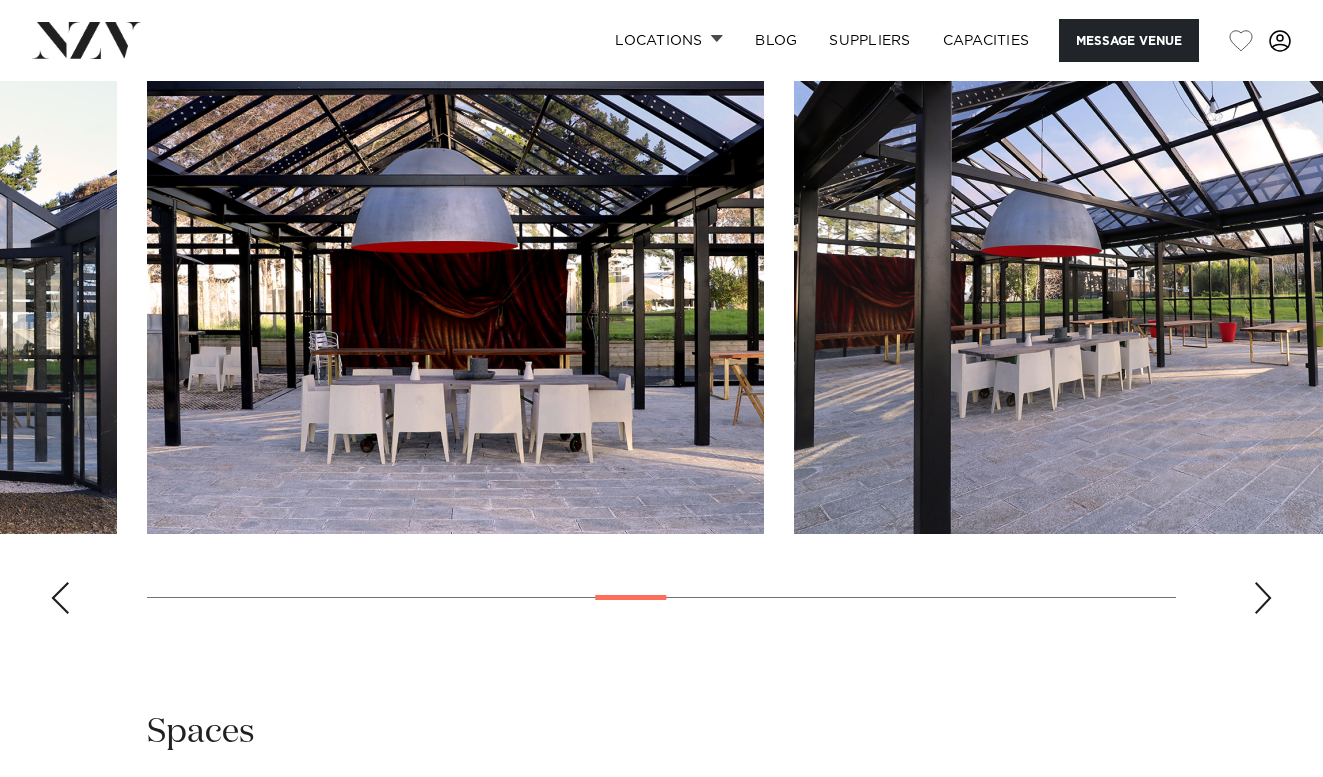 click at bounding box center (455, 307) 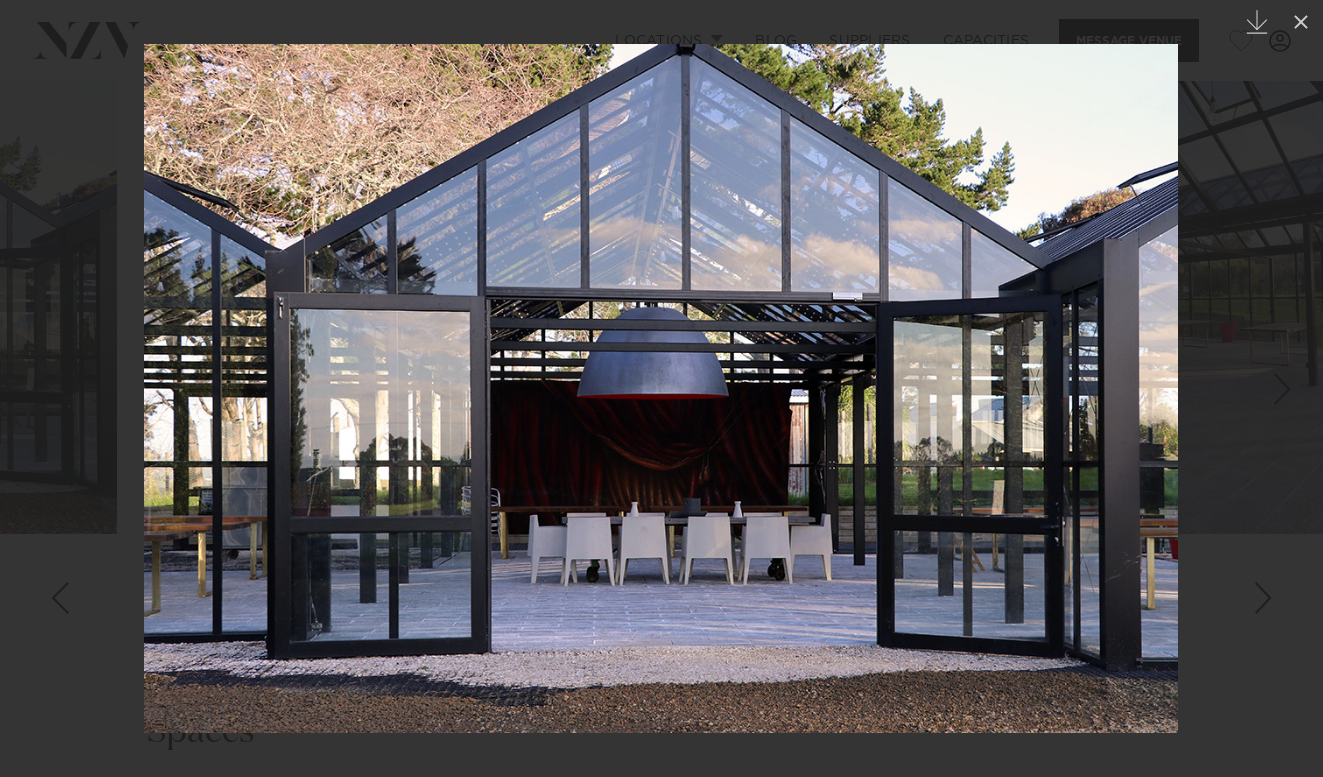click at bounding box center (661, 388) 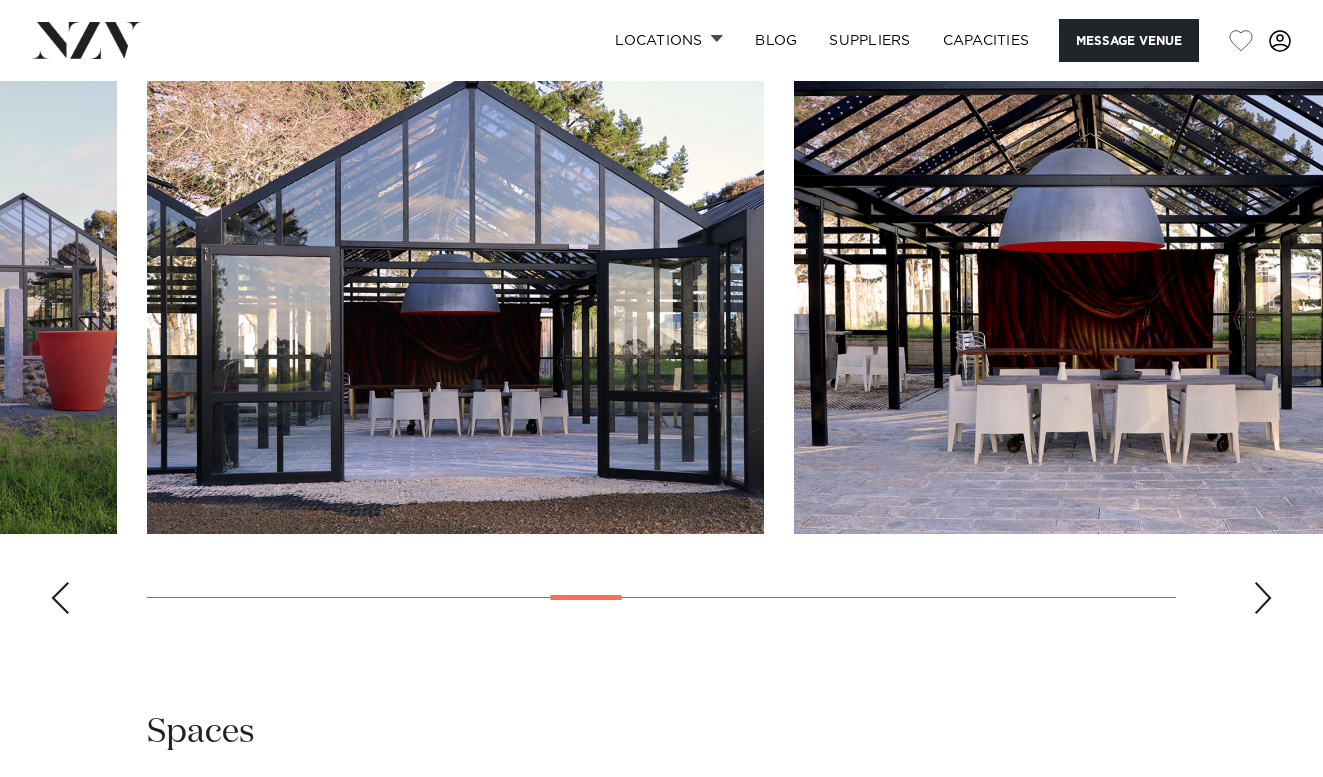 scroll, scrollTop: 2094, scrollLeft: 0, axis: vertical 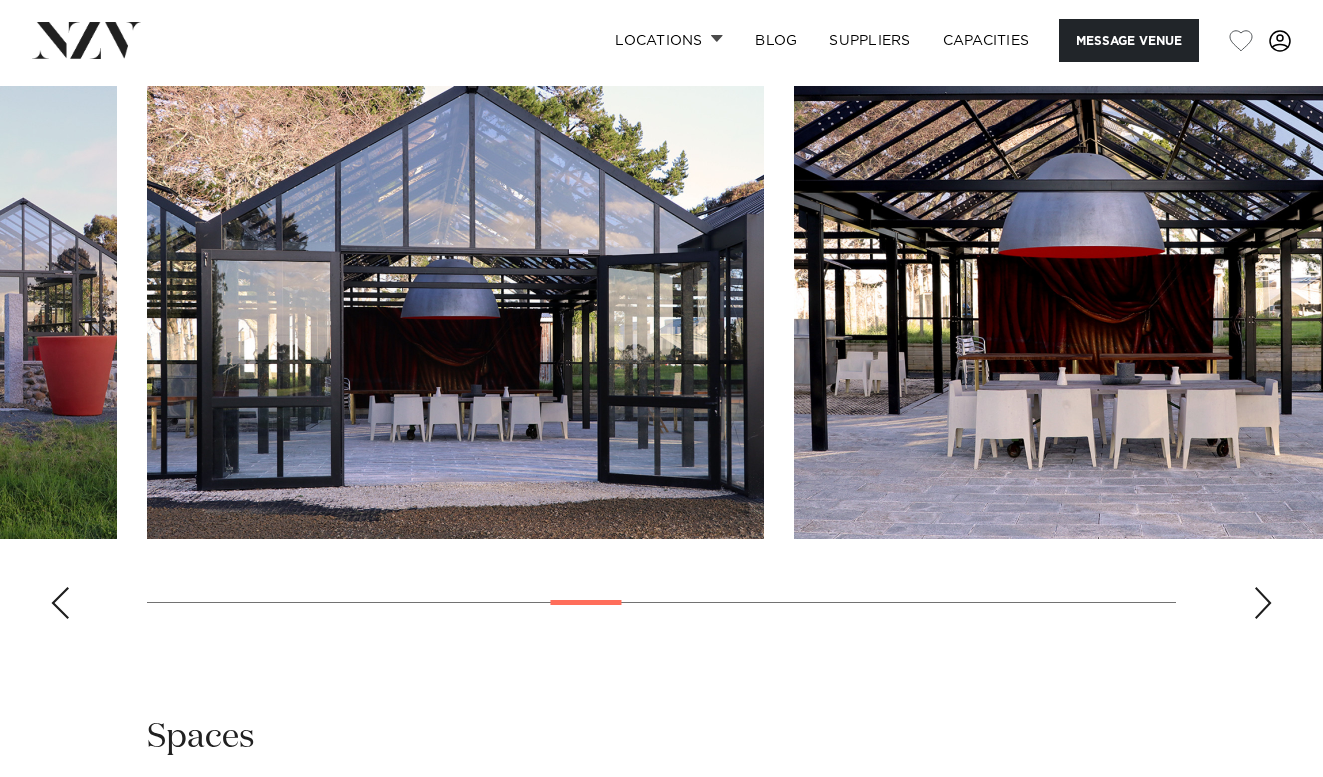 click at bounding box center (661, 360) 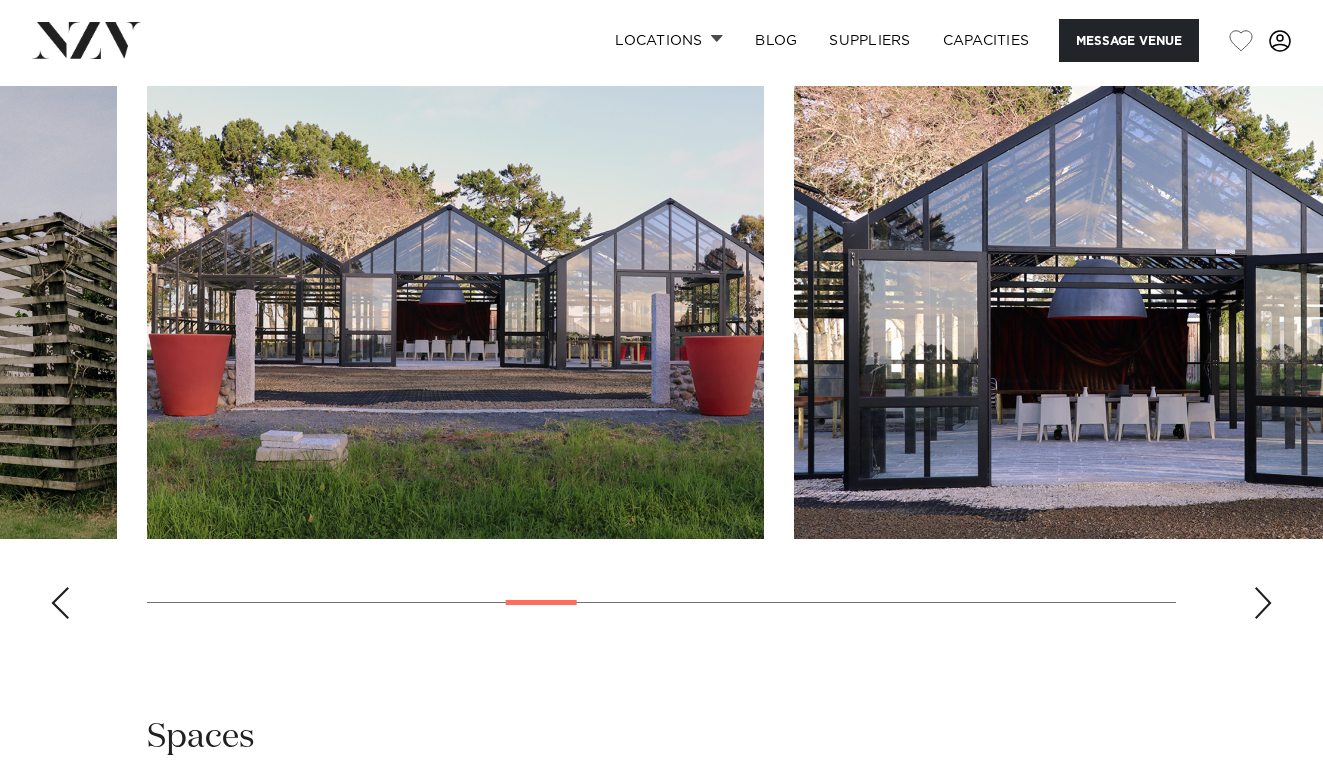 click at bounding box center [60, 603] 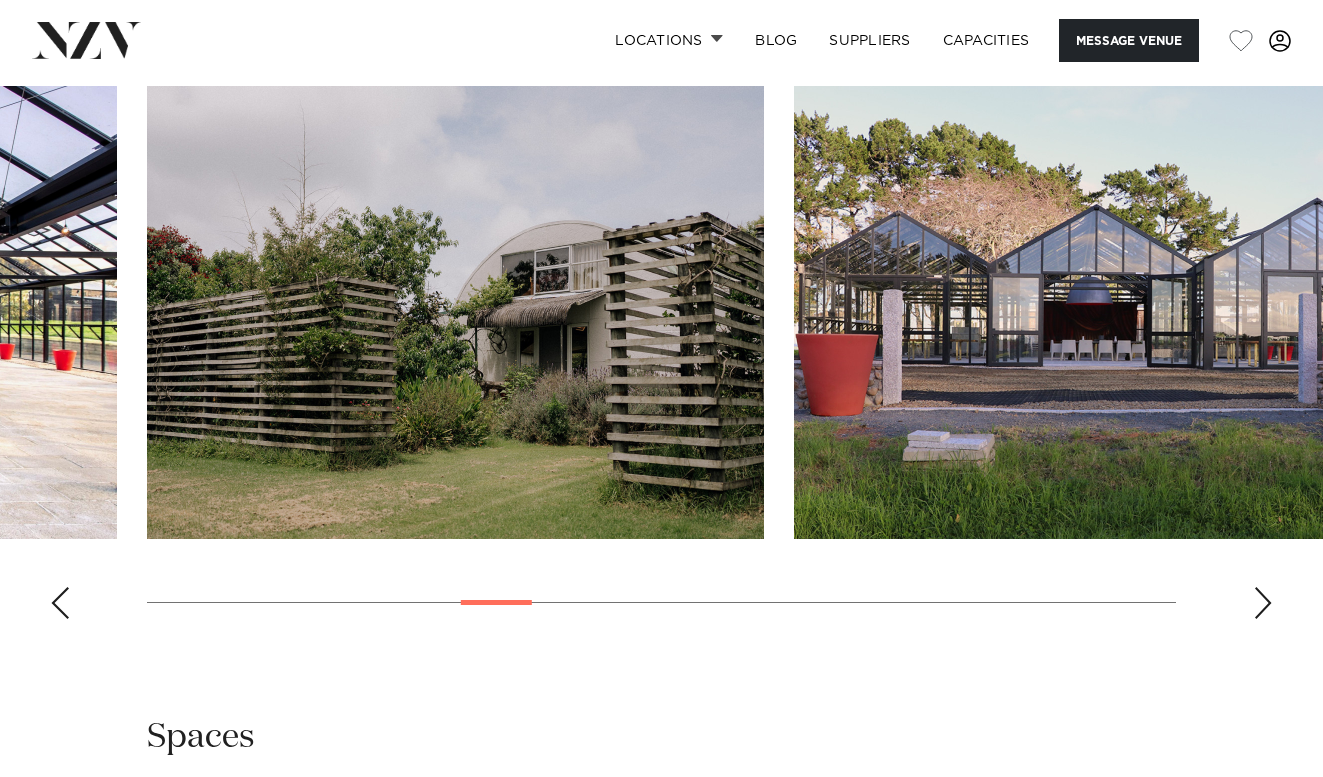 click at bounding box center [1263, 603] 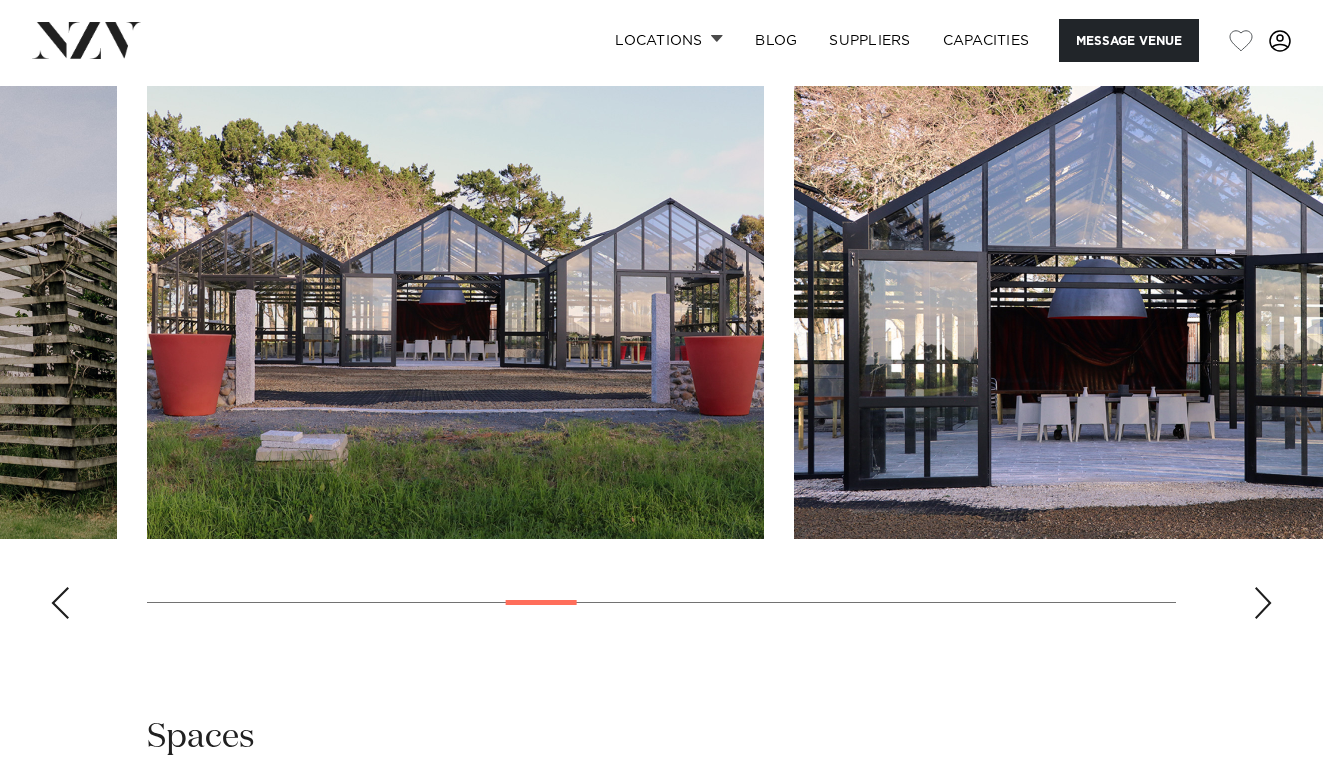click at bounding box center [1263, 603] 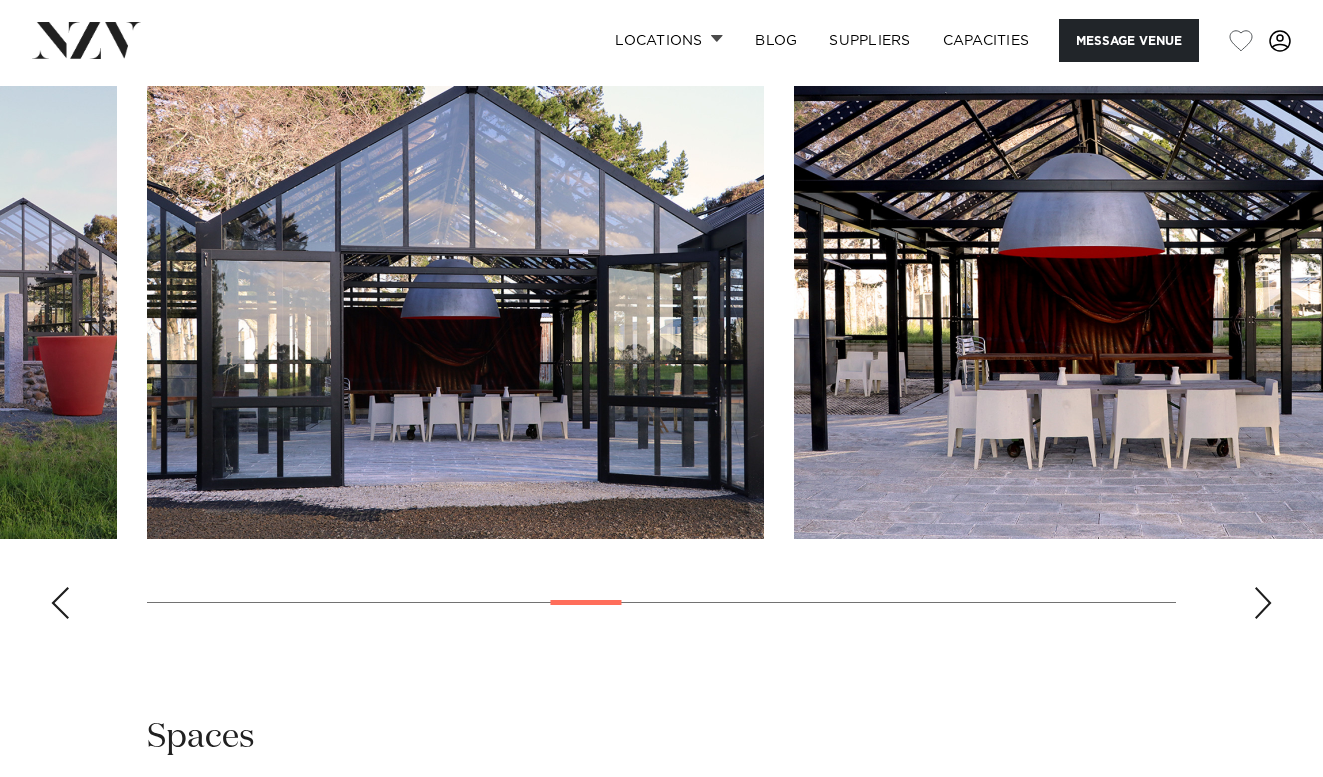 click at bounding box center (1263, 603) 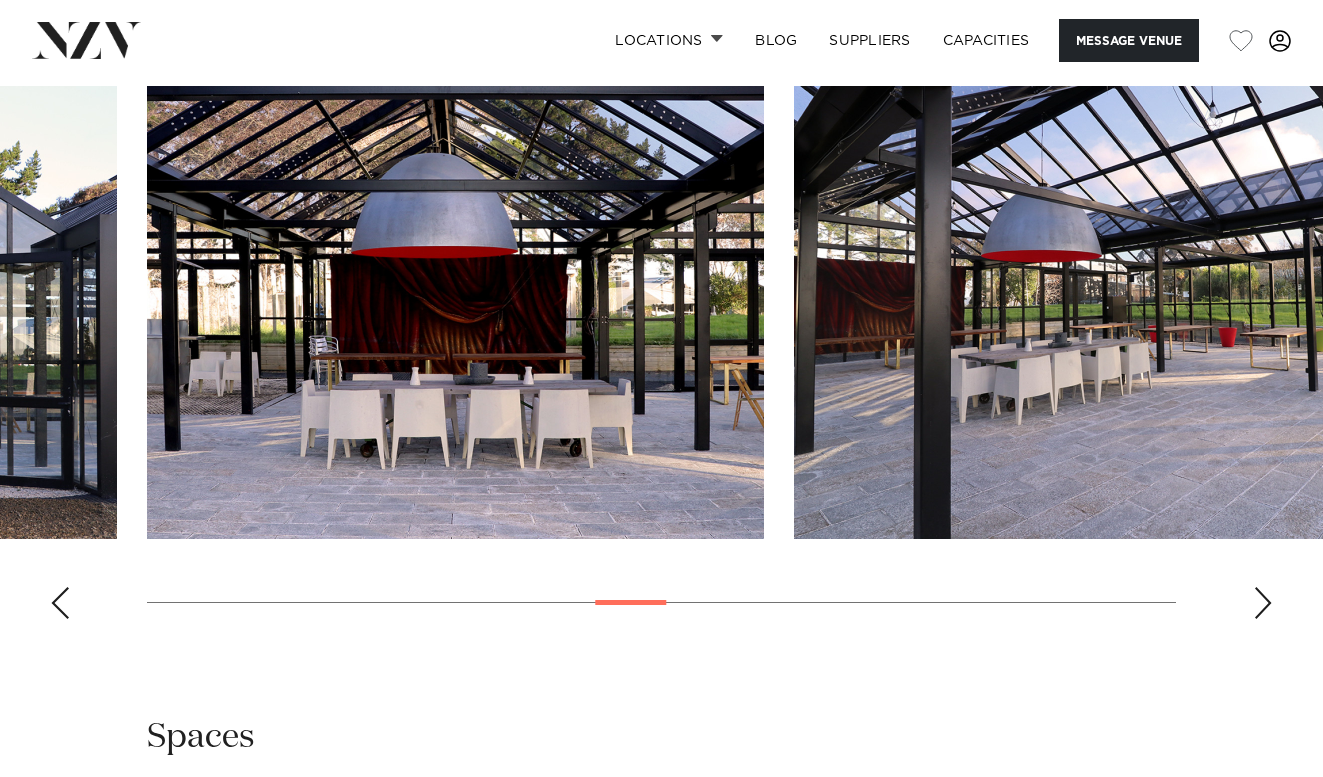 click at bounding box center [455, 312] 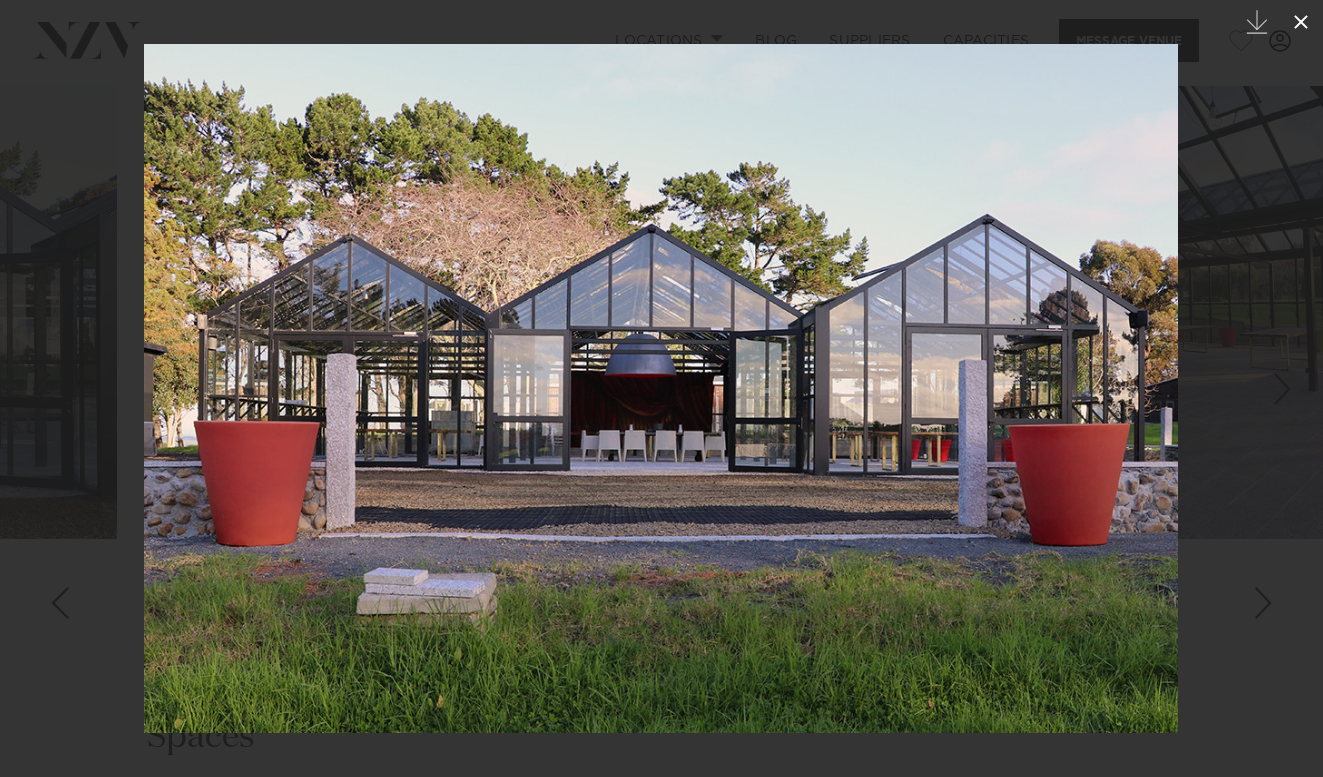 click 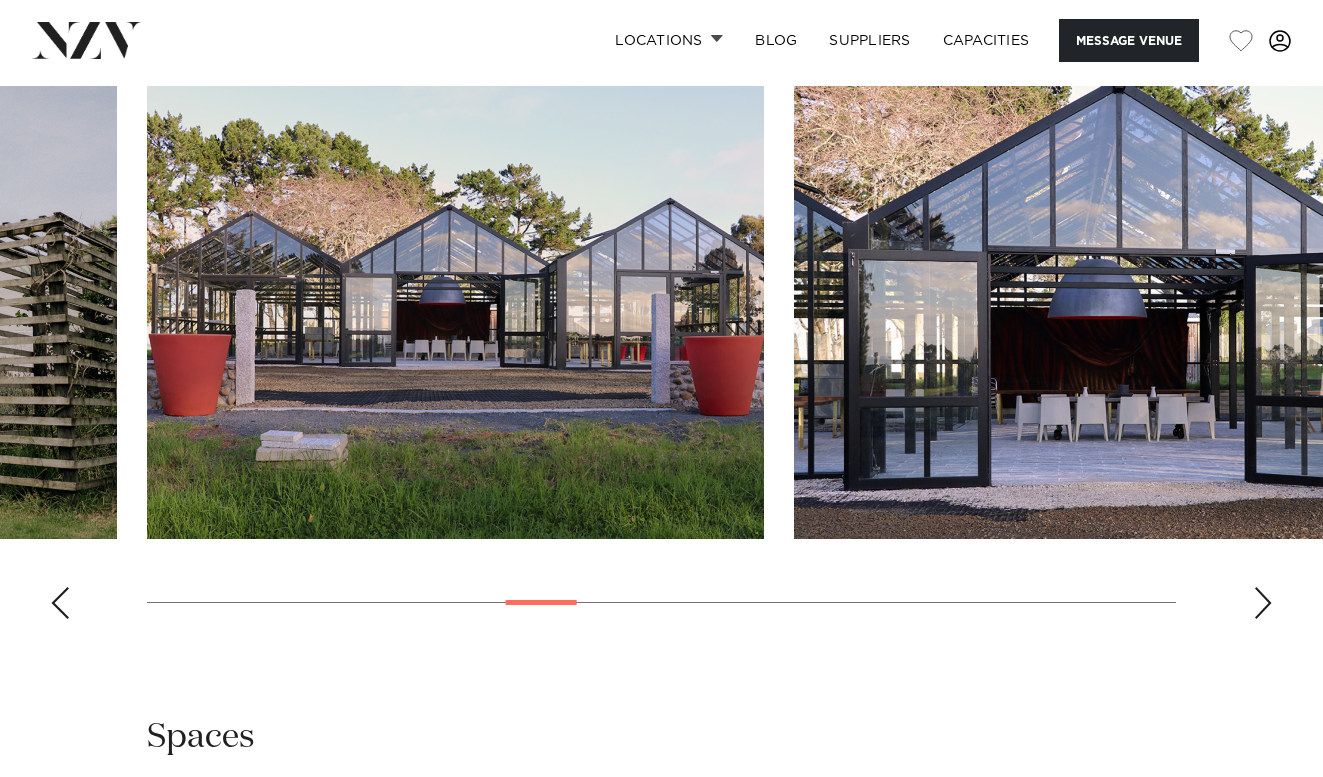 click at bounding box center (455, 312) 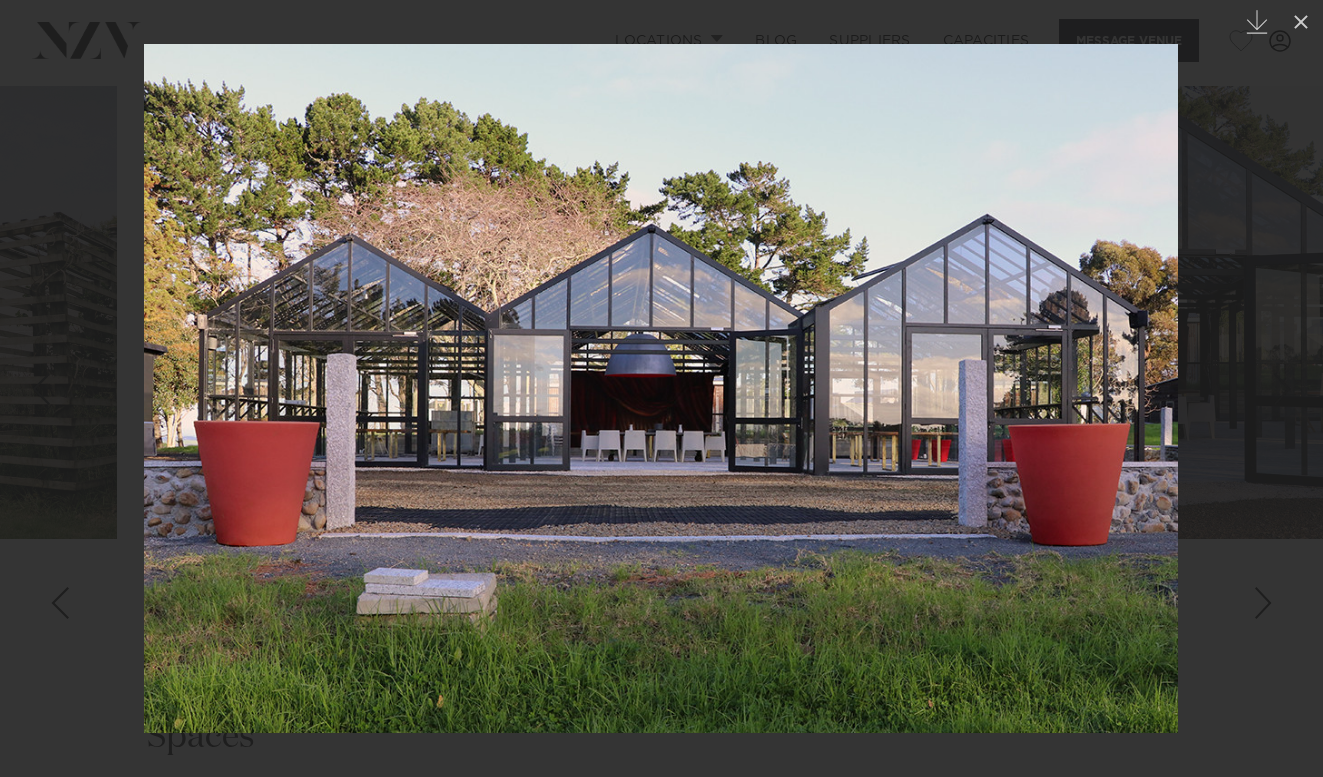 click at bounding box center (1288, 389) 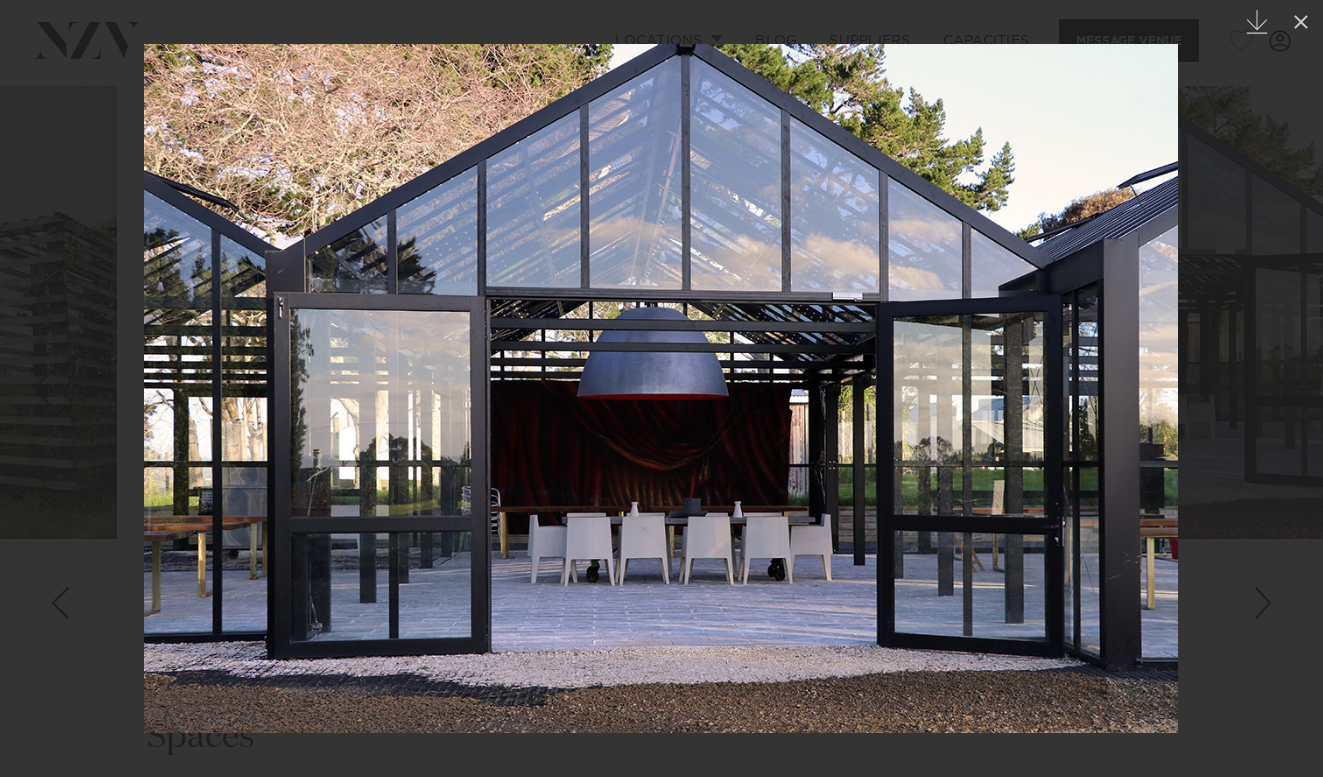 click at bounding box center (1288, 389) 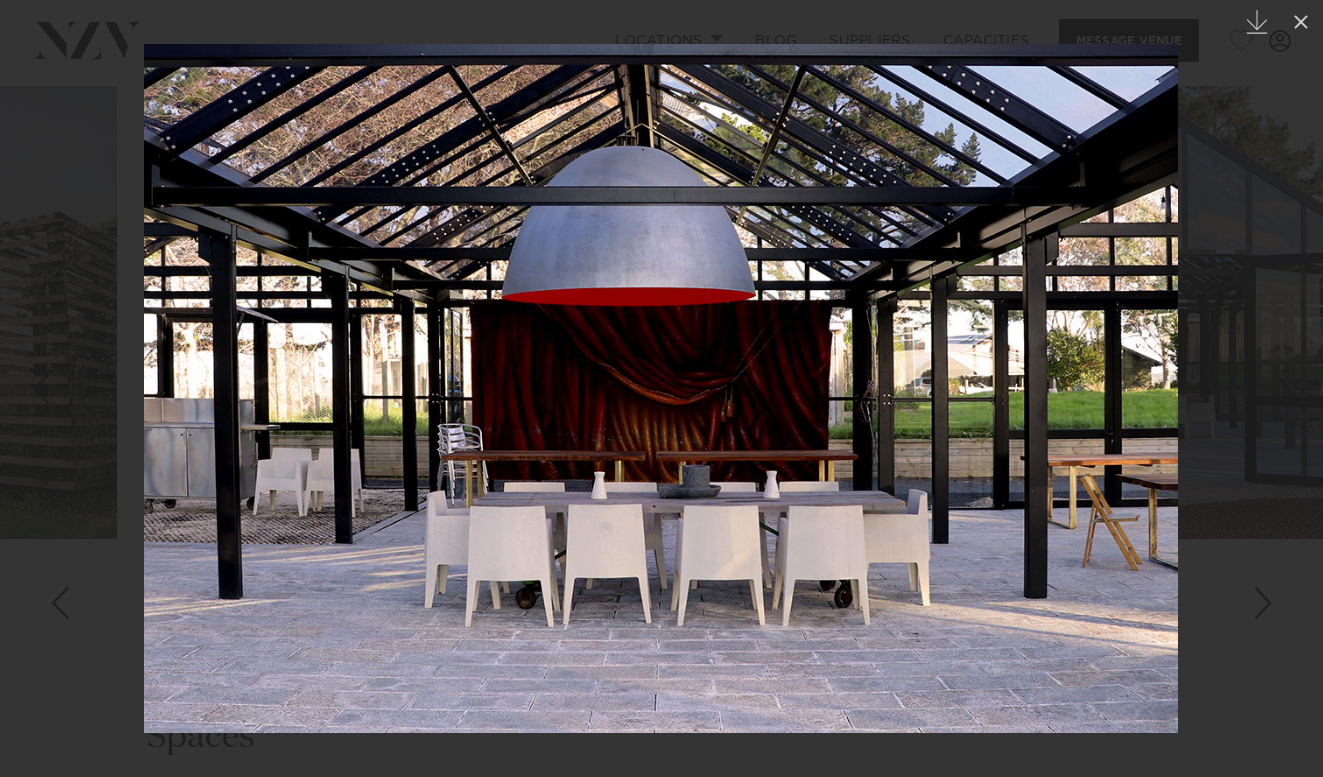 click at bounding box center (1288, 389) 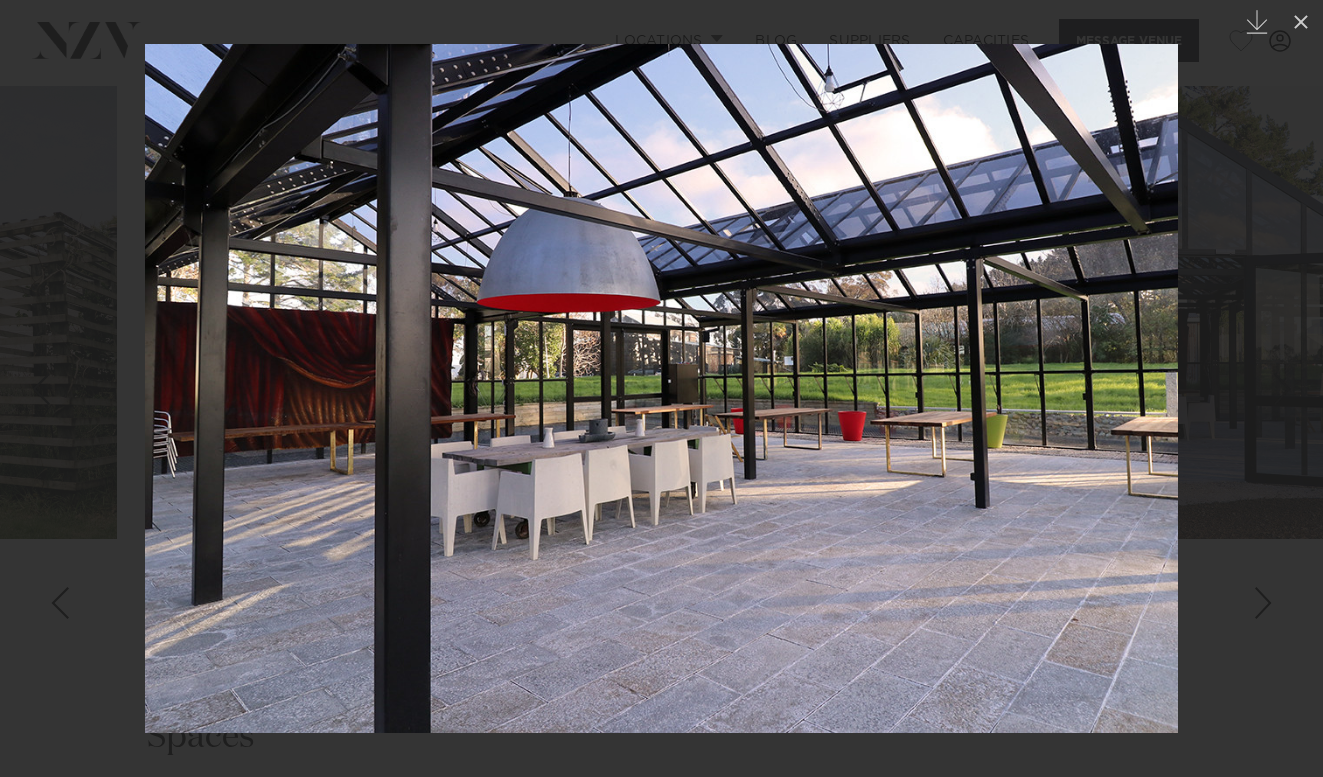 click at bounding box center [1288, 389] 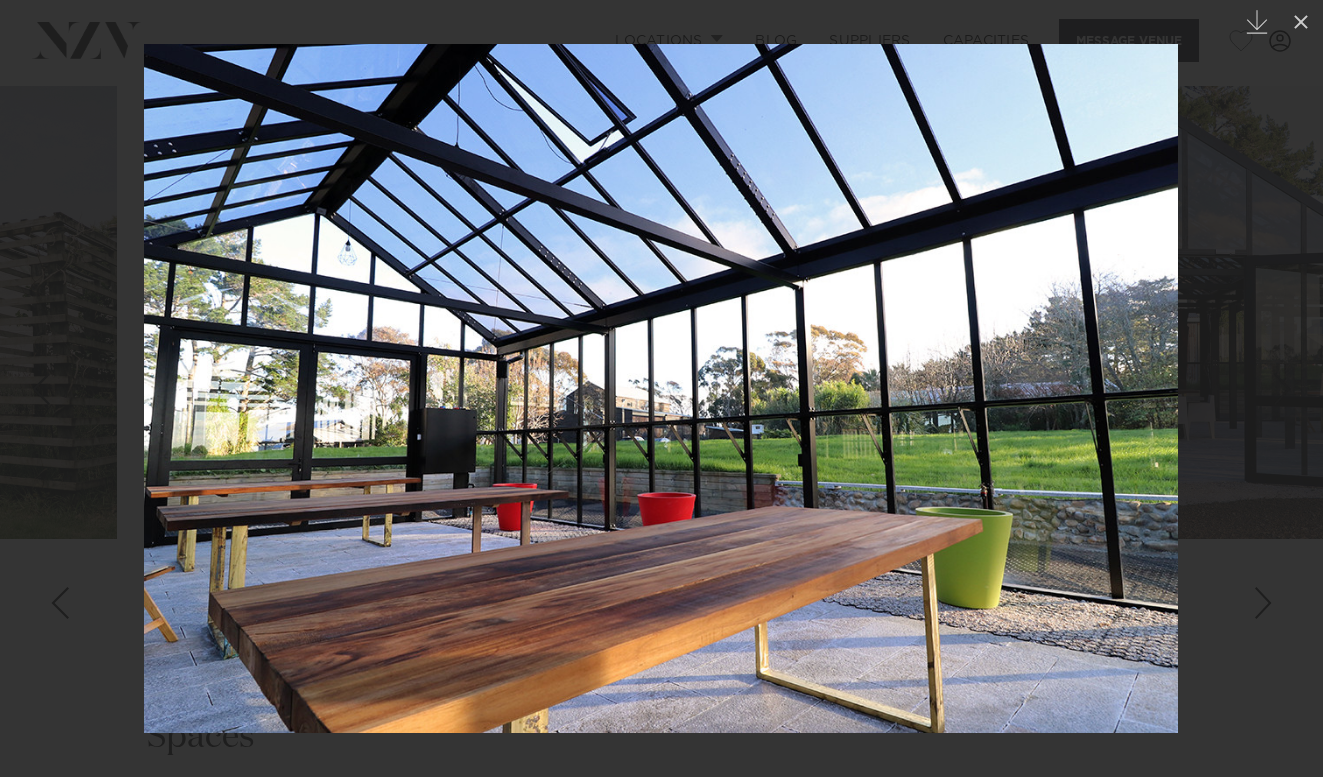 click at bounding box center (1288, 389) 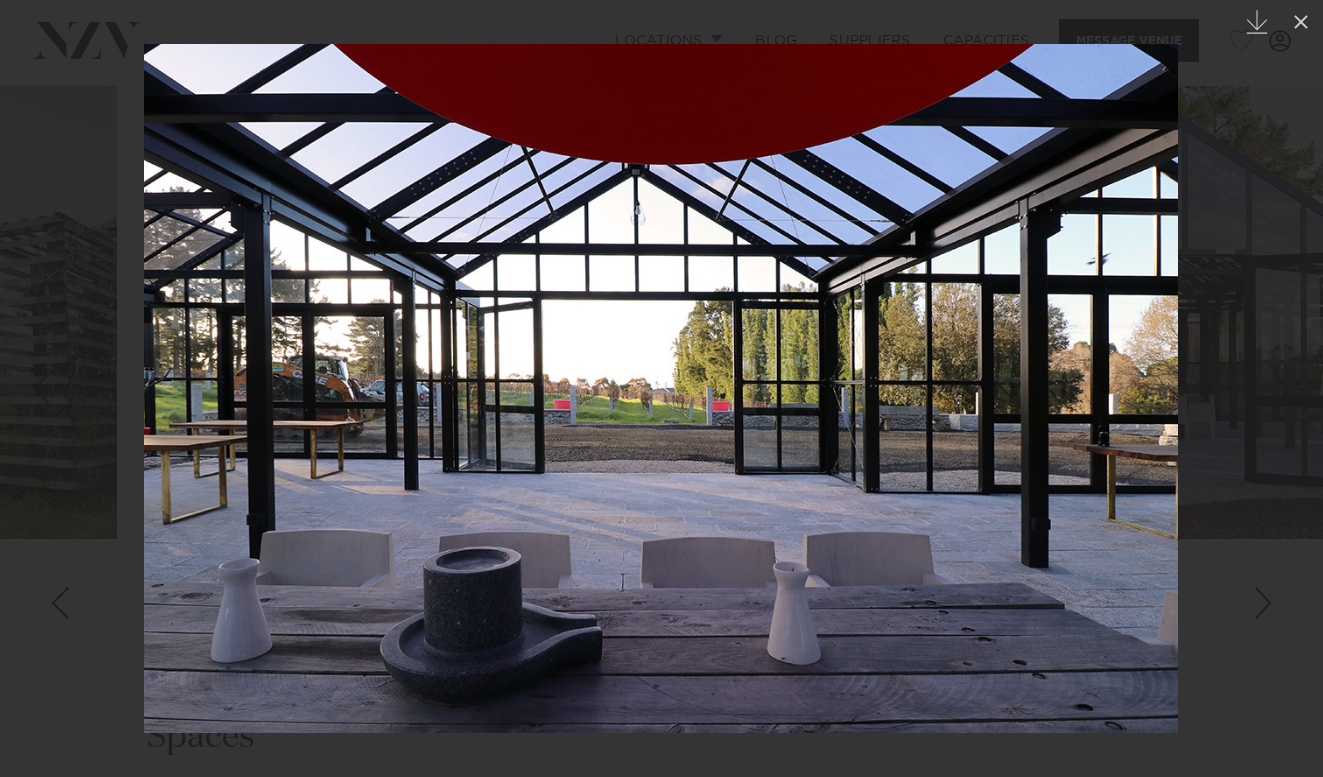 click at bounding box center [1288, 389] 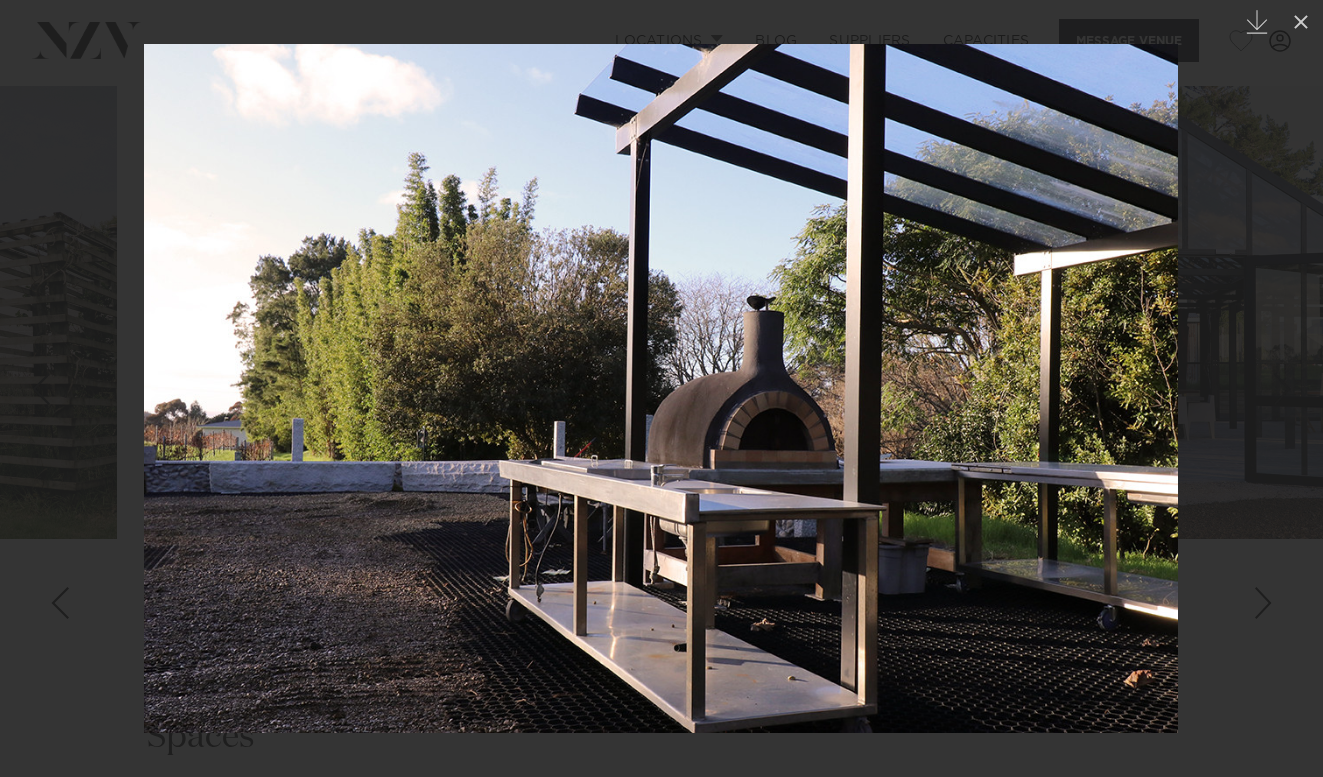 click at bounding box center (1288, 389) 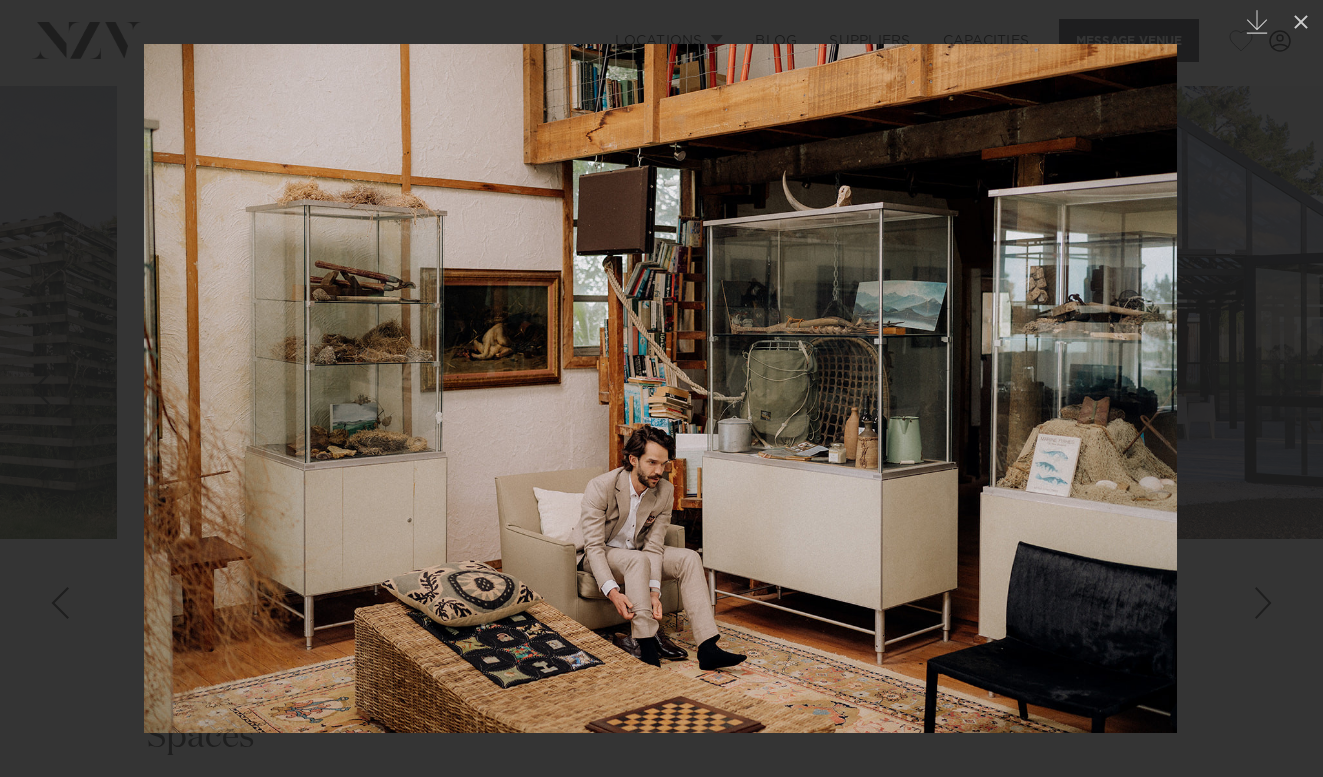 click at bounding box center (1288, 389) 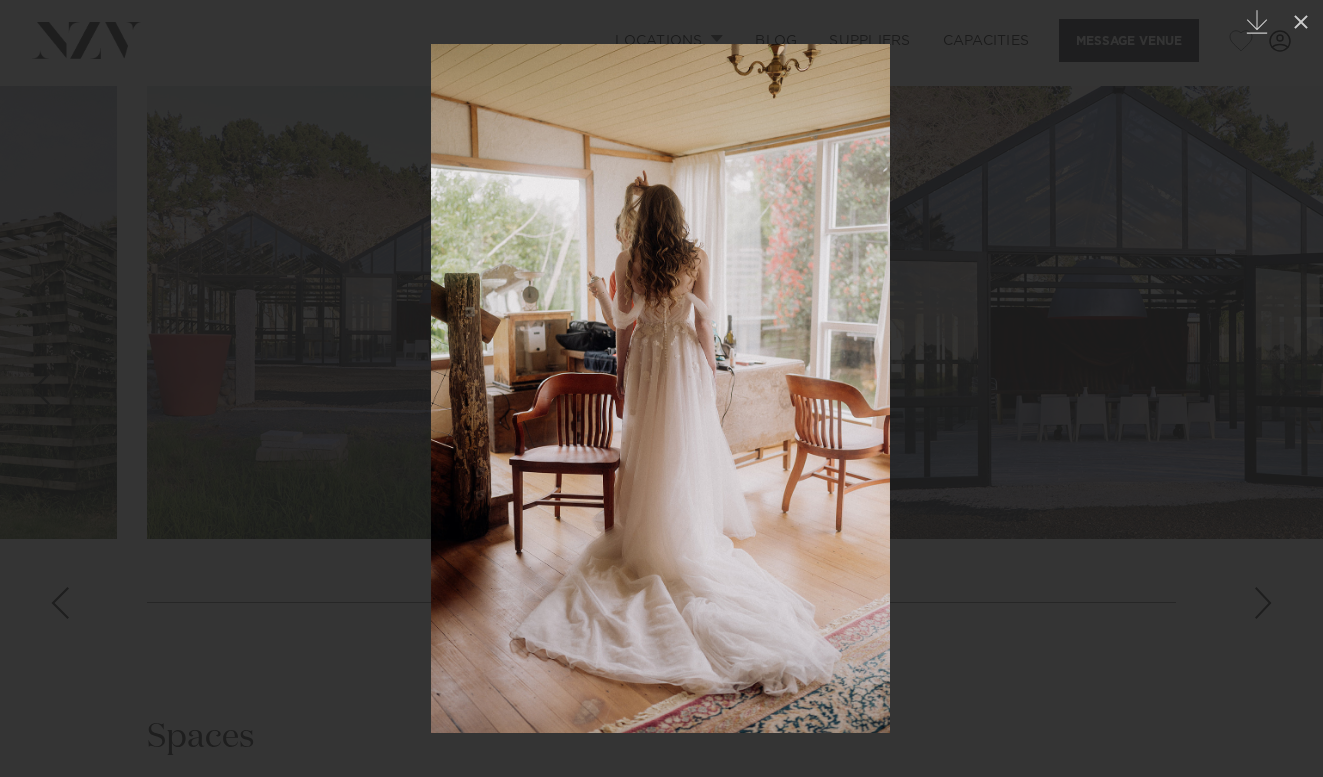 click at bounding box center [1288, 389] 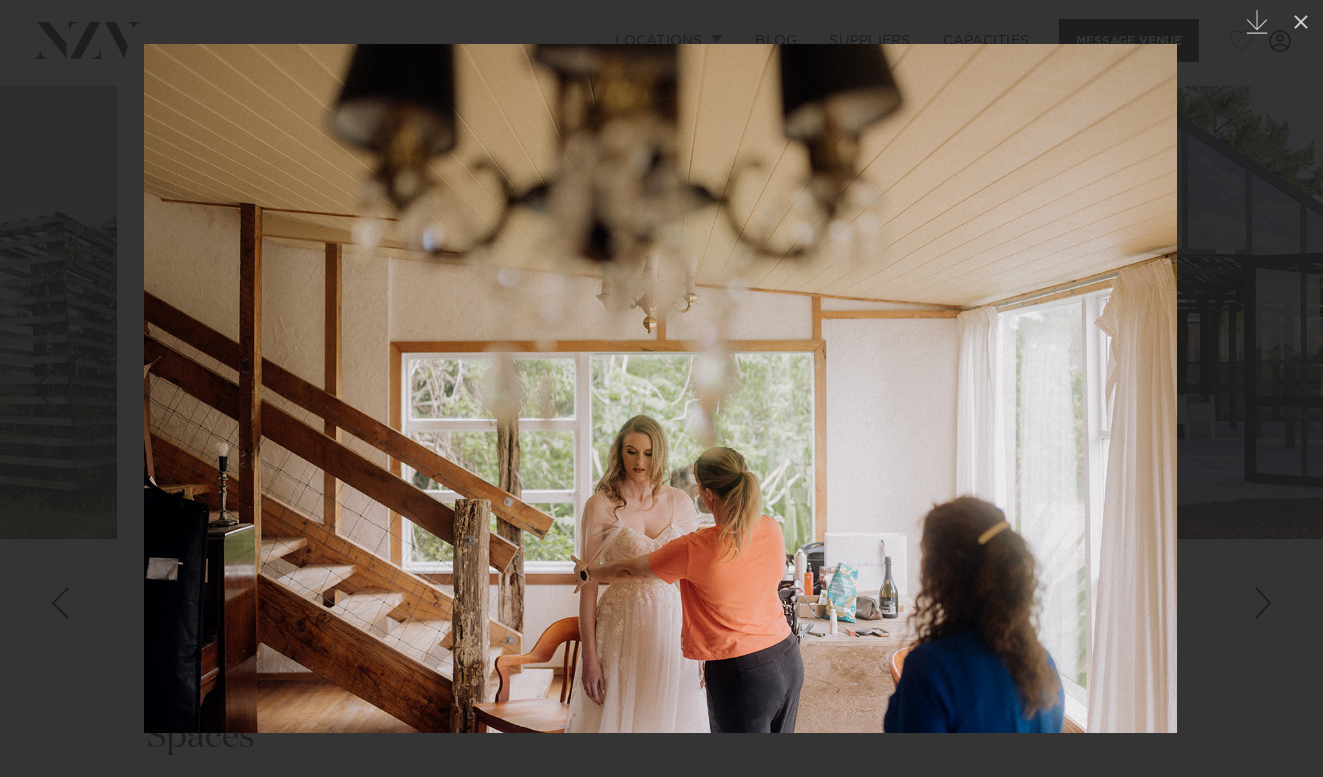 click at bounding box center (1288, 389) 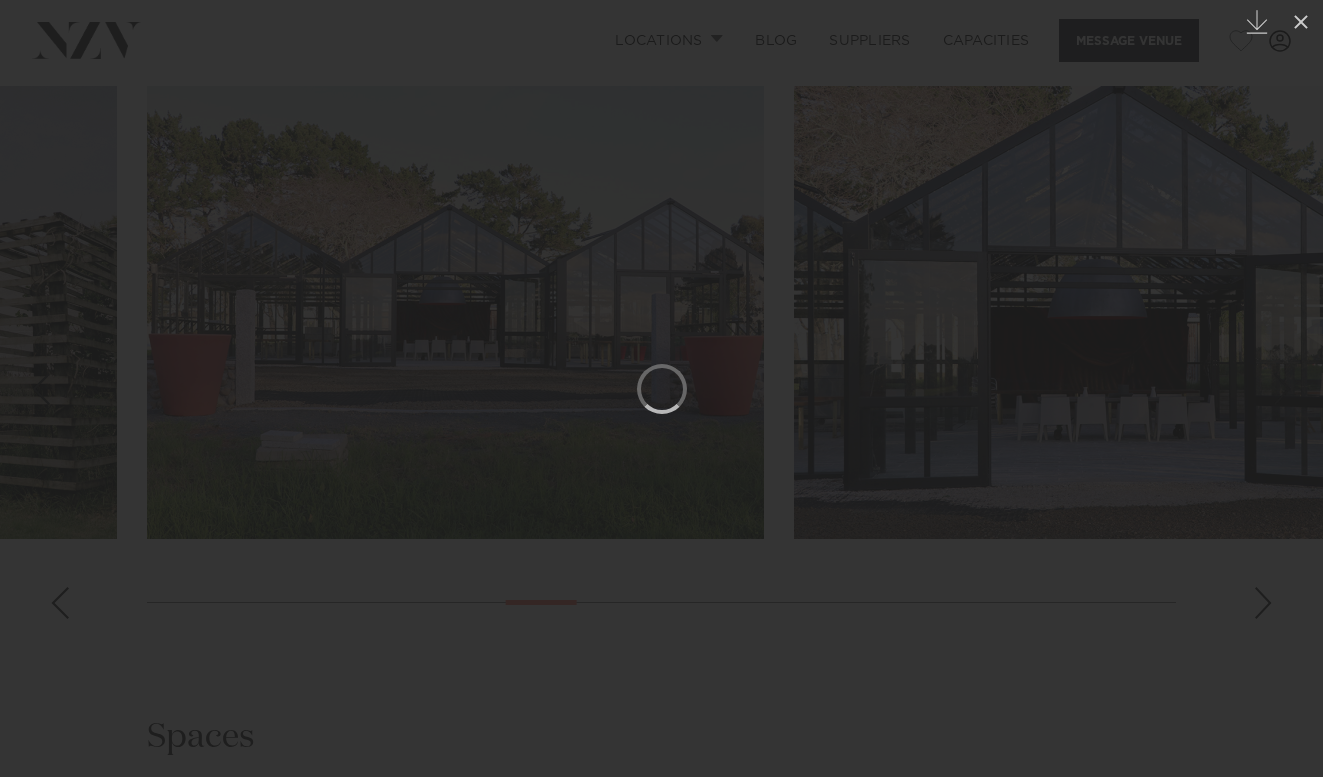 click at bounding box center [1288, 389] 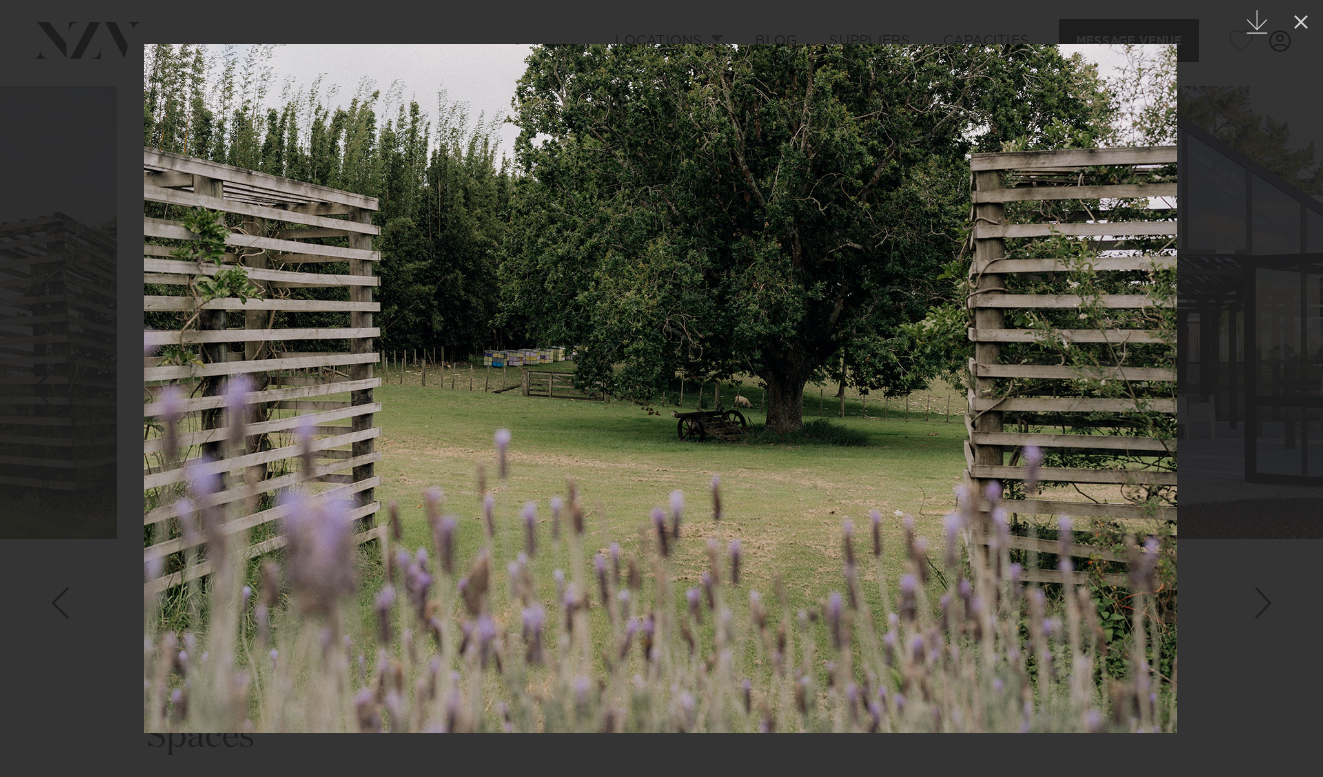click at bounding box center (661, 388) 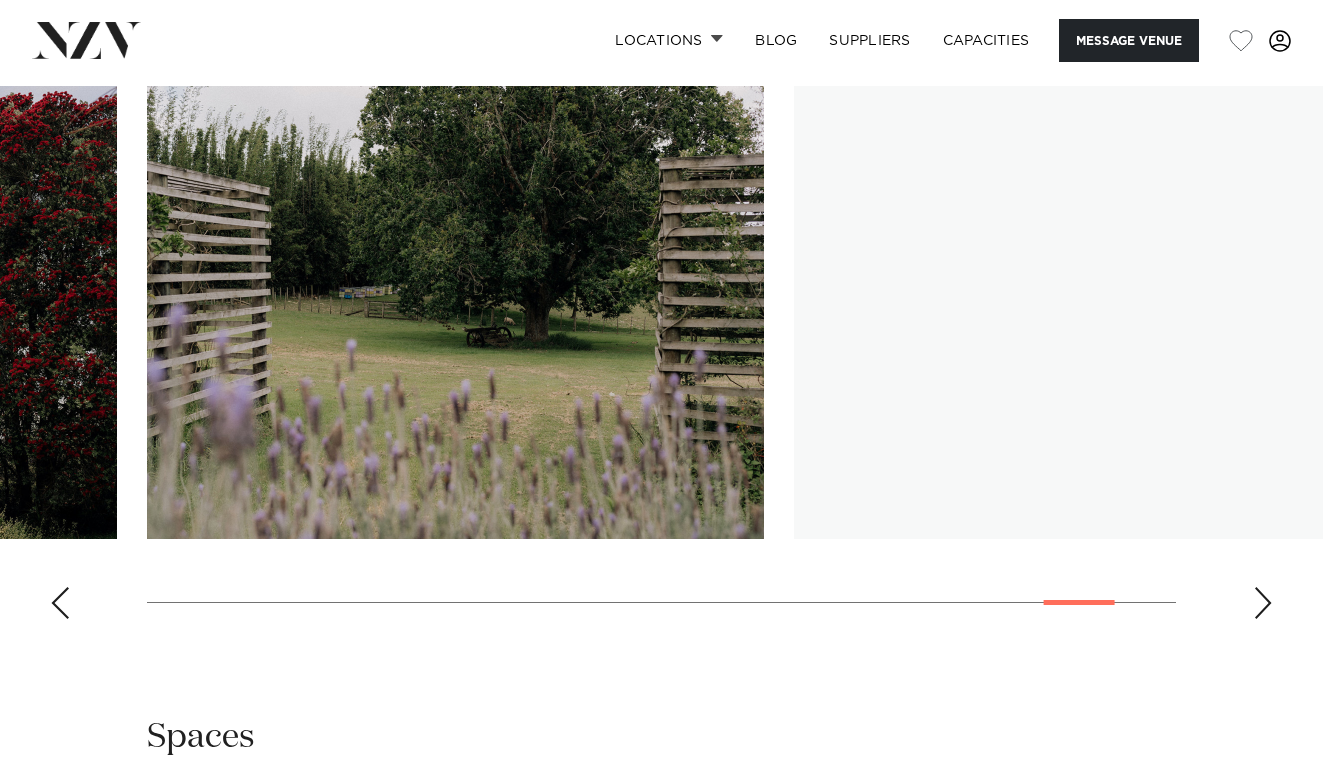 click at bounding box center (-192, 312) 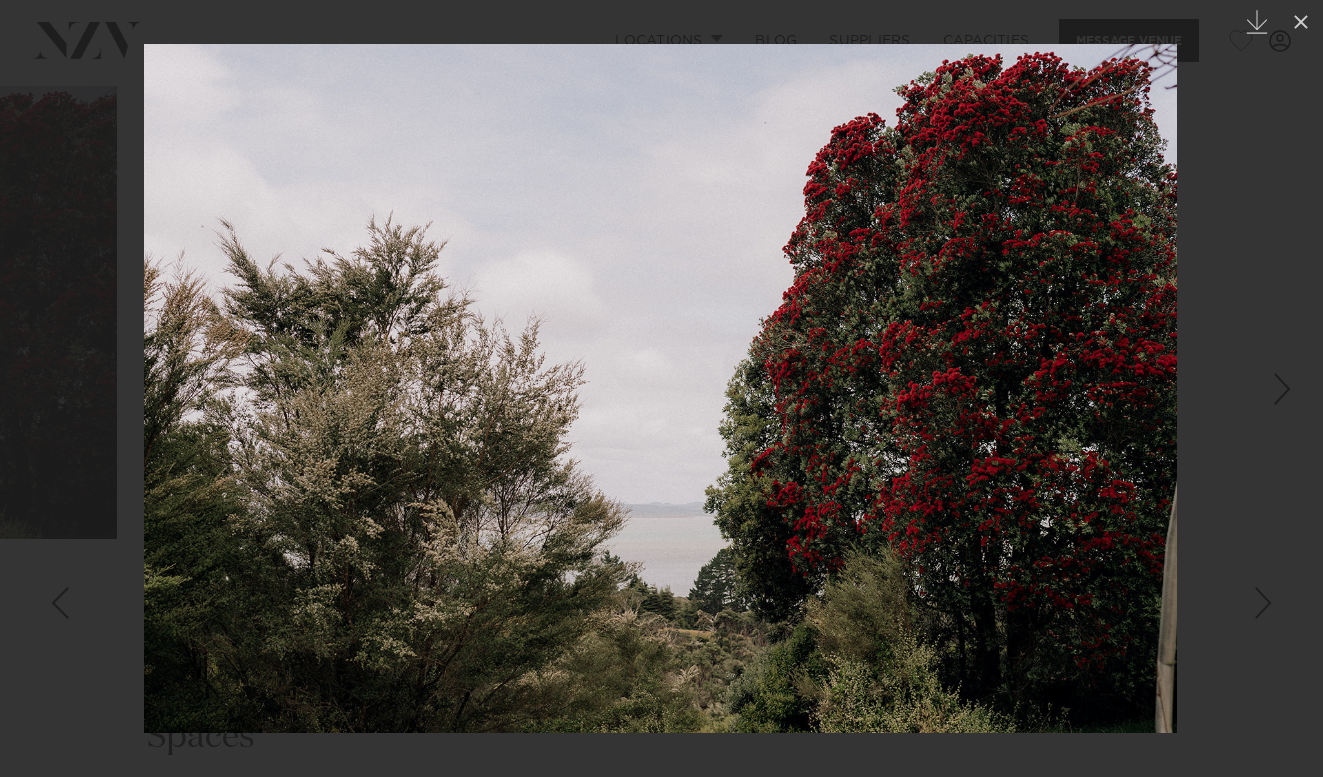 click at bounding box center (35, 389) 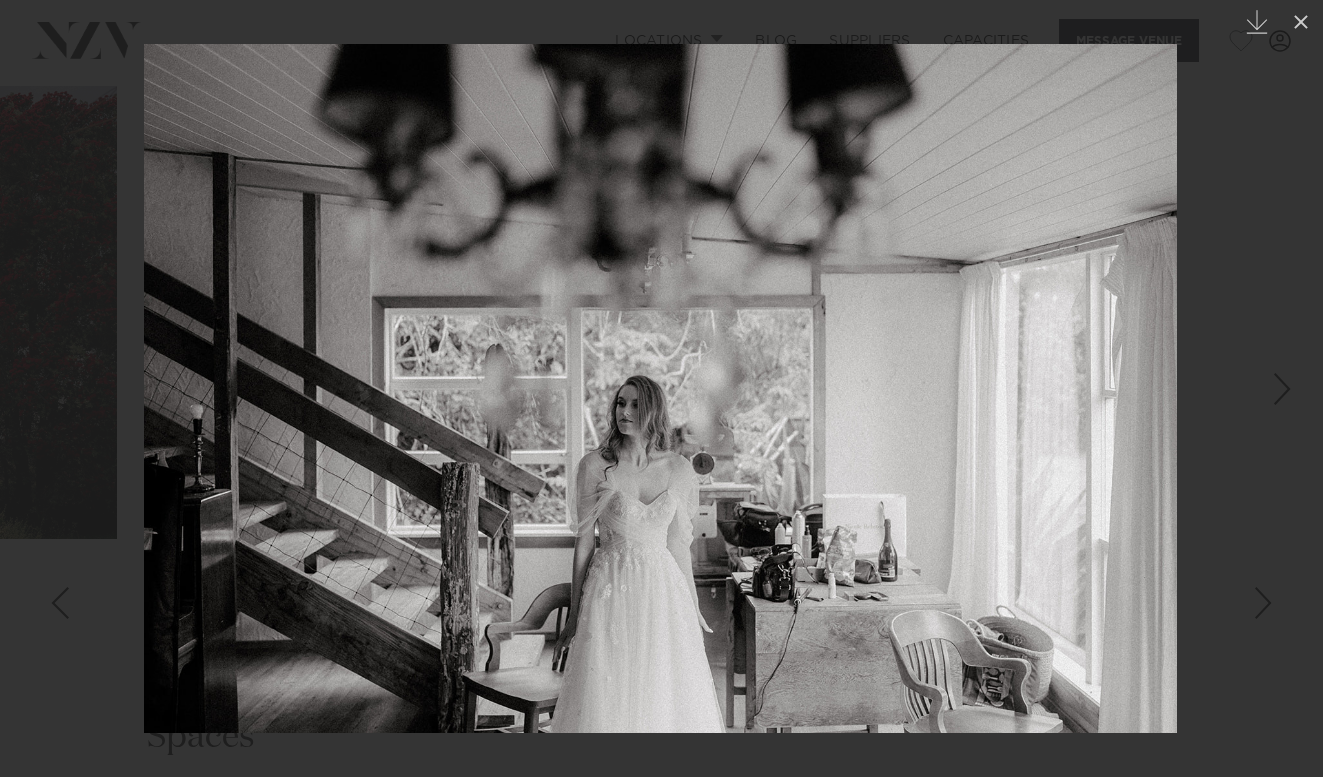 click at bounding box center [35, 389] 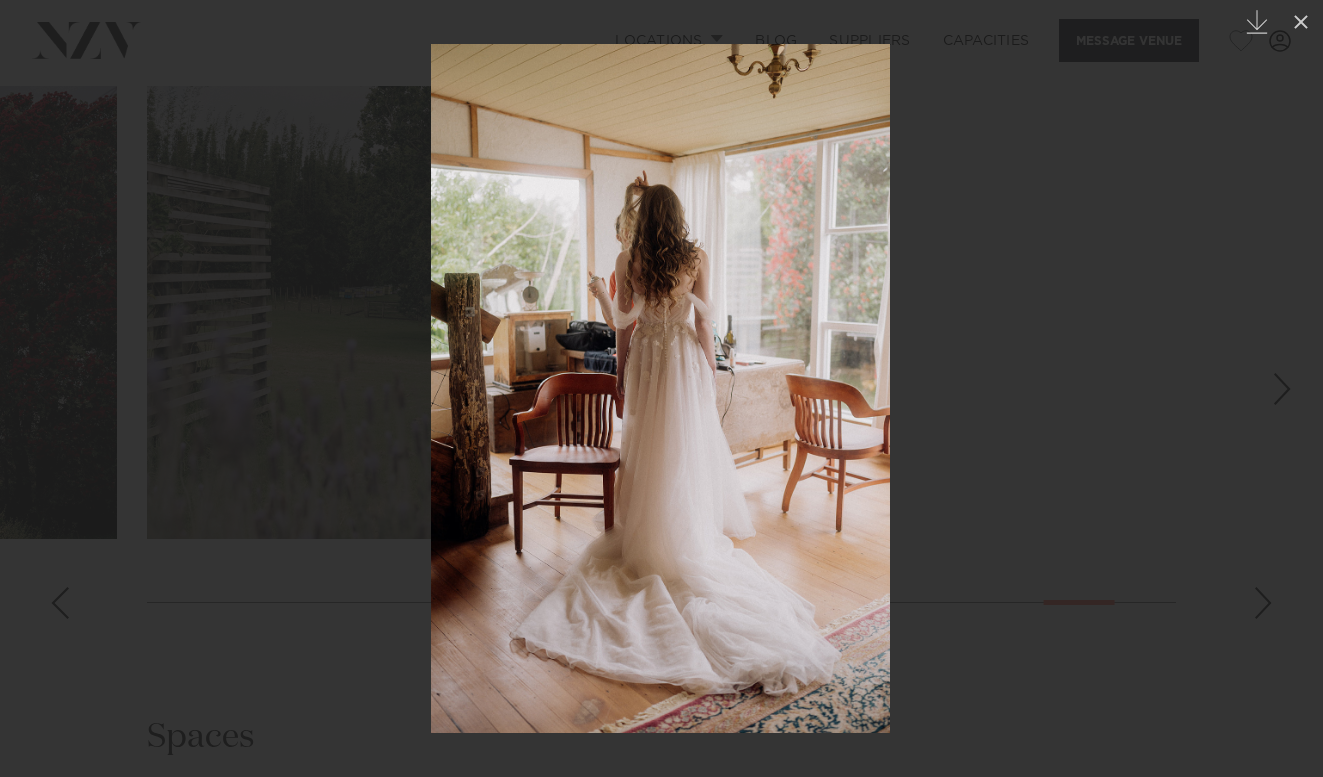 click at bounding box center (35, 389) 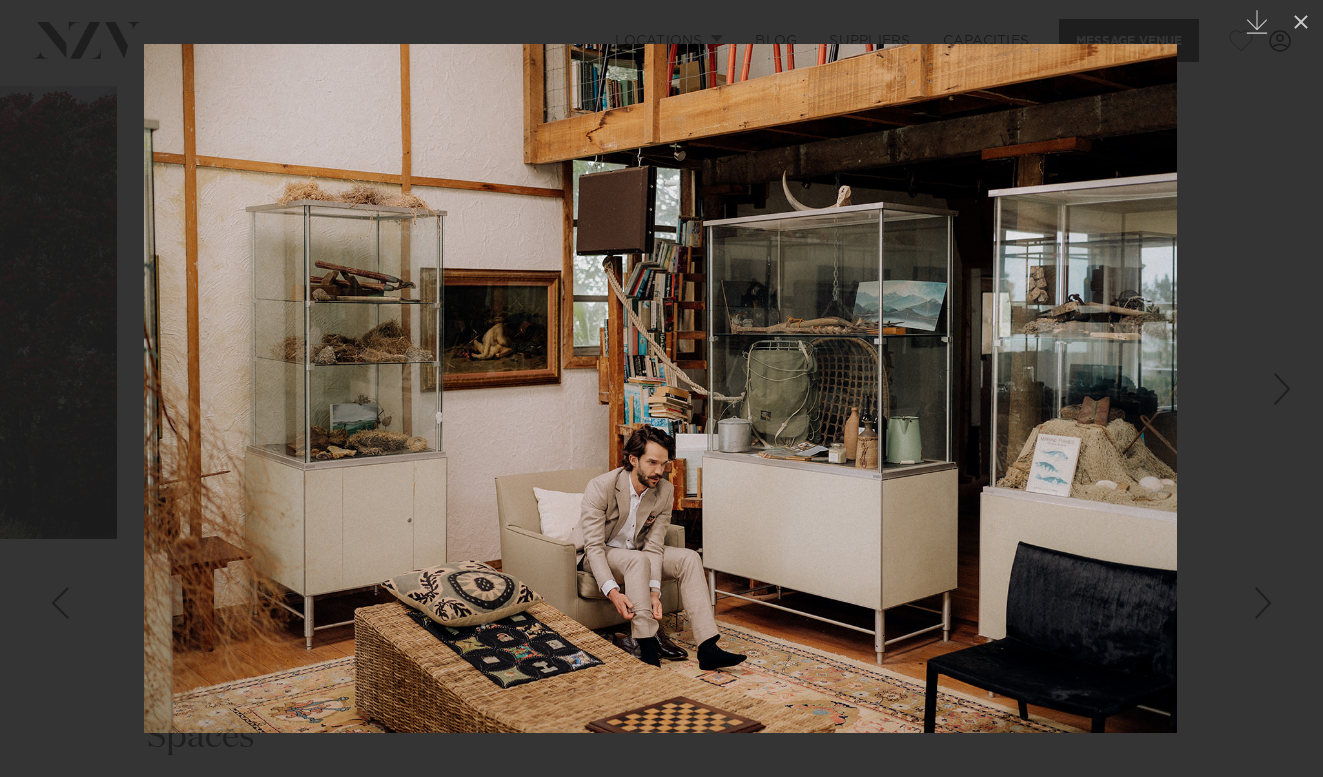 click at bounding box center [35, 389] 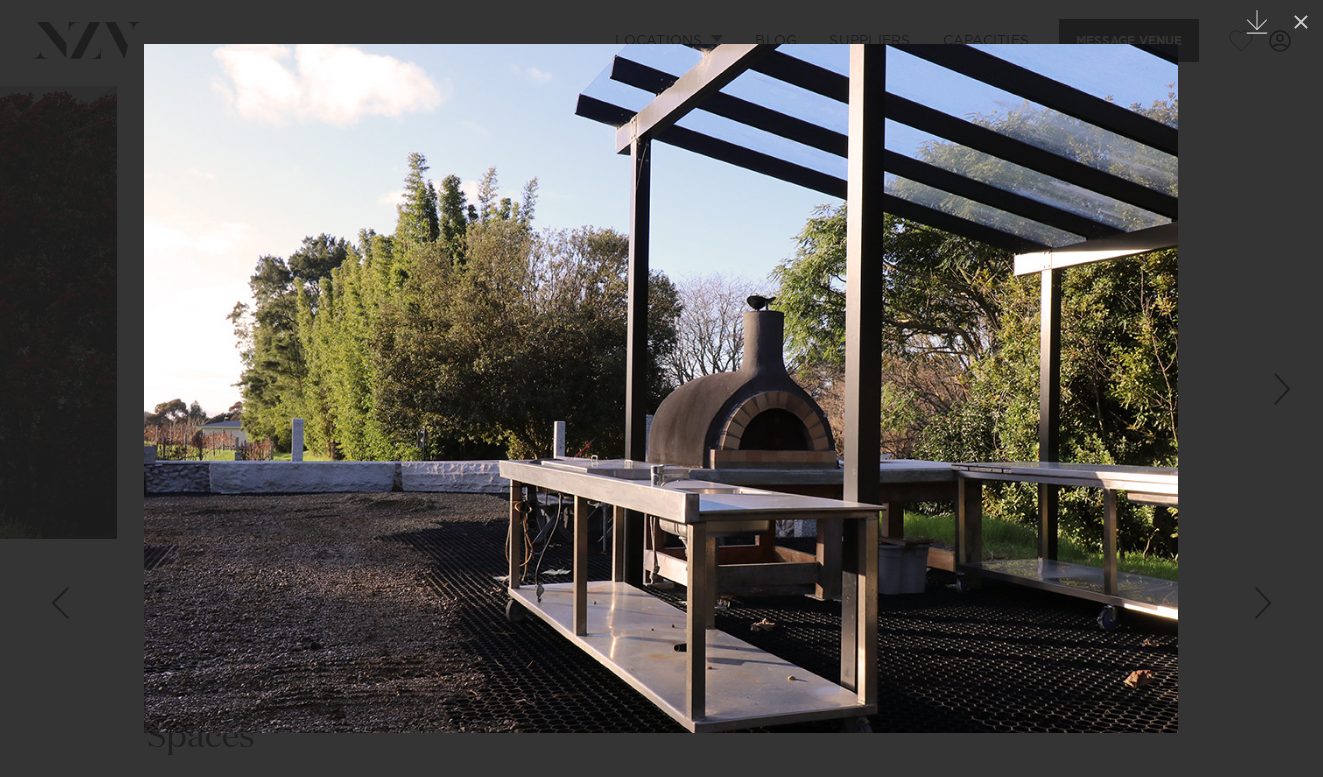 click at bounding box center (35, 389) 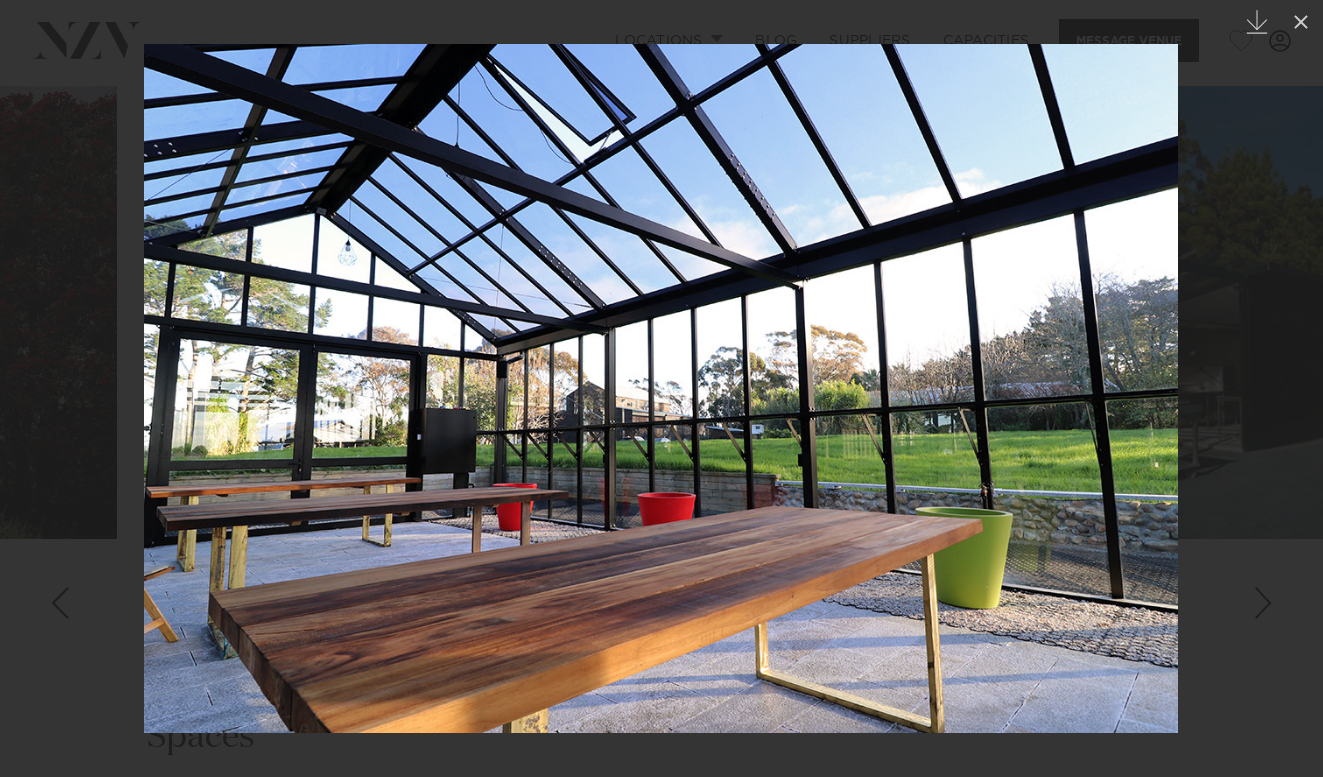 click at bounding box center [35, 389] 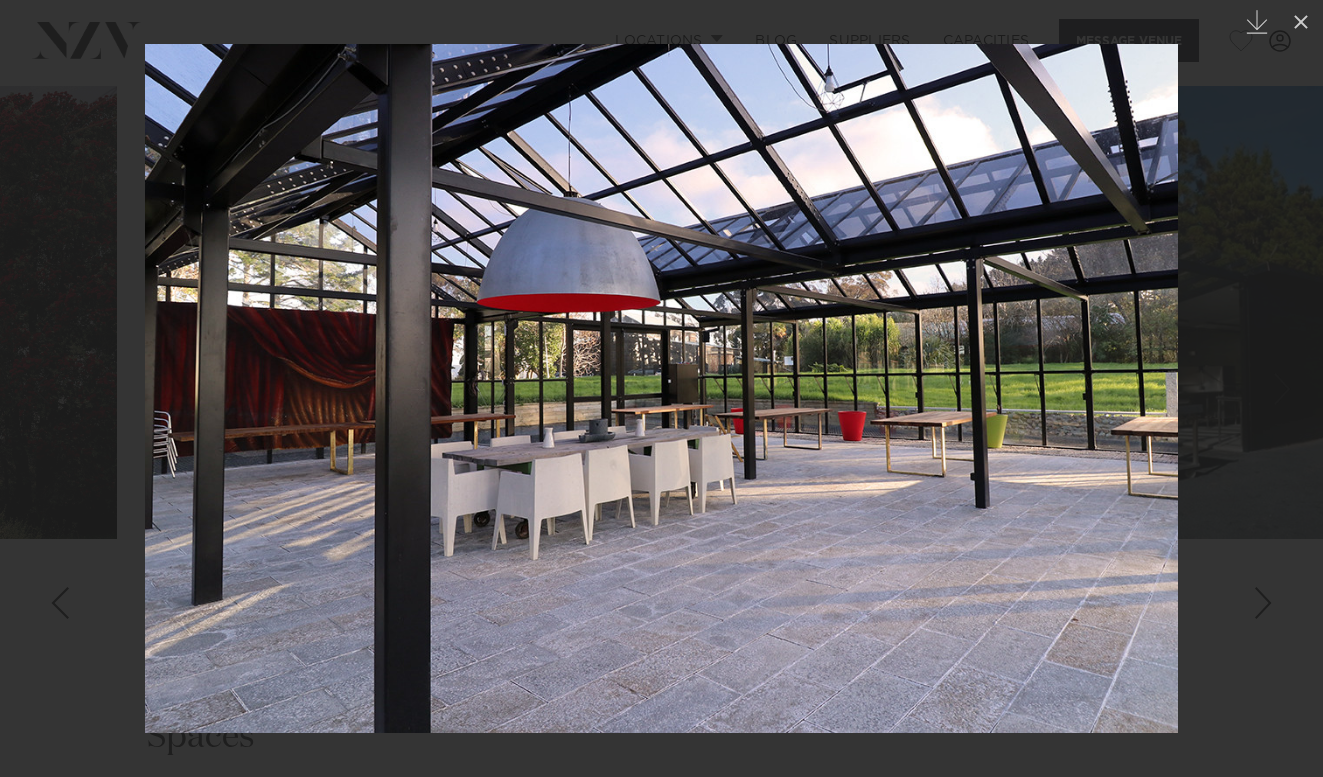 click at bounding box center (35, 389) 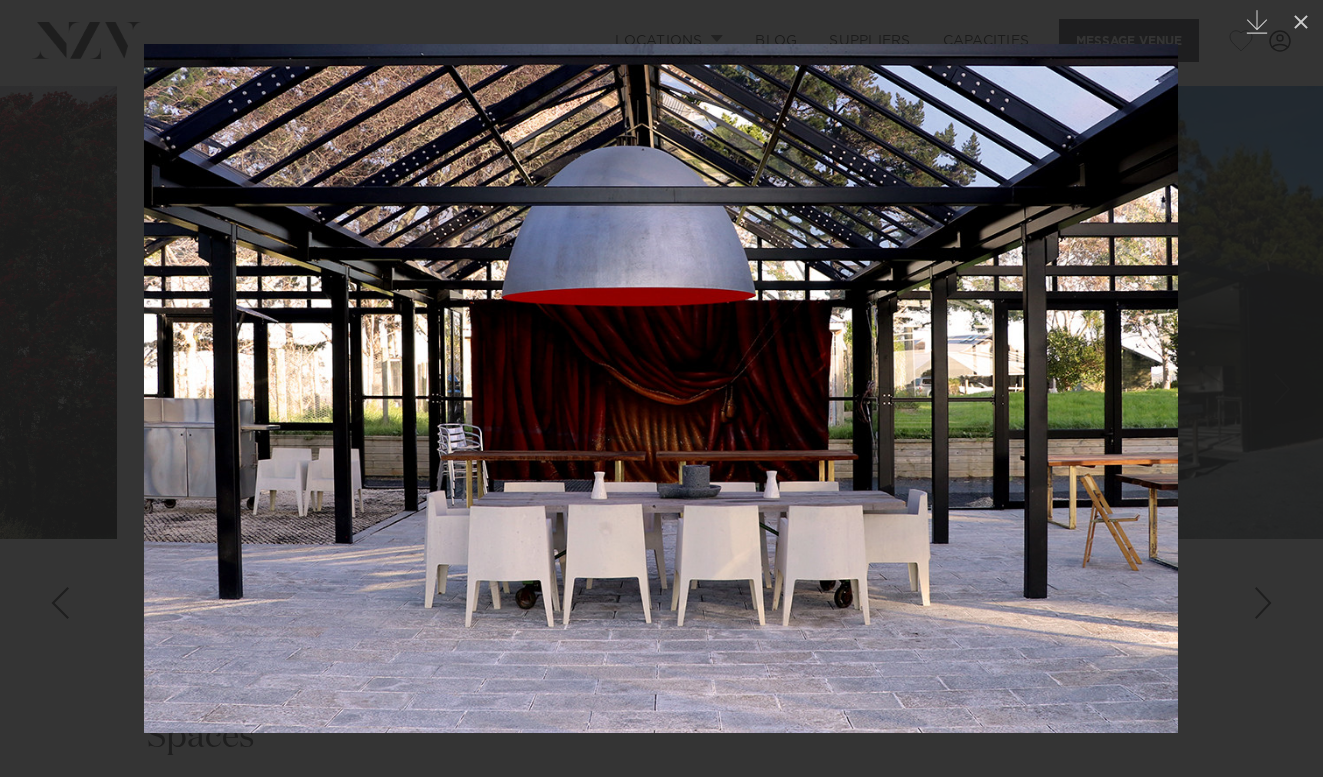 click at bounding box center (35, 389) 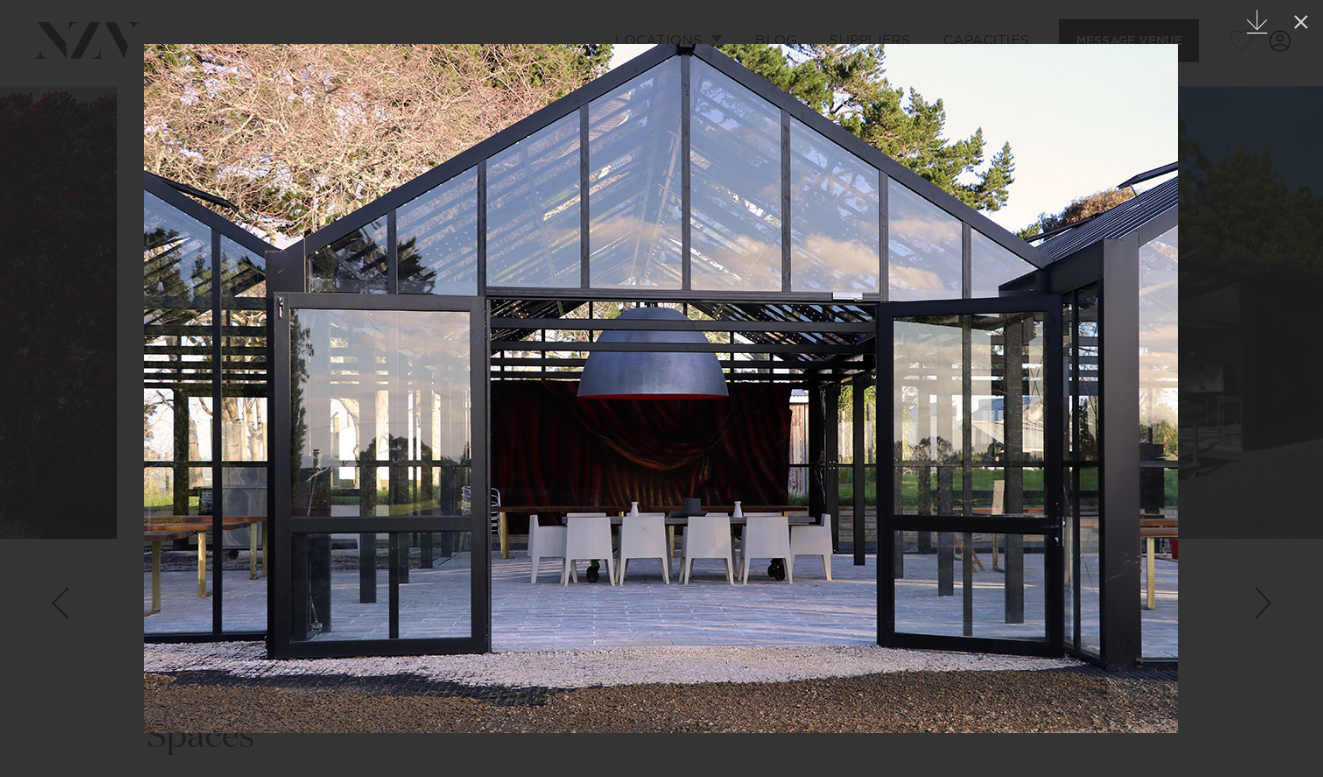 click at bounding box center (35, 389) 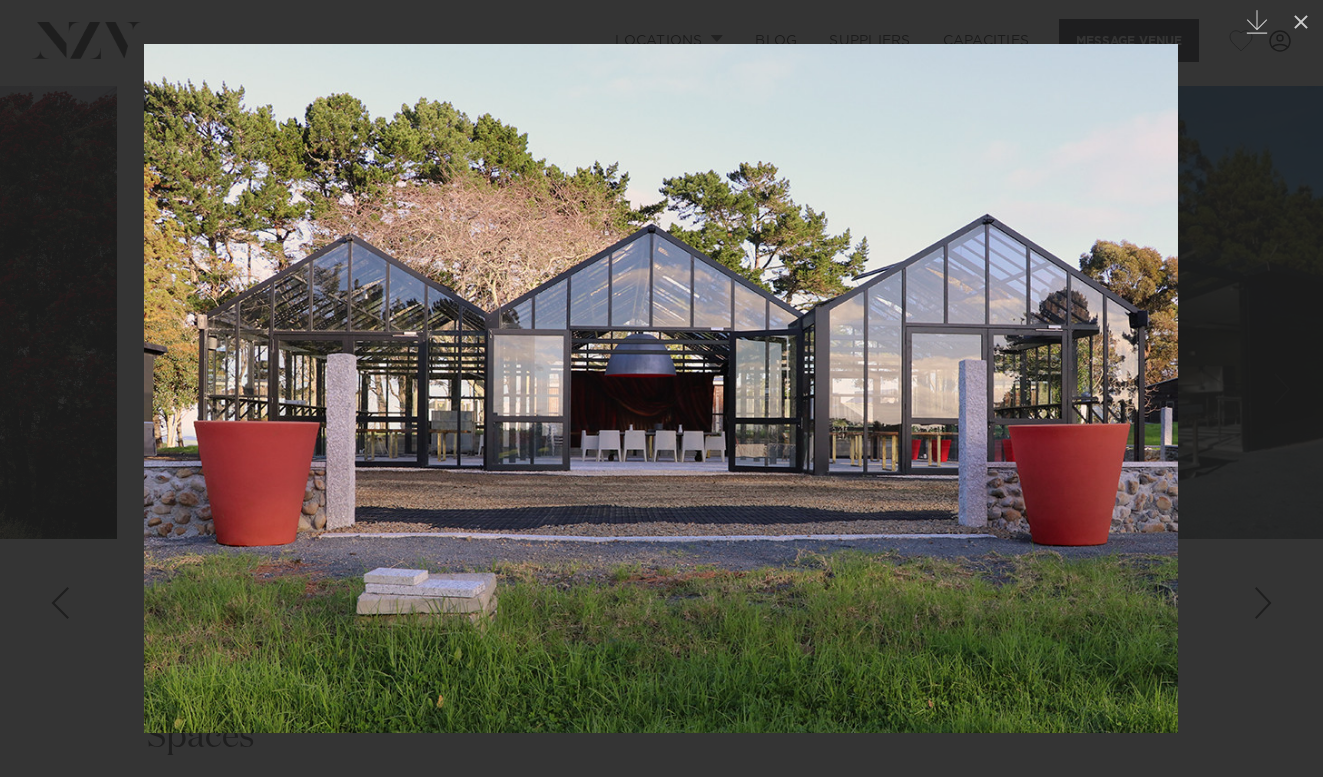 click at bounding box center (35, 389) 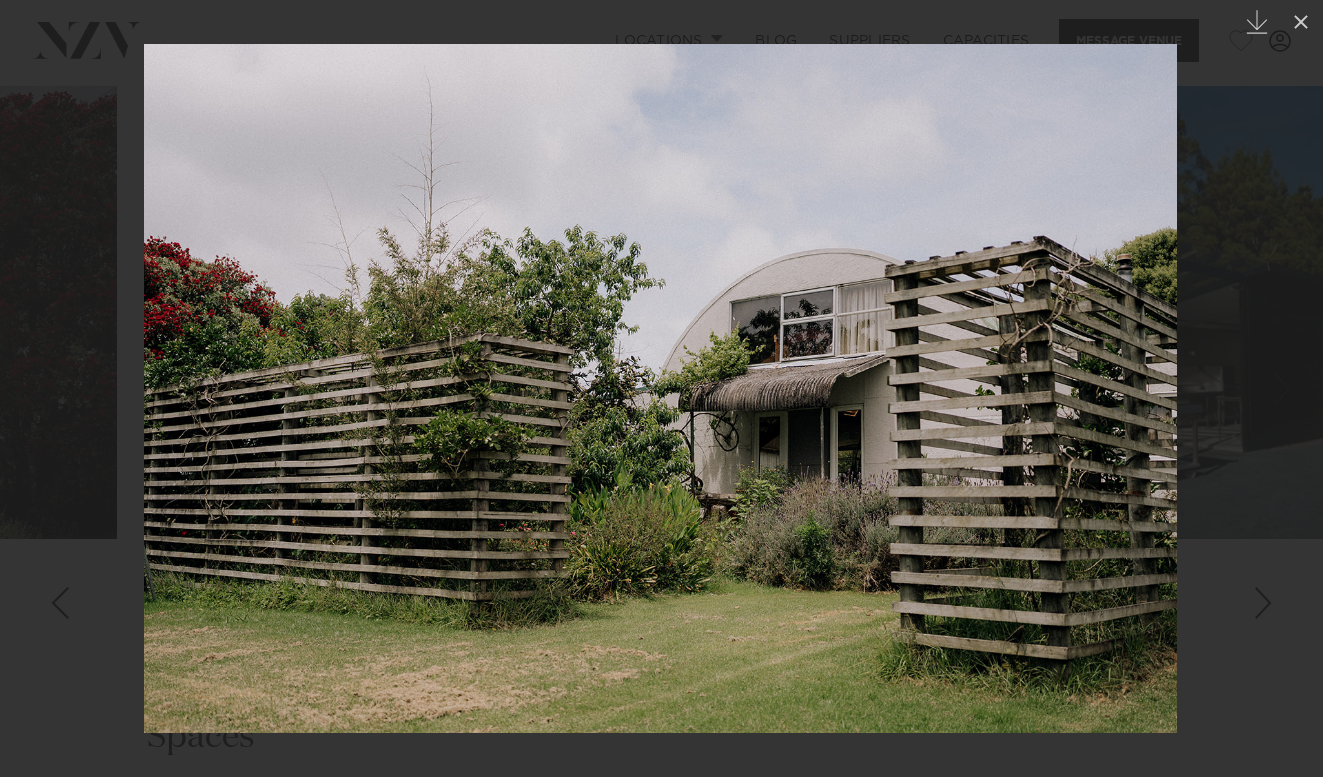 click at bounding box center [35, 389] 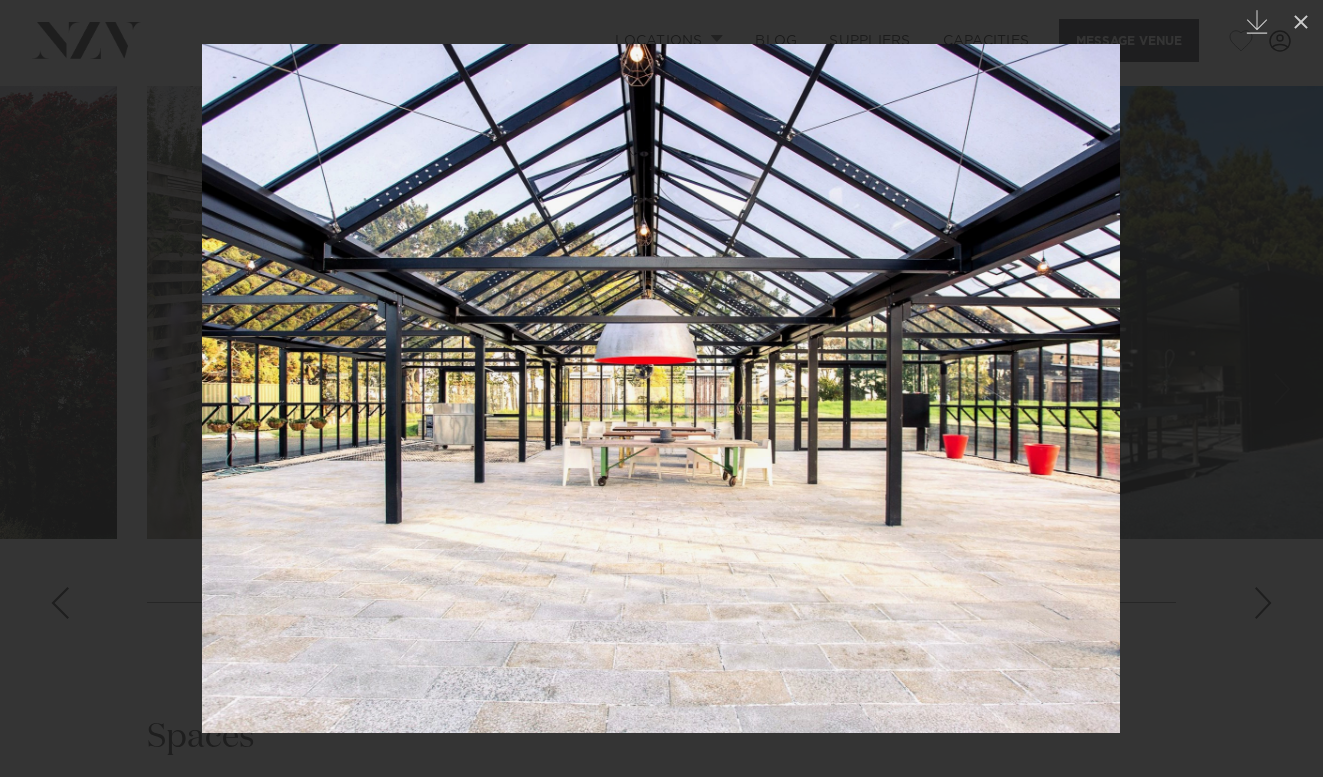 click at bounding box center [35, 389] 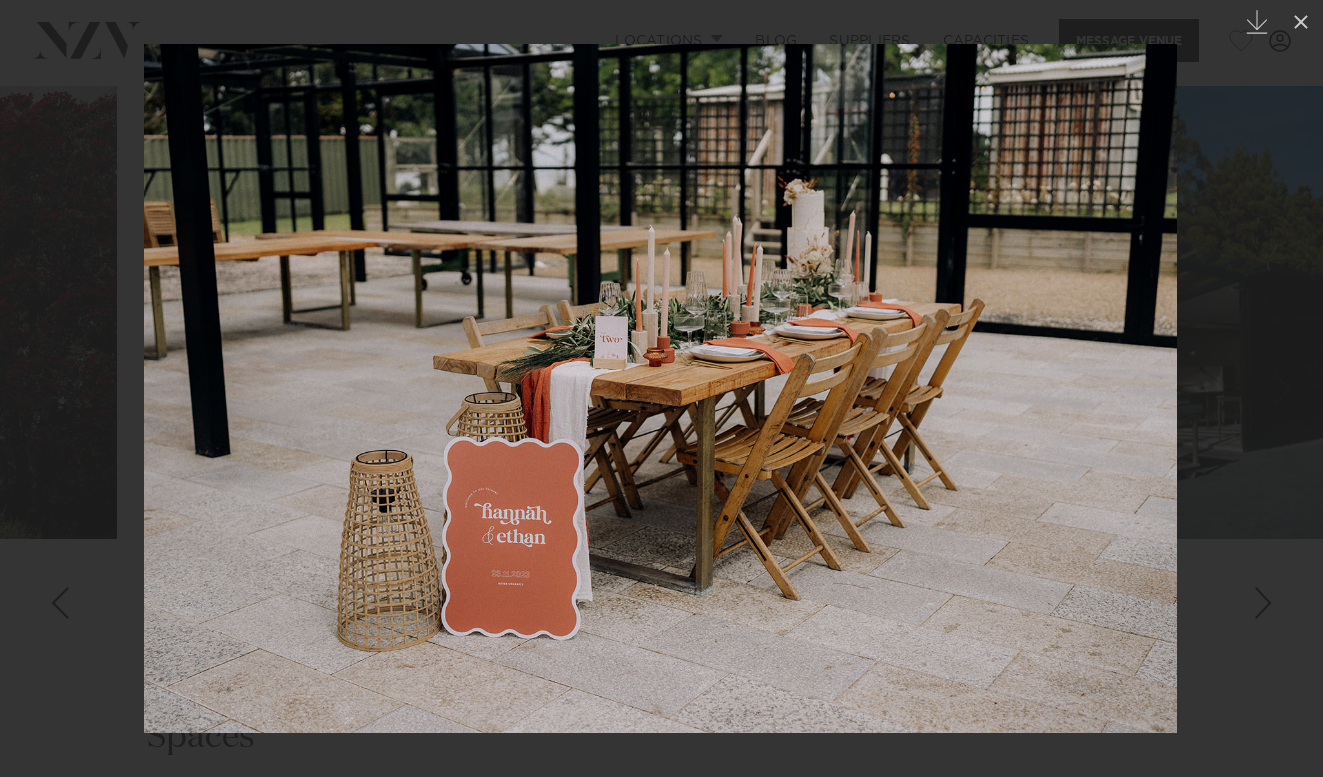 click at bounding box center (35, 389) 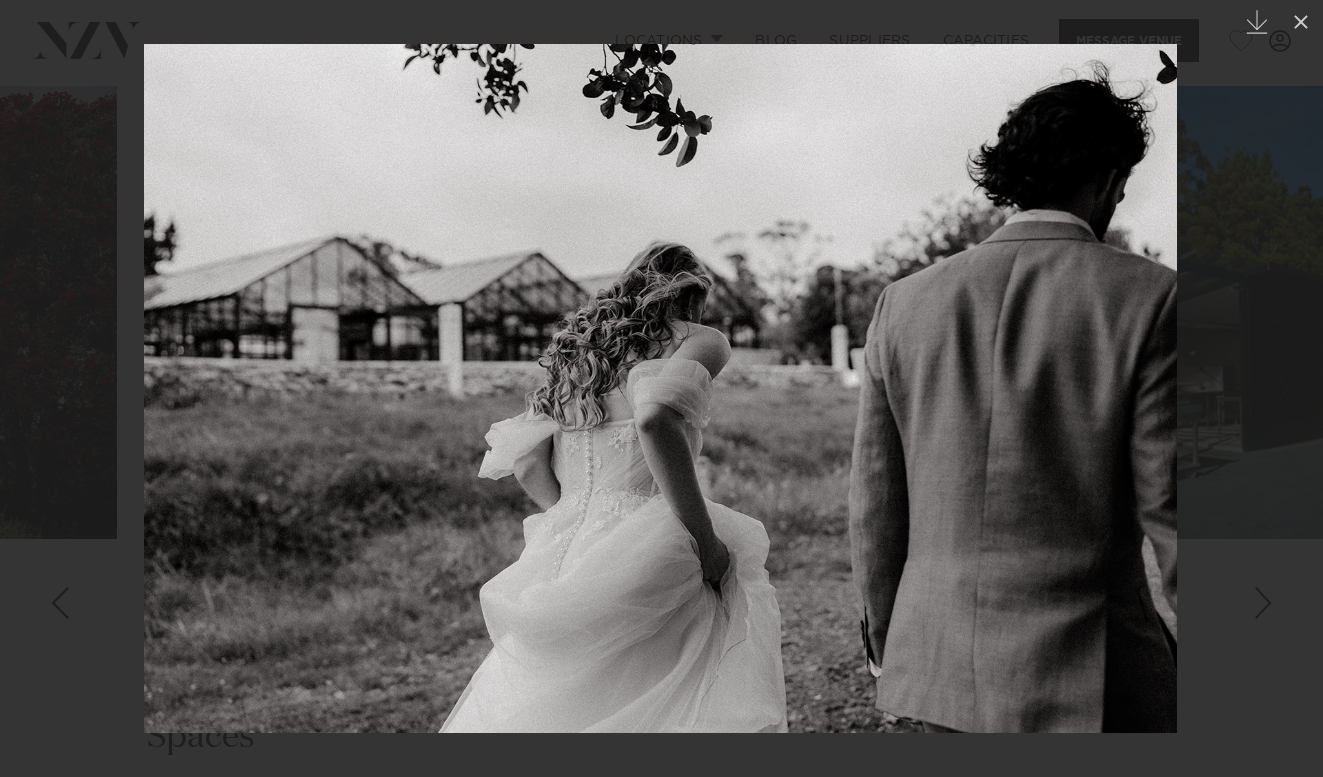 click at bounding box center [661, 388] 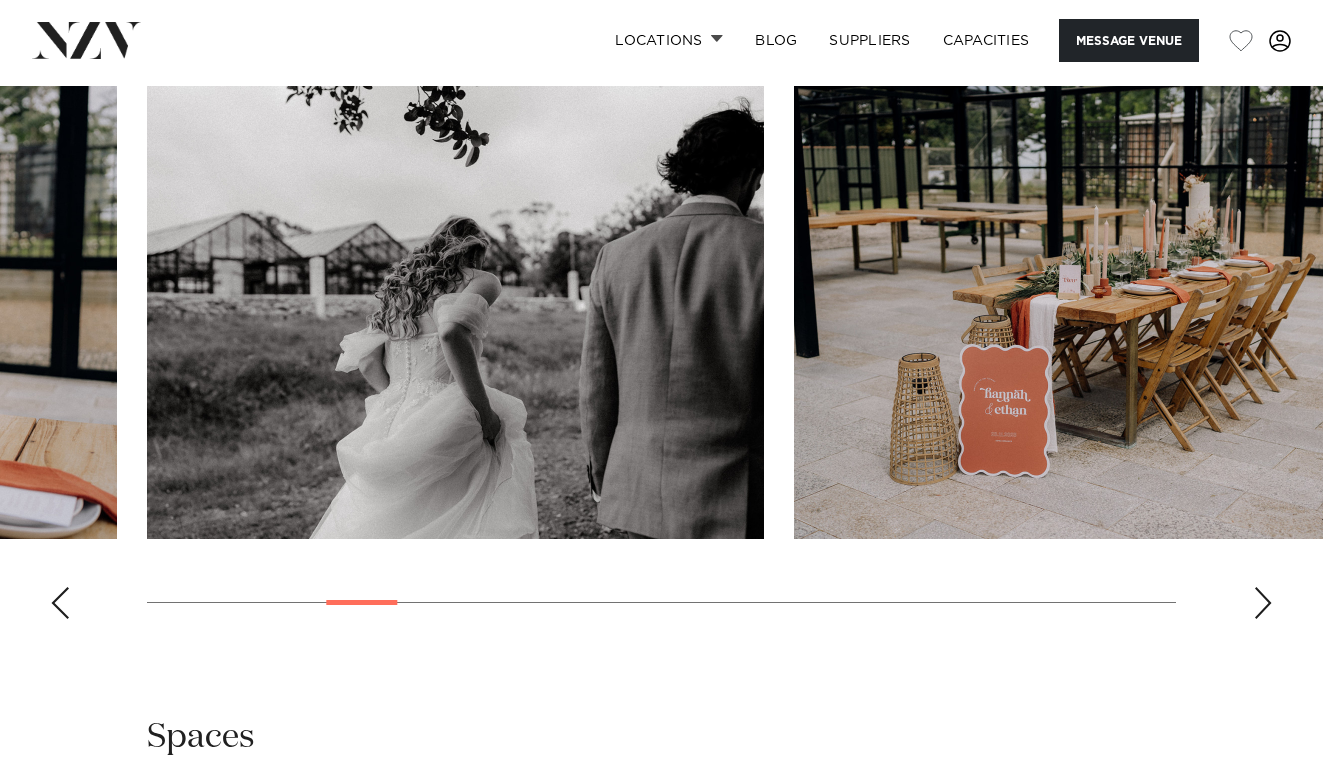 click at bounding box center [1102, 312] 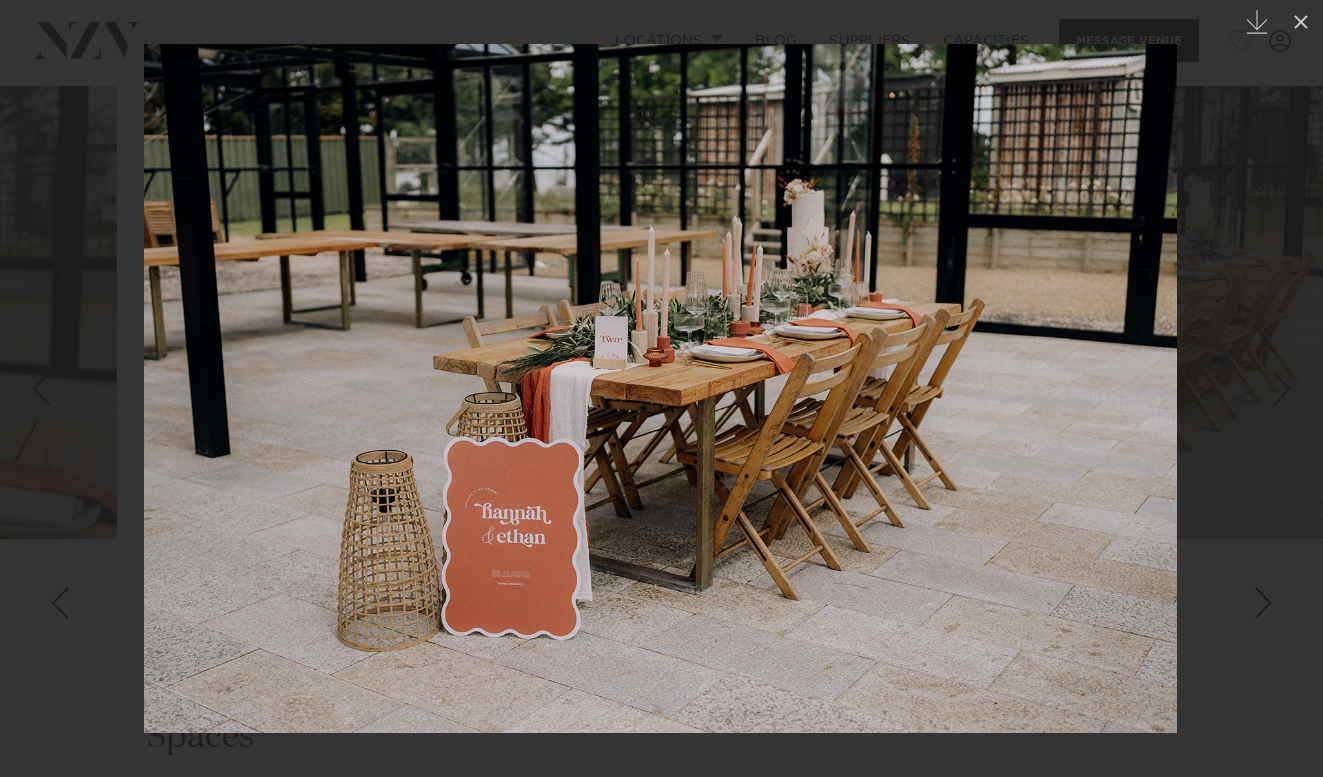 click at bounding box center [660, 388] 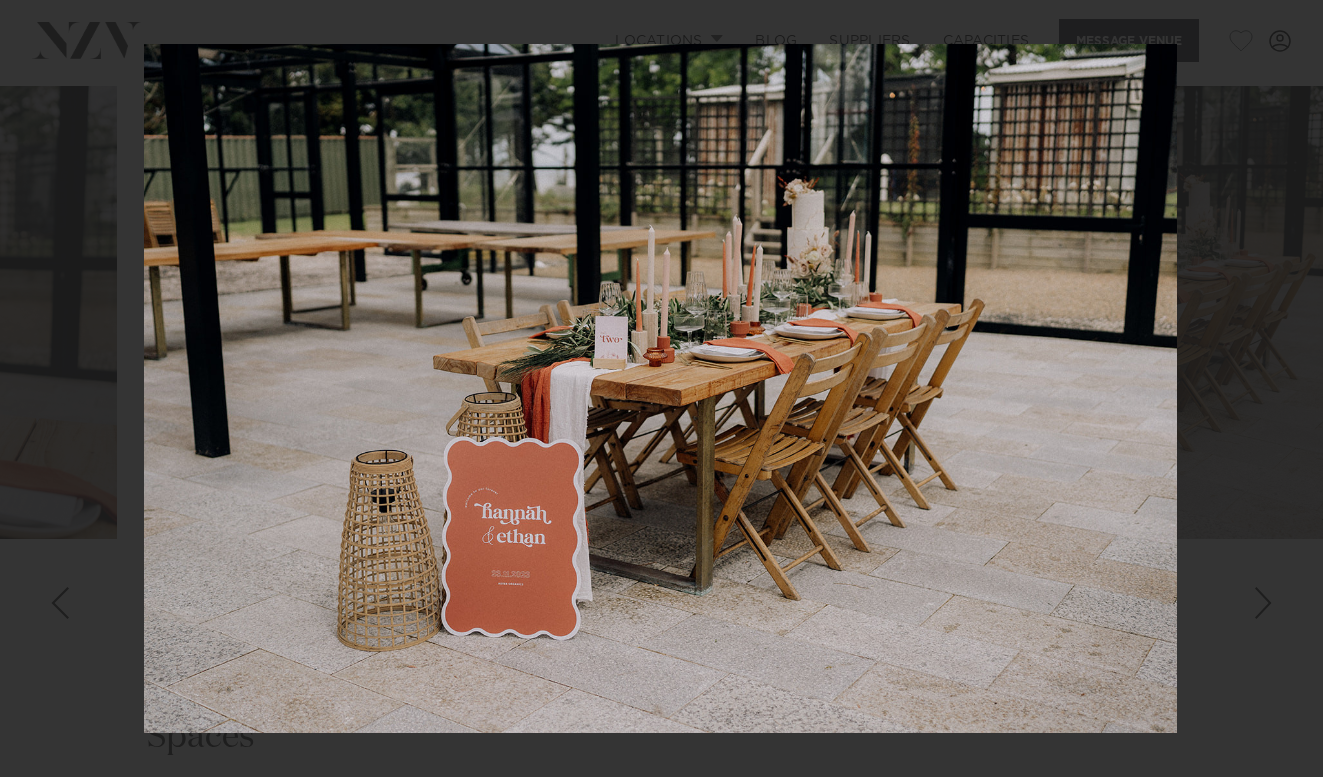 click at bounding box center (661, 388) 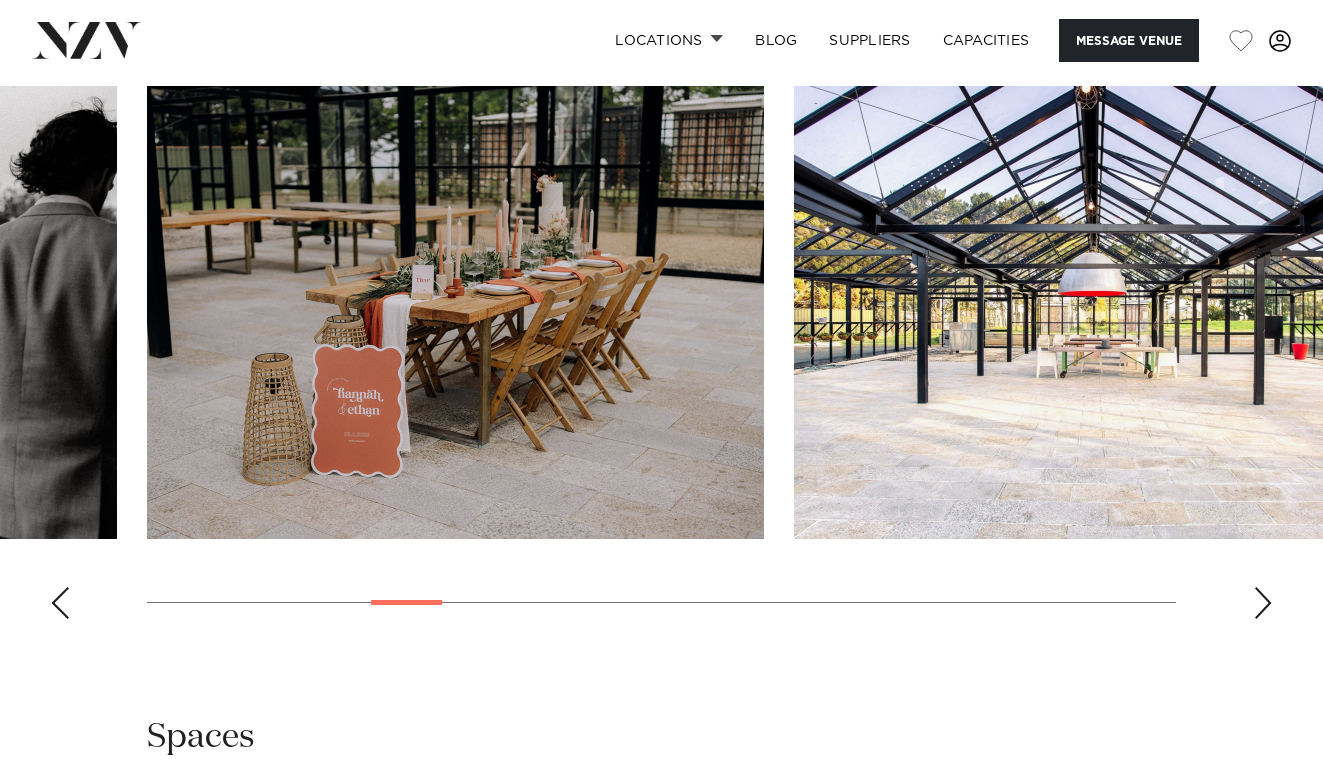 click at bounding box center (1102, 312) 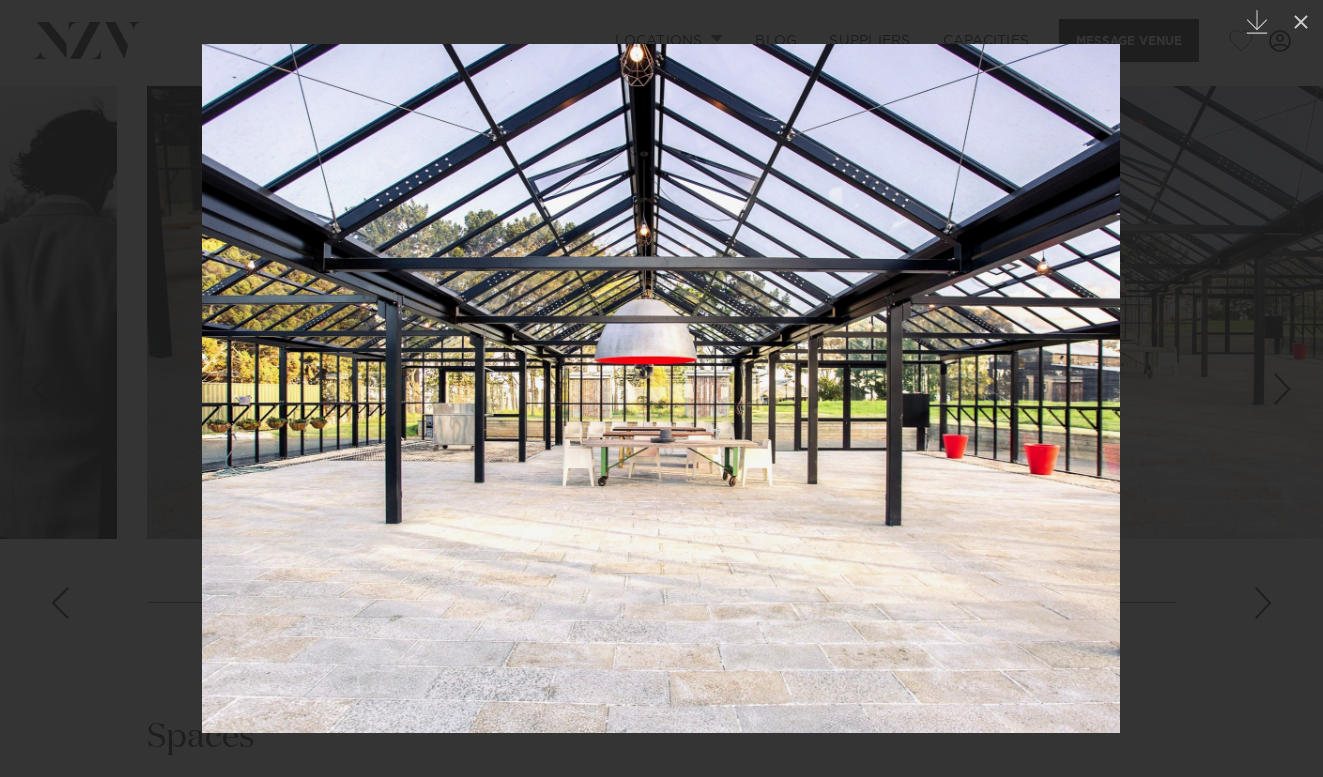 click at bounding box center (661, 388) 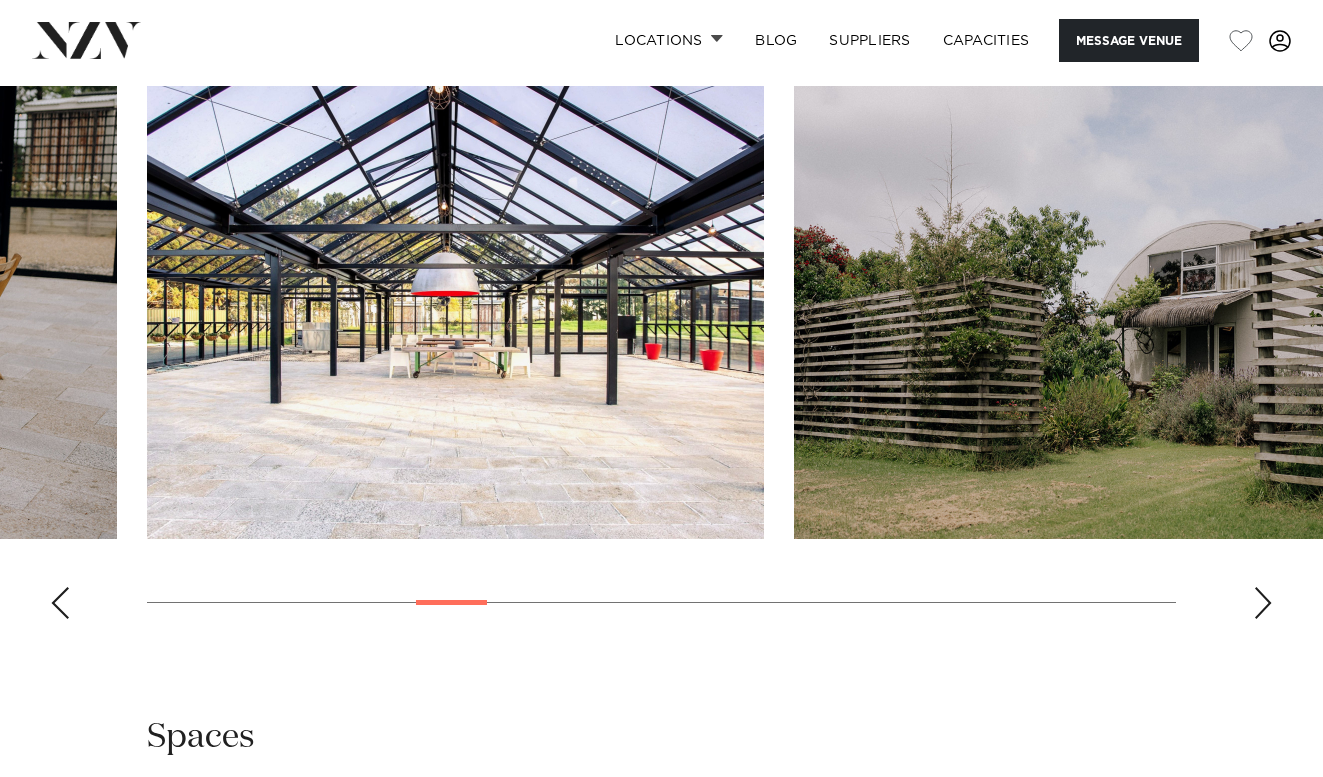 click at bounding box center [1102, 312] 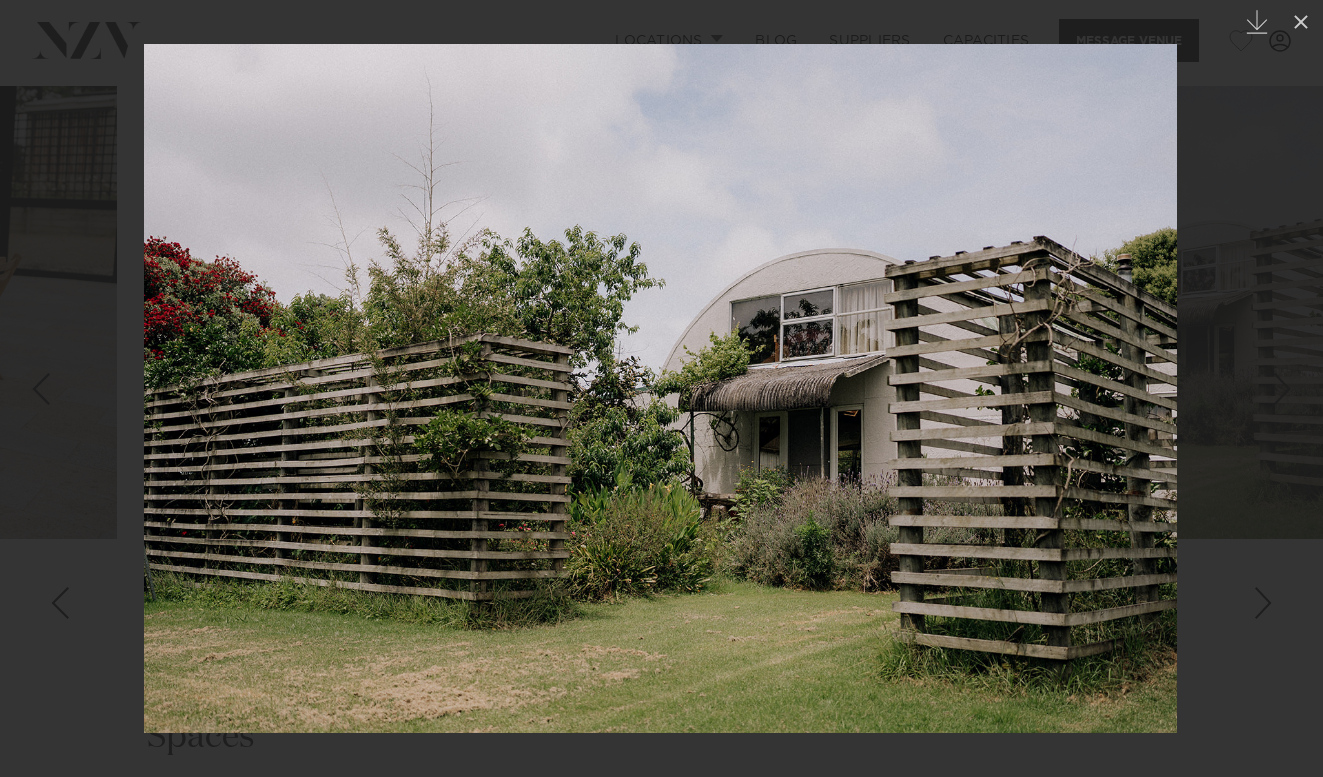 click at bounding box center (1282, 389) 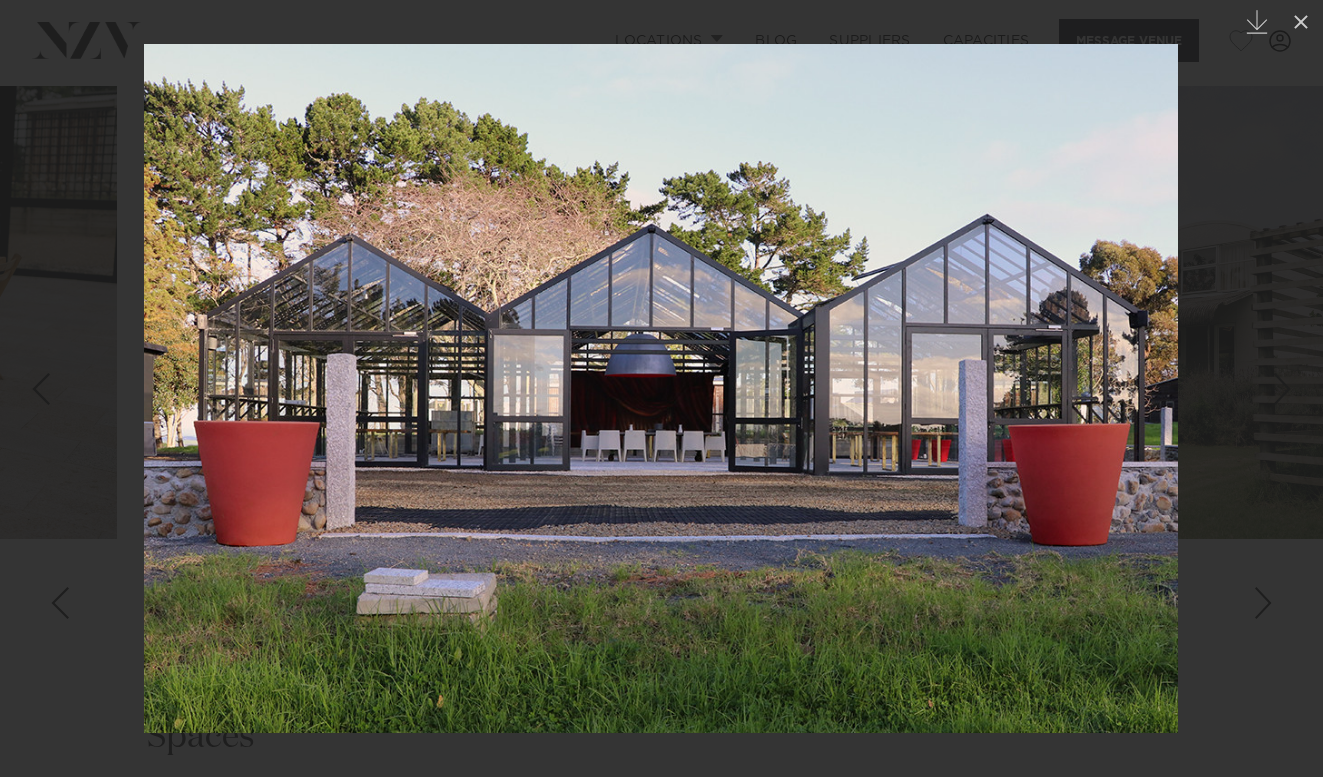 click at bounding box center [1282, 389] 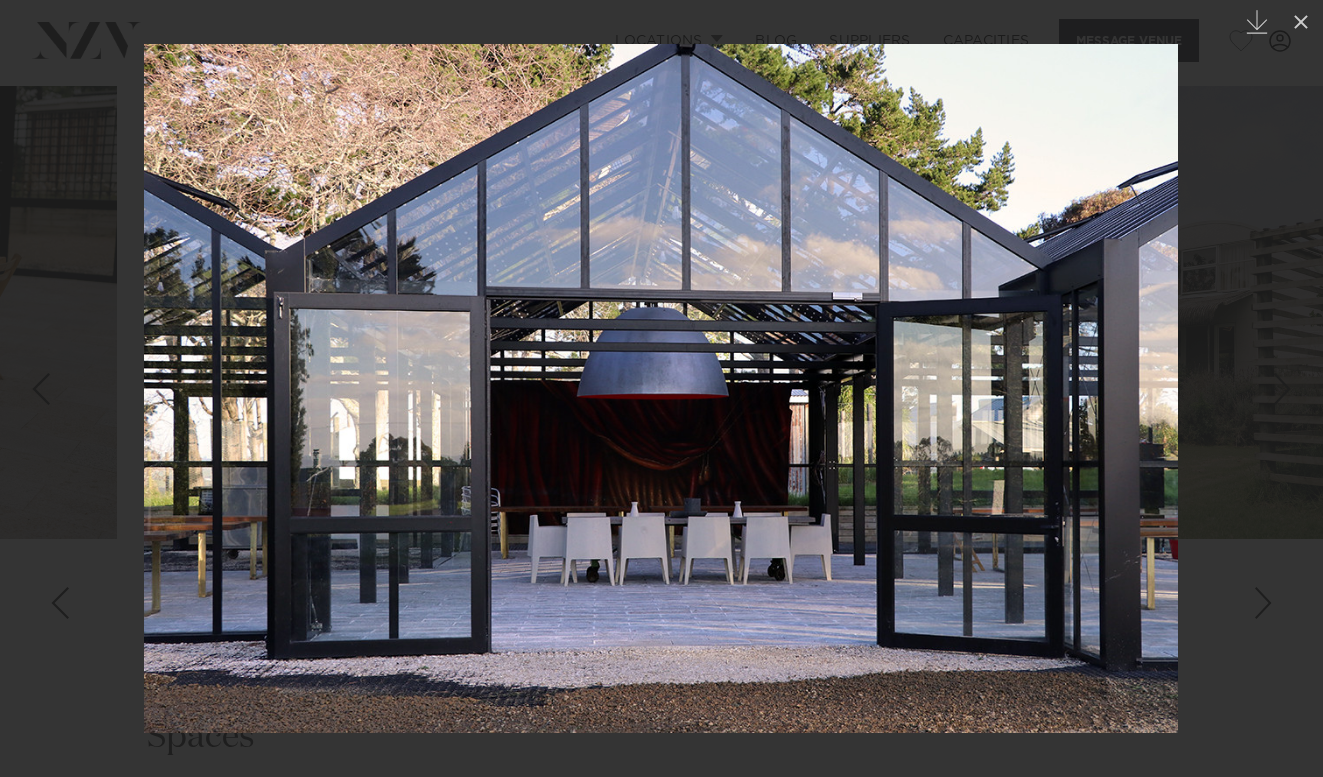 click at bounding box center [1282, 389] 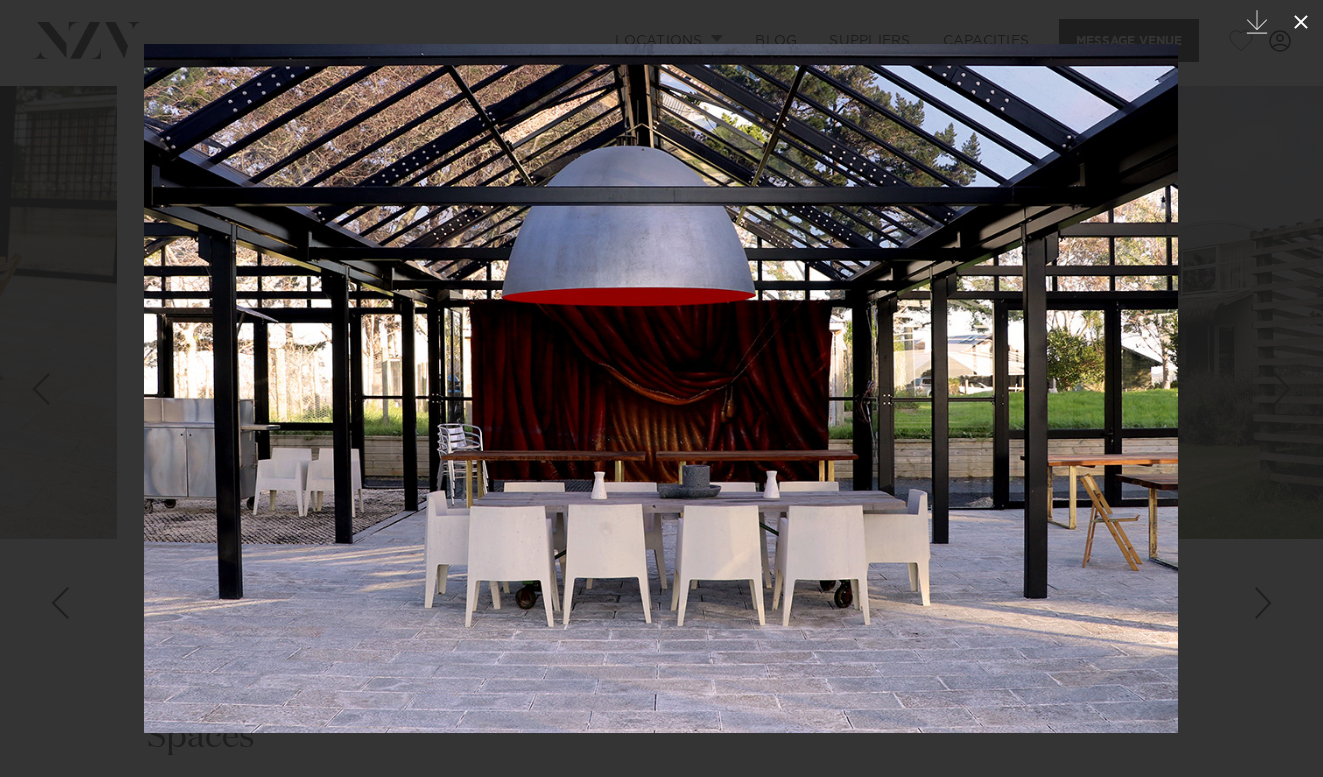 click 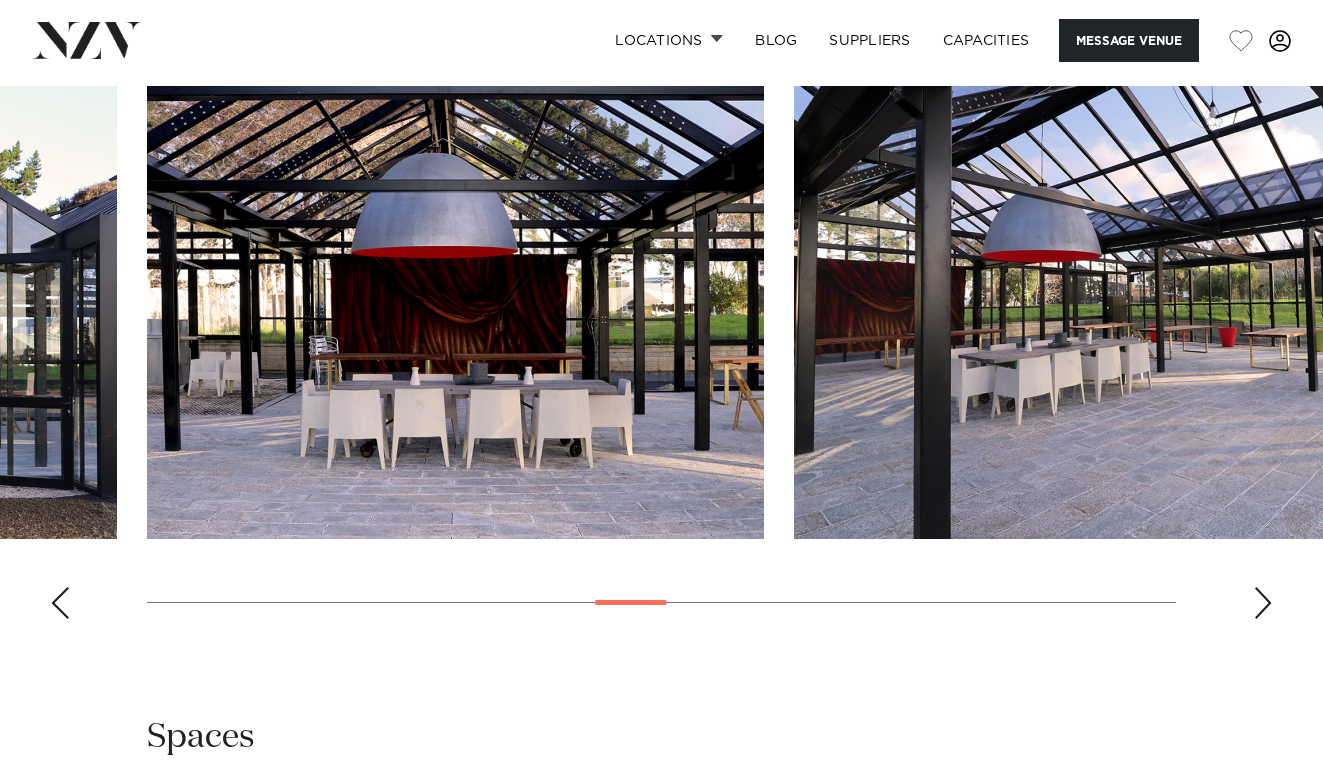 click at bounding box center [1263, 603] 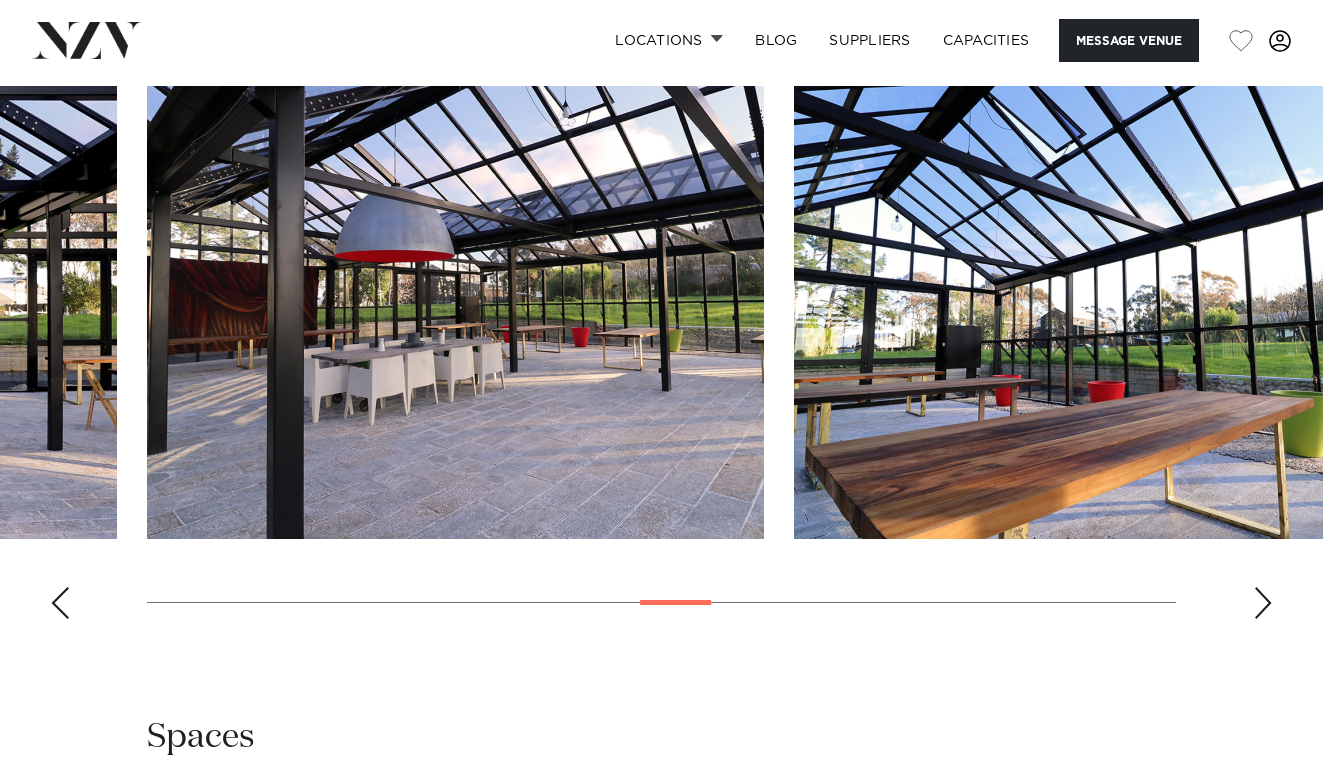 click at bounding box center [1263, 603] 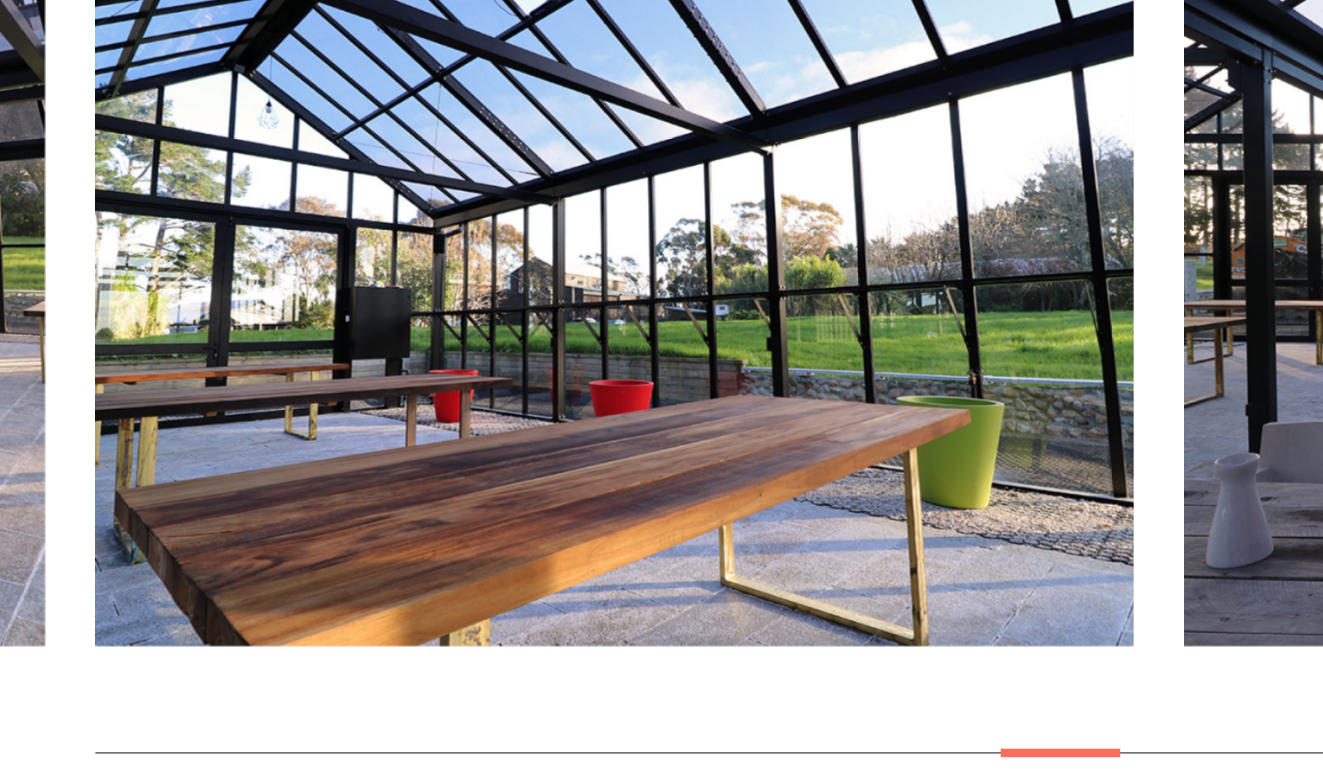 scroll, scrollTop: 2078, scrollLeft: 0, axis: vertical 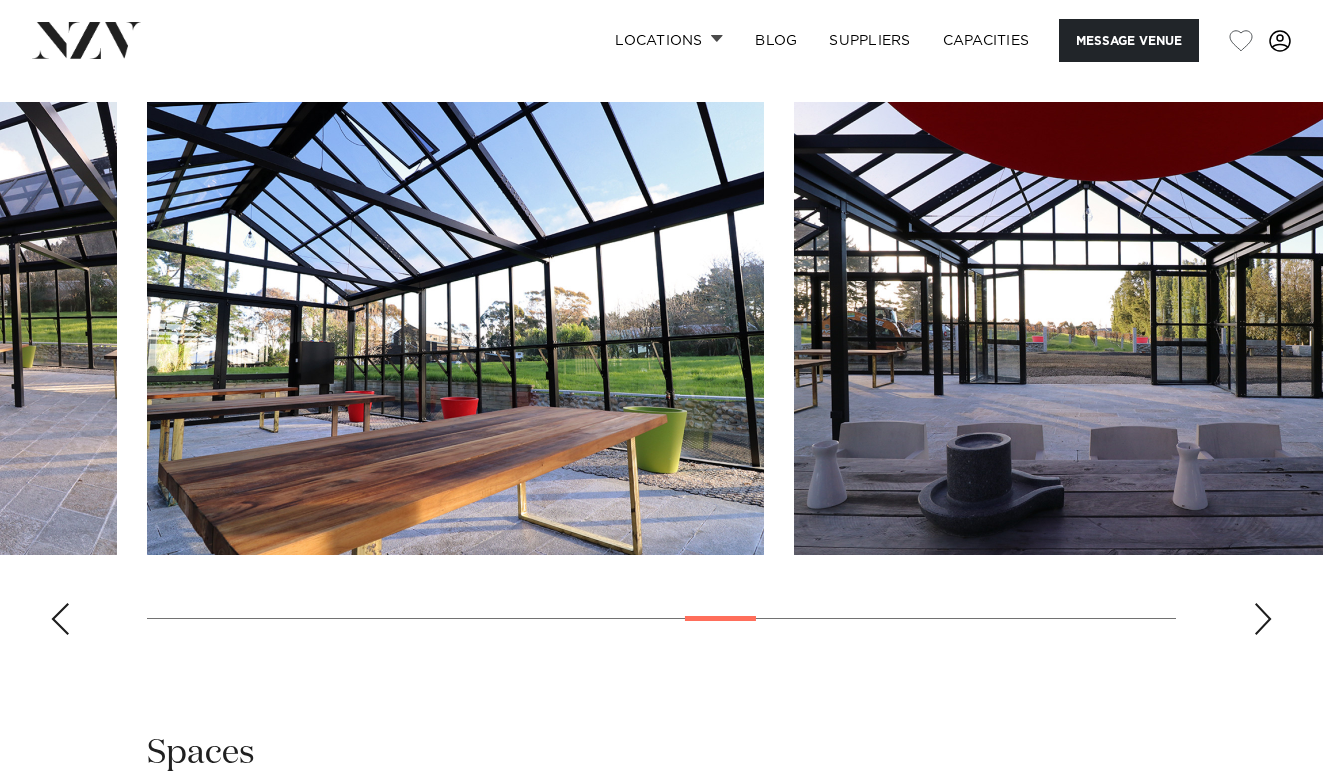 click at bounding box center (1263, 619) 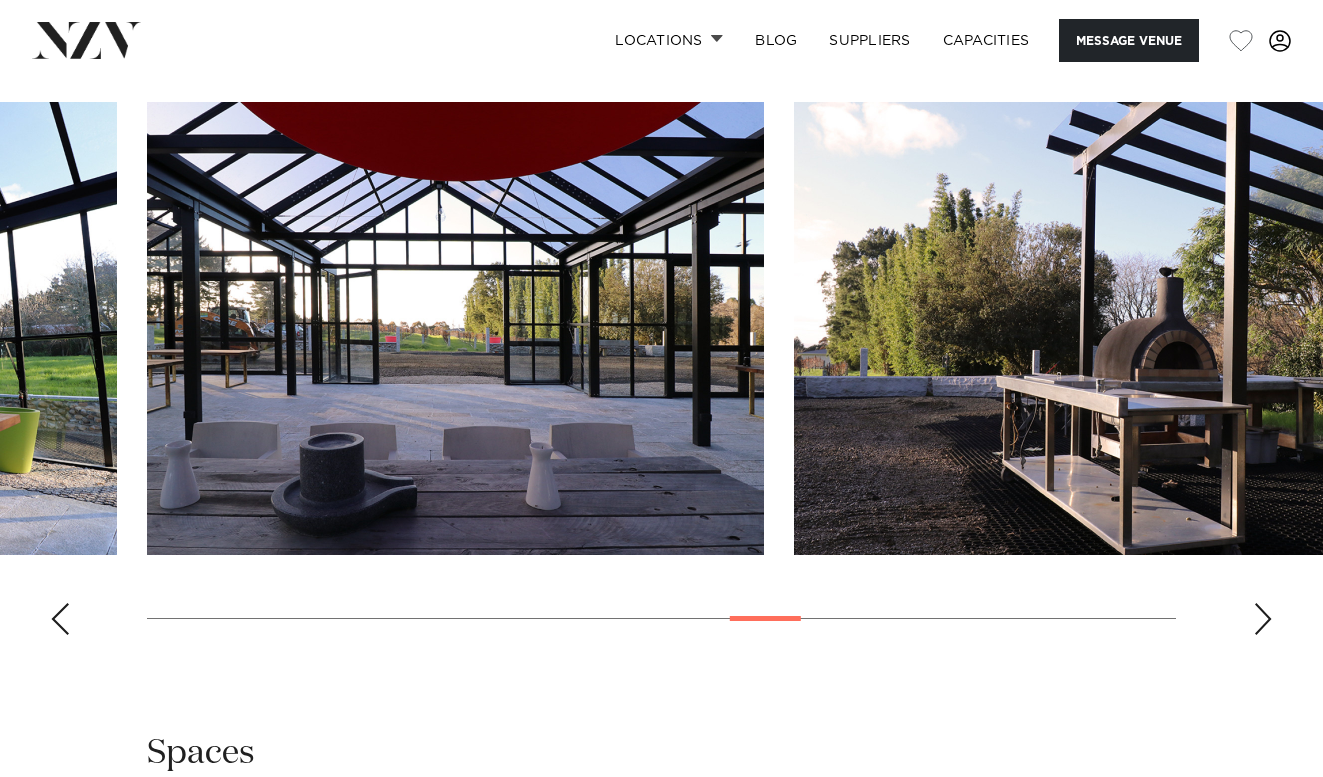 click at bounding box center [455, 328] 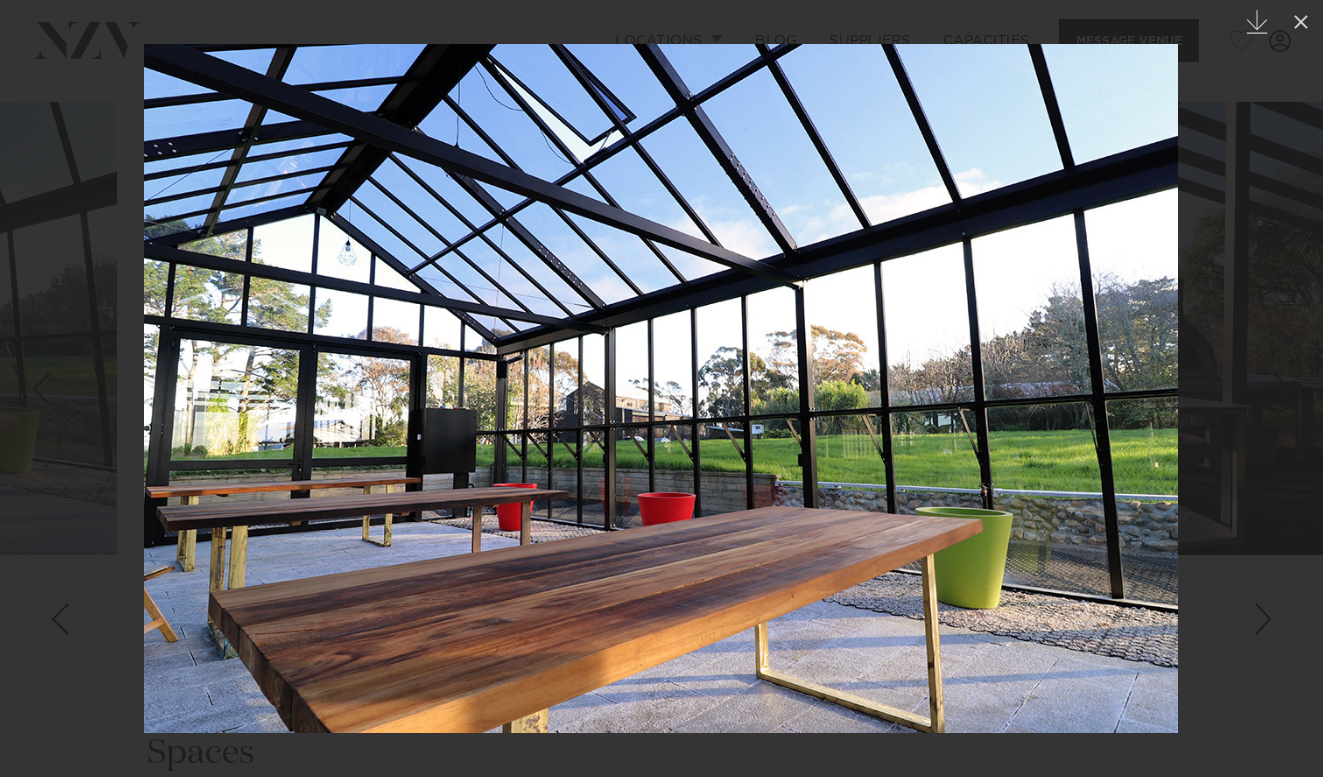 click at bounding box center (661, 388) 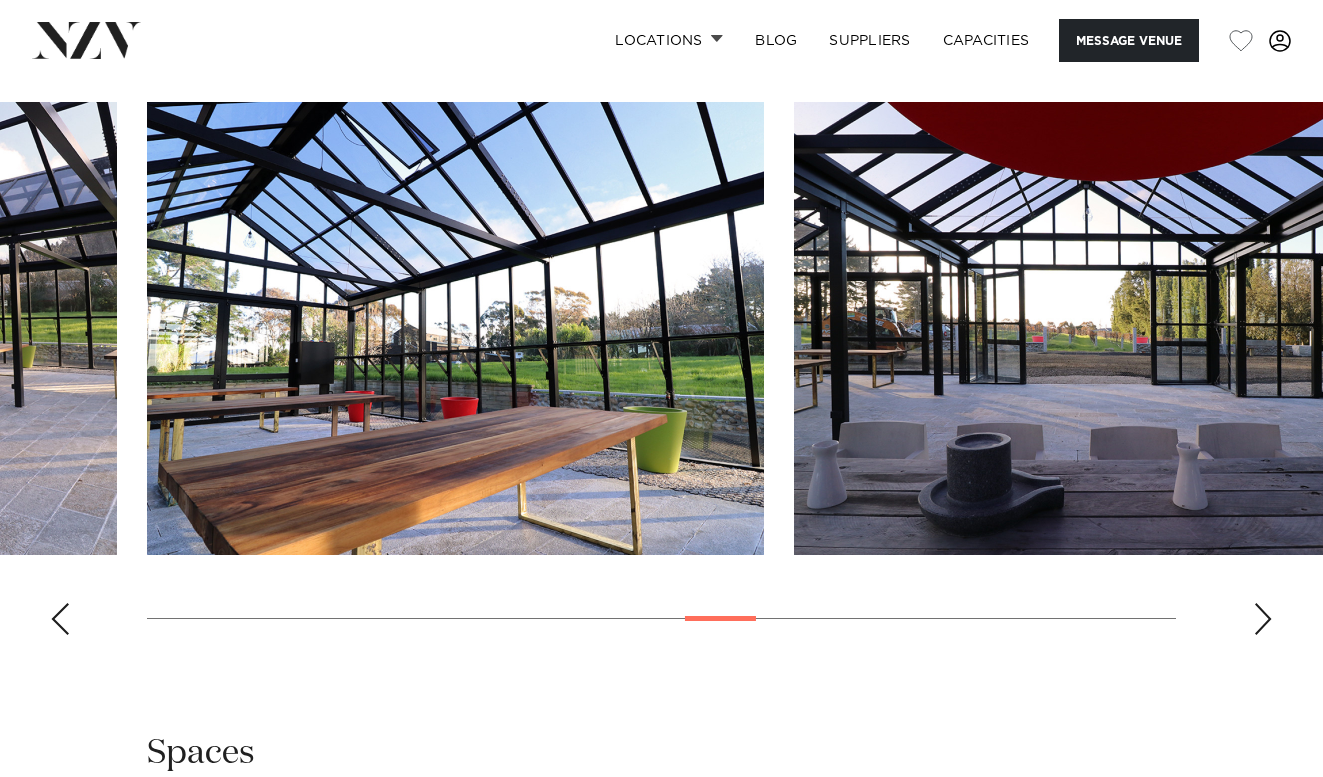 click at bounding box center [455, 328] 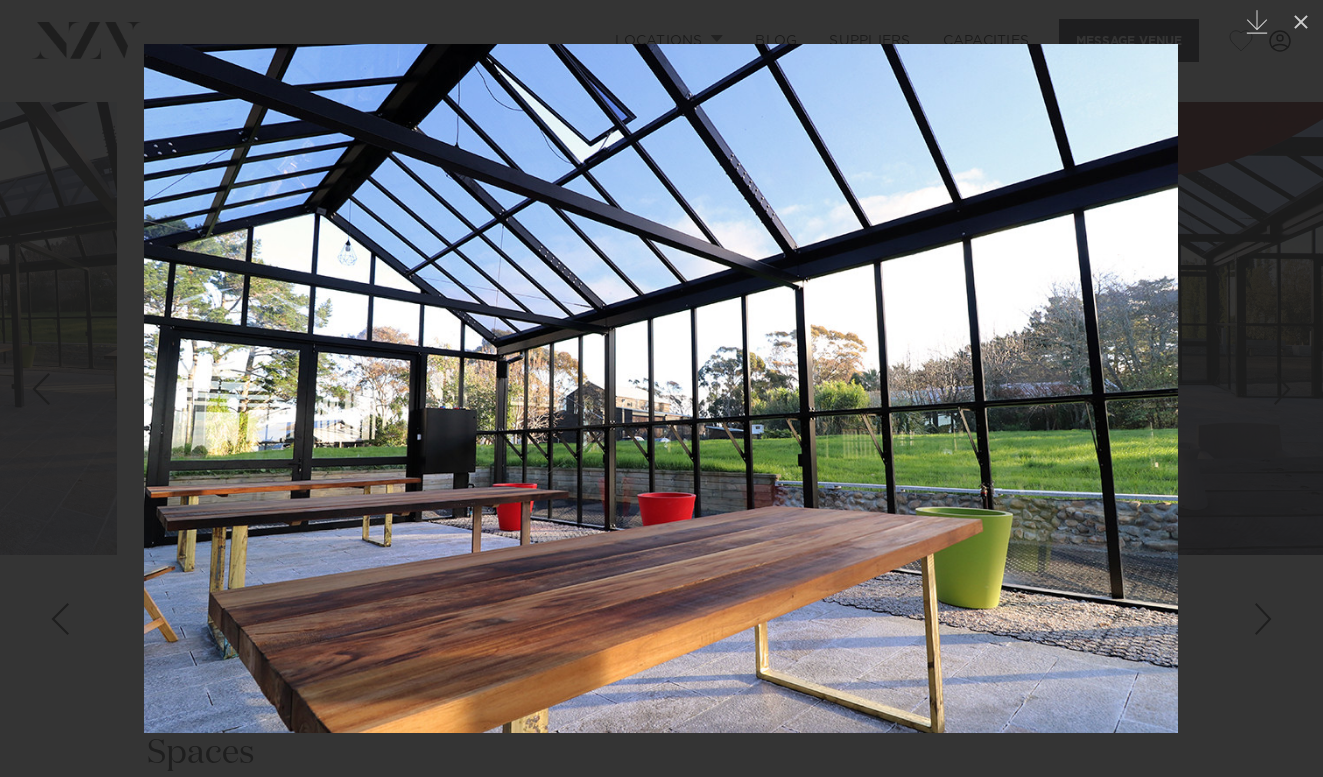 click at bounding box center [1288, 389] 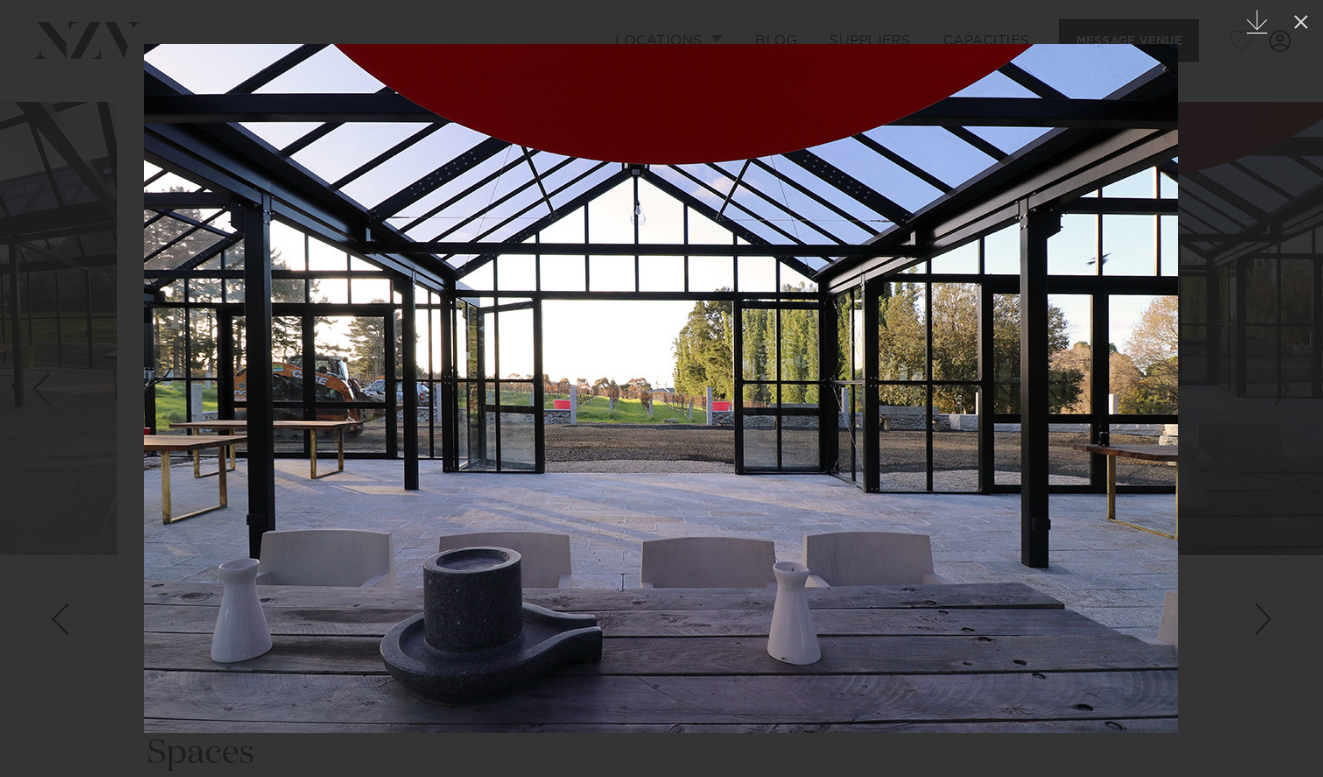 click at bounding box center [1282, 389] 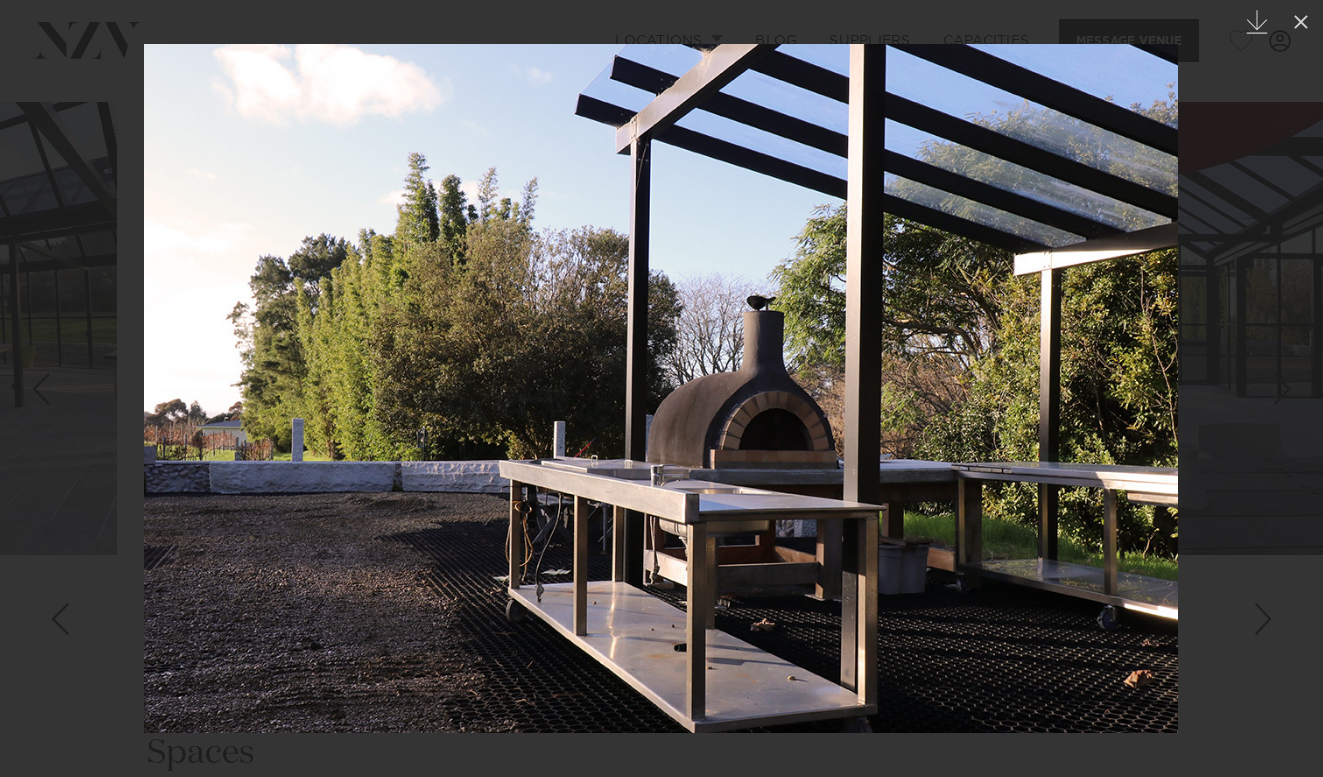 click at bounding box center [1282, 389] 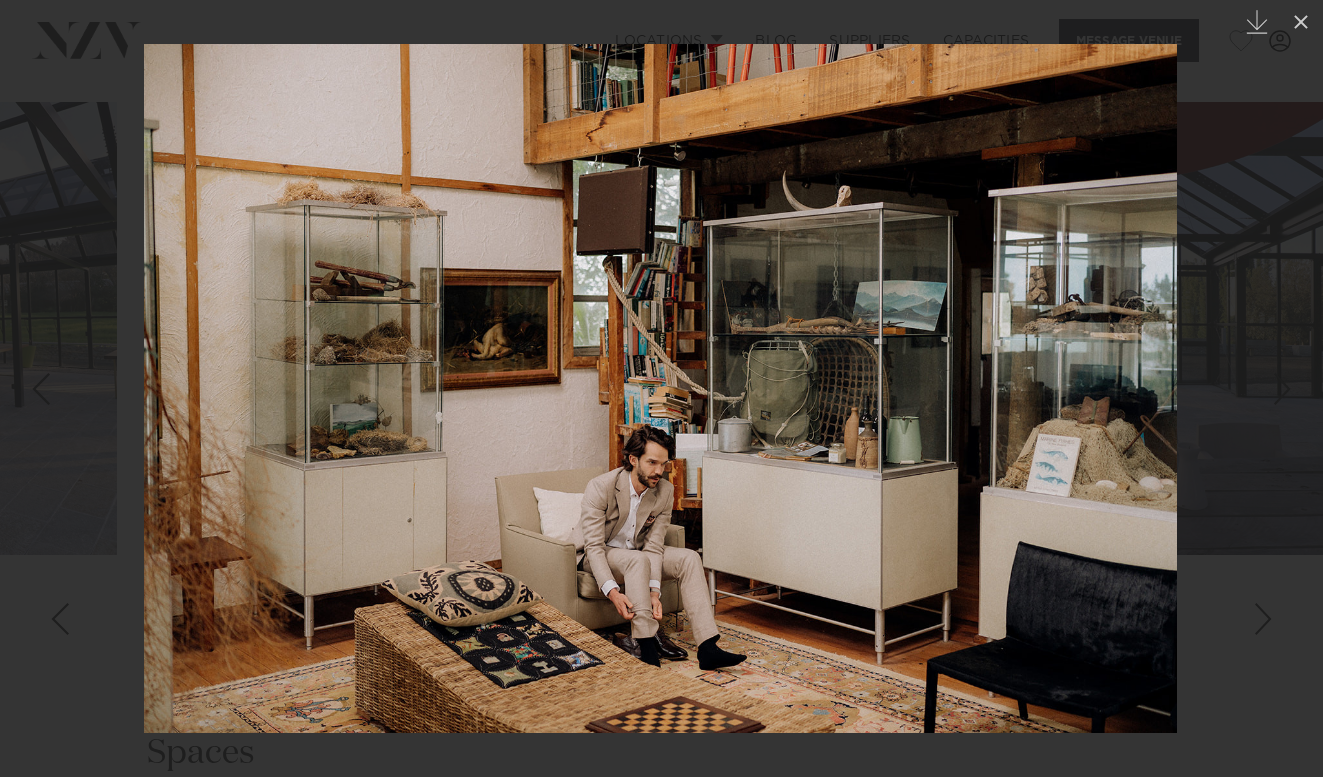 click at bounding box center (1282, 389) 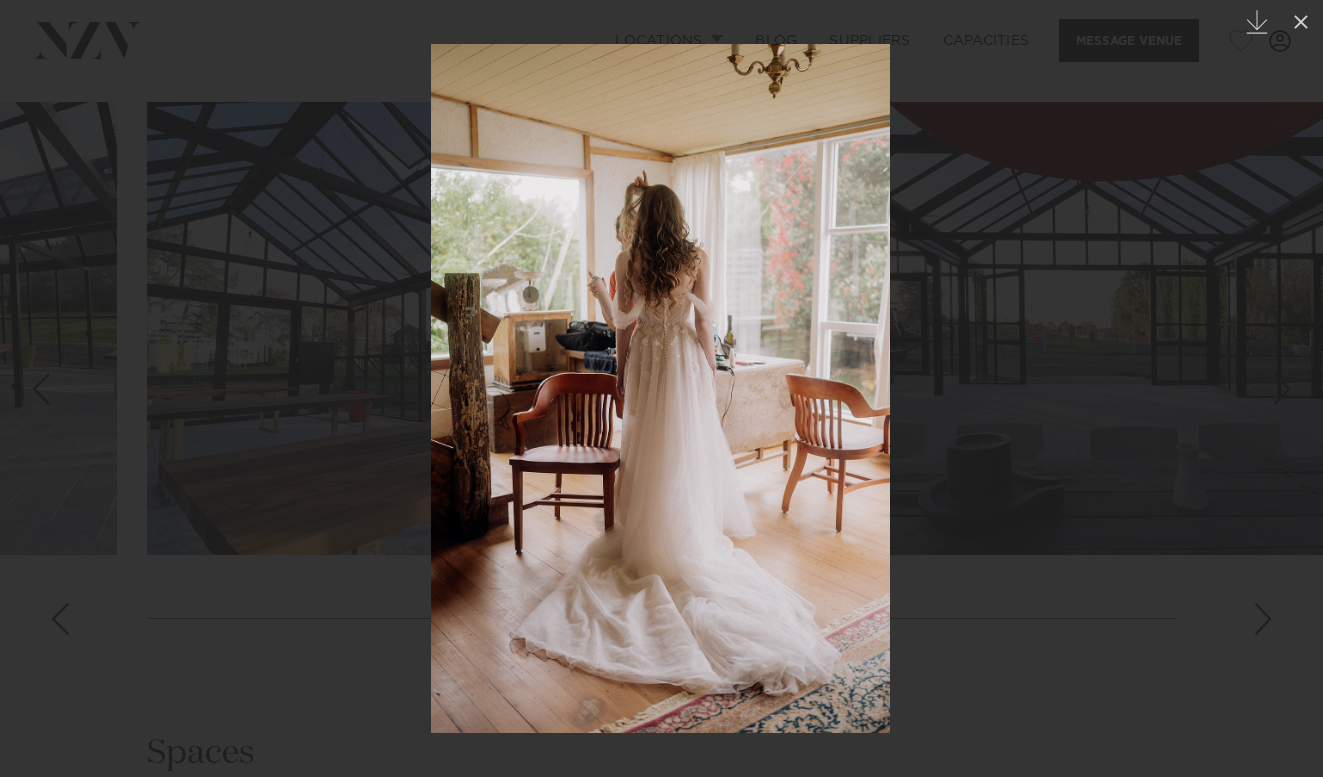 click at bounding box center [1282, 389] 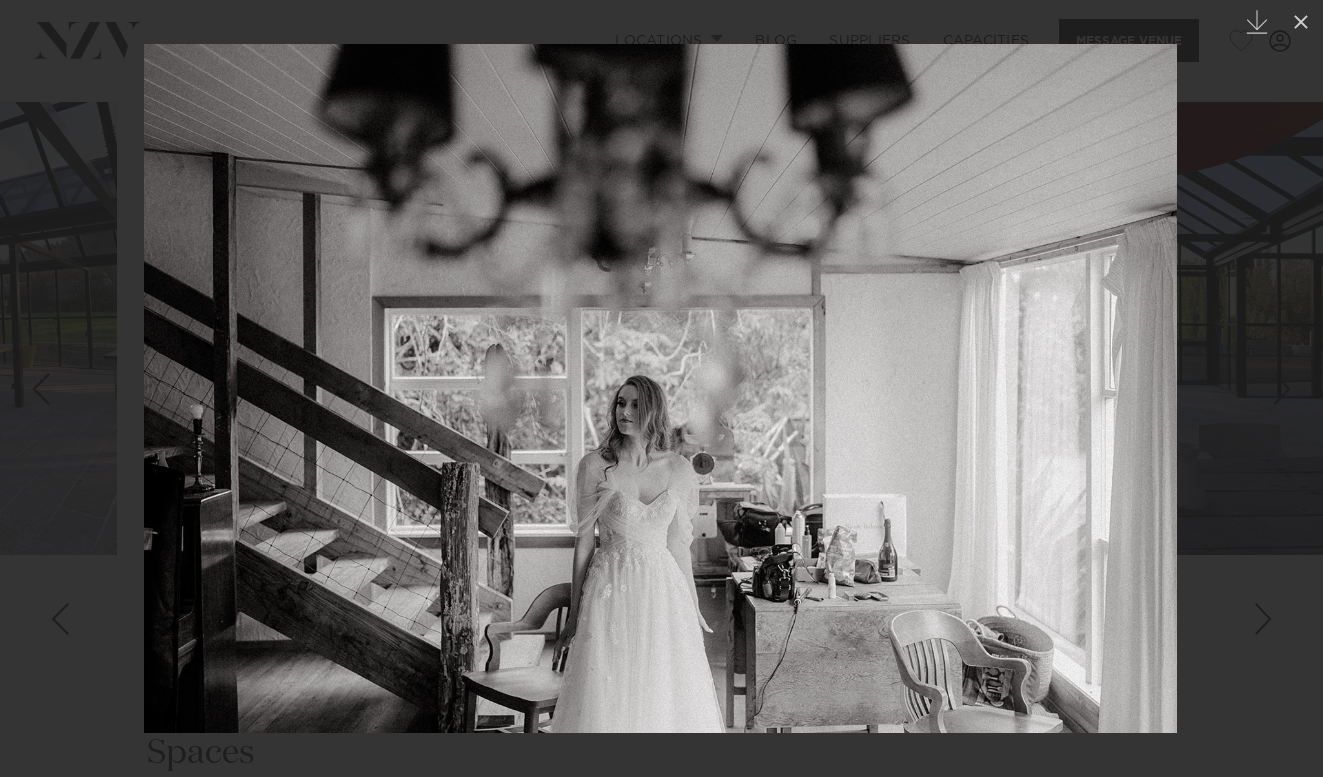click at bounding box center (1282, 389) 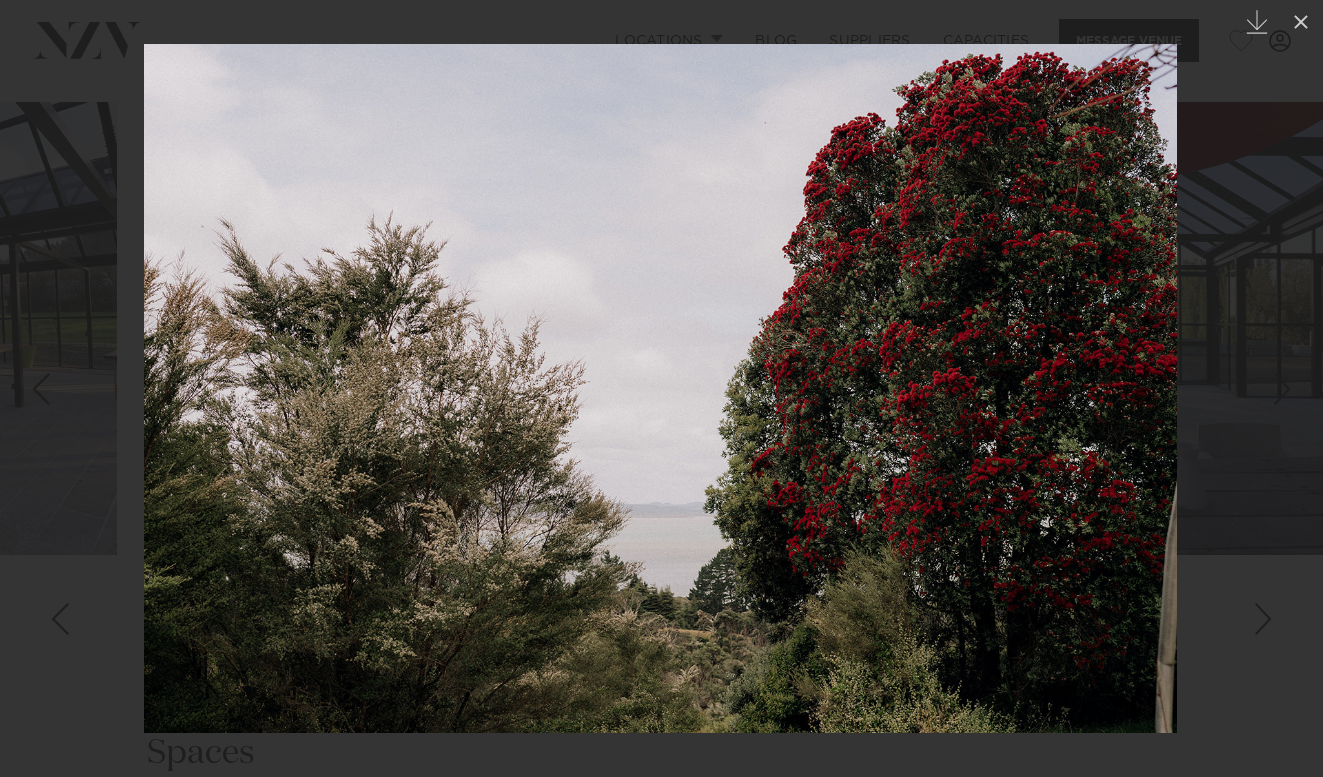 click at bounding box center (1282, 389) 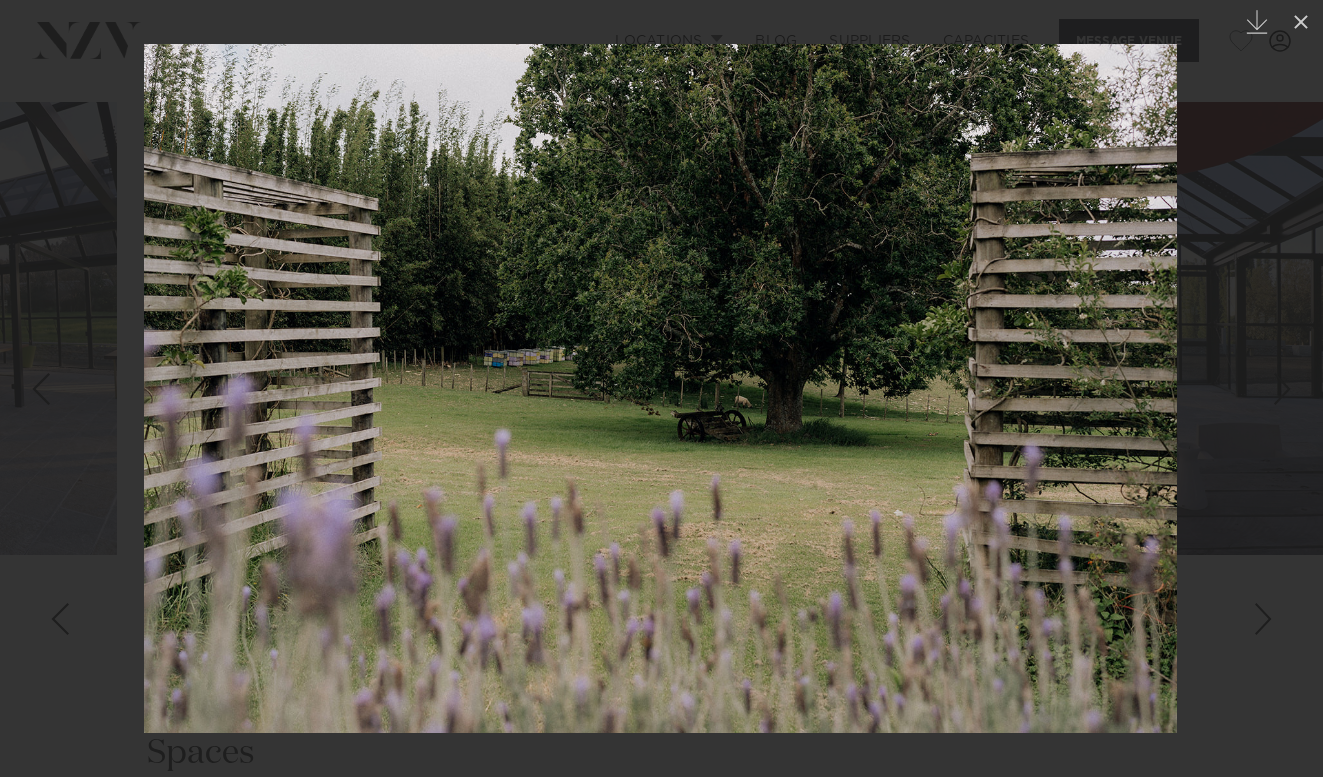 click at bounding box center [1282, 389] 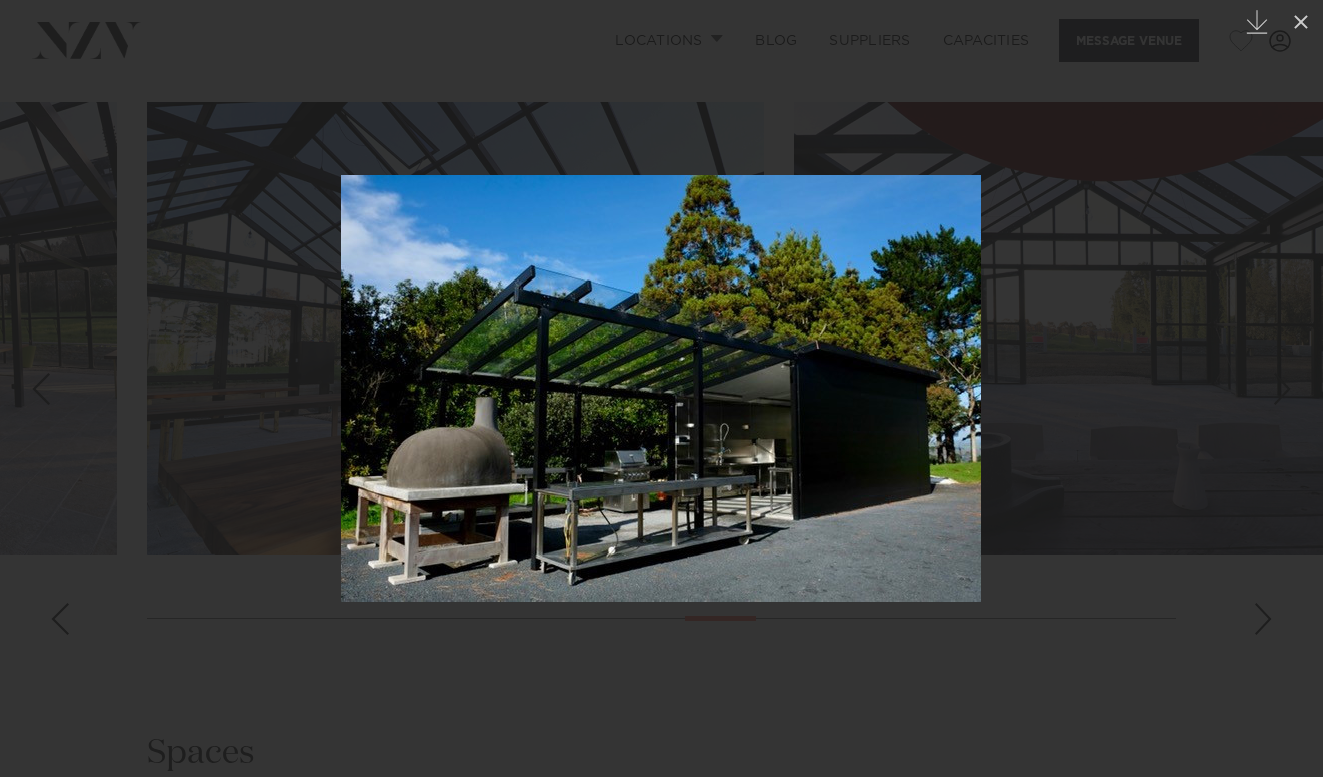 click at bounding box center (1282, 389) 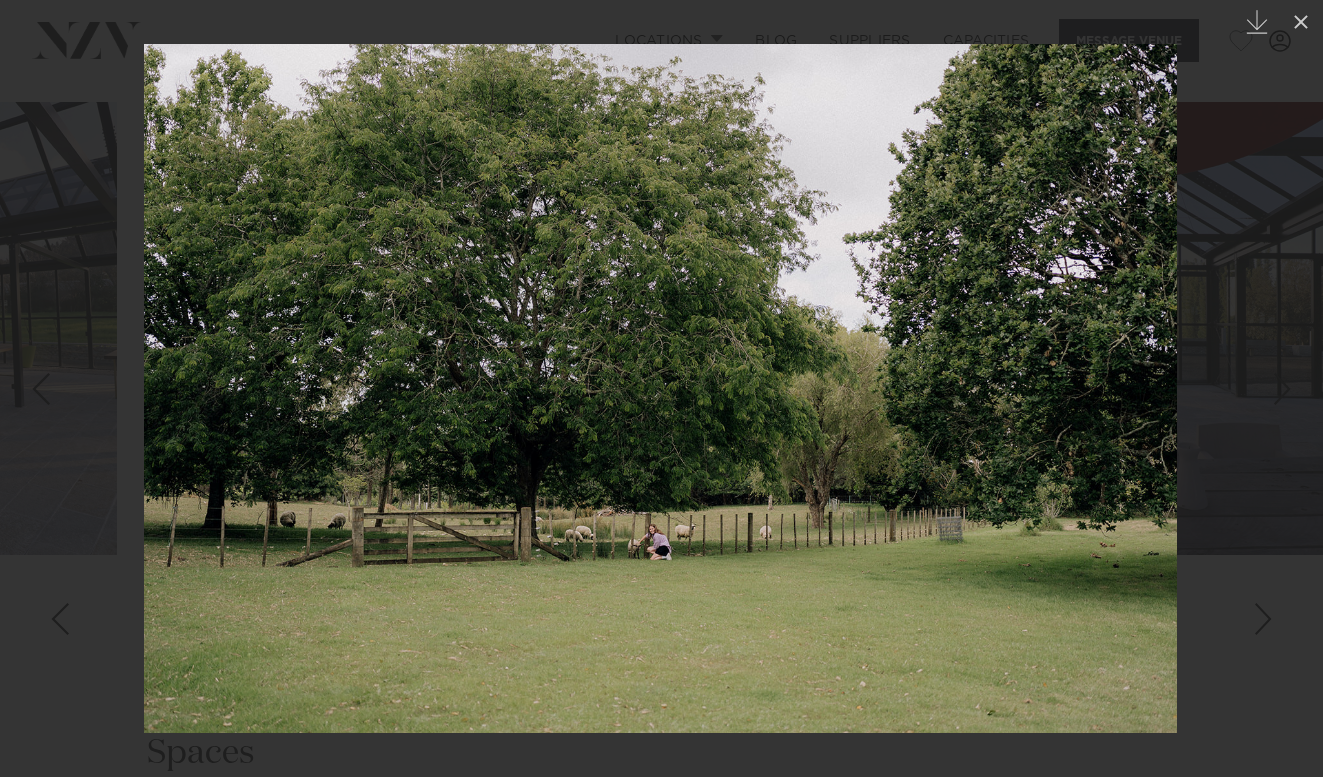click at bounding box center [1282, 389] 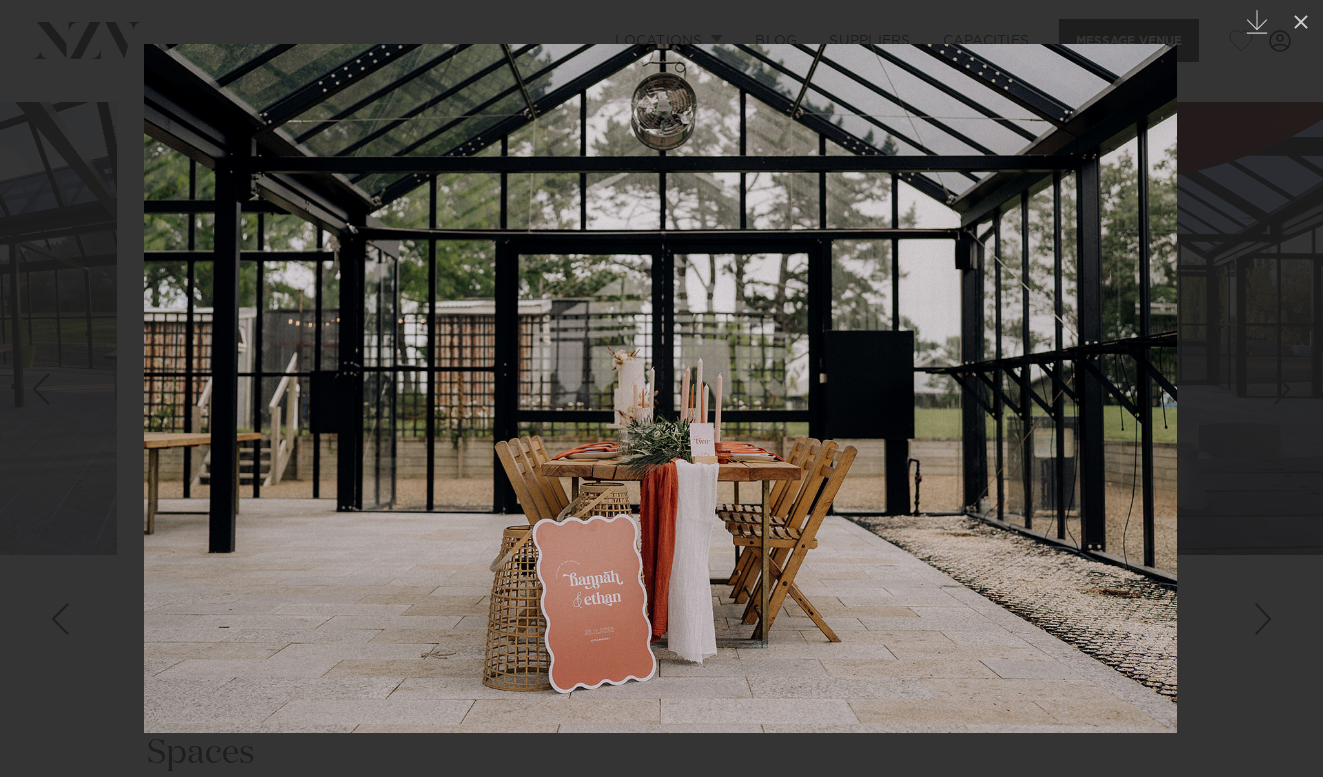 click at bounding box center [1282, 389] 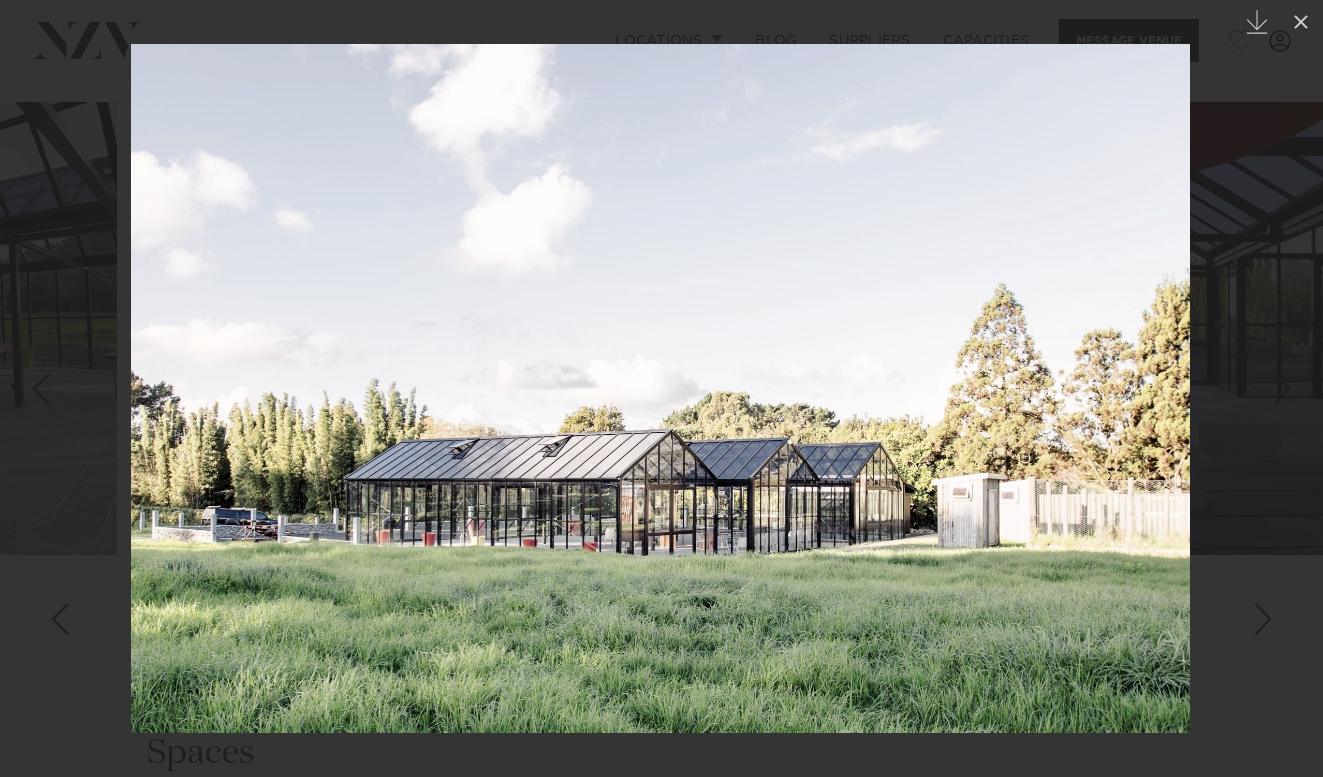 click at bounding box center [35, 389] 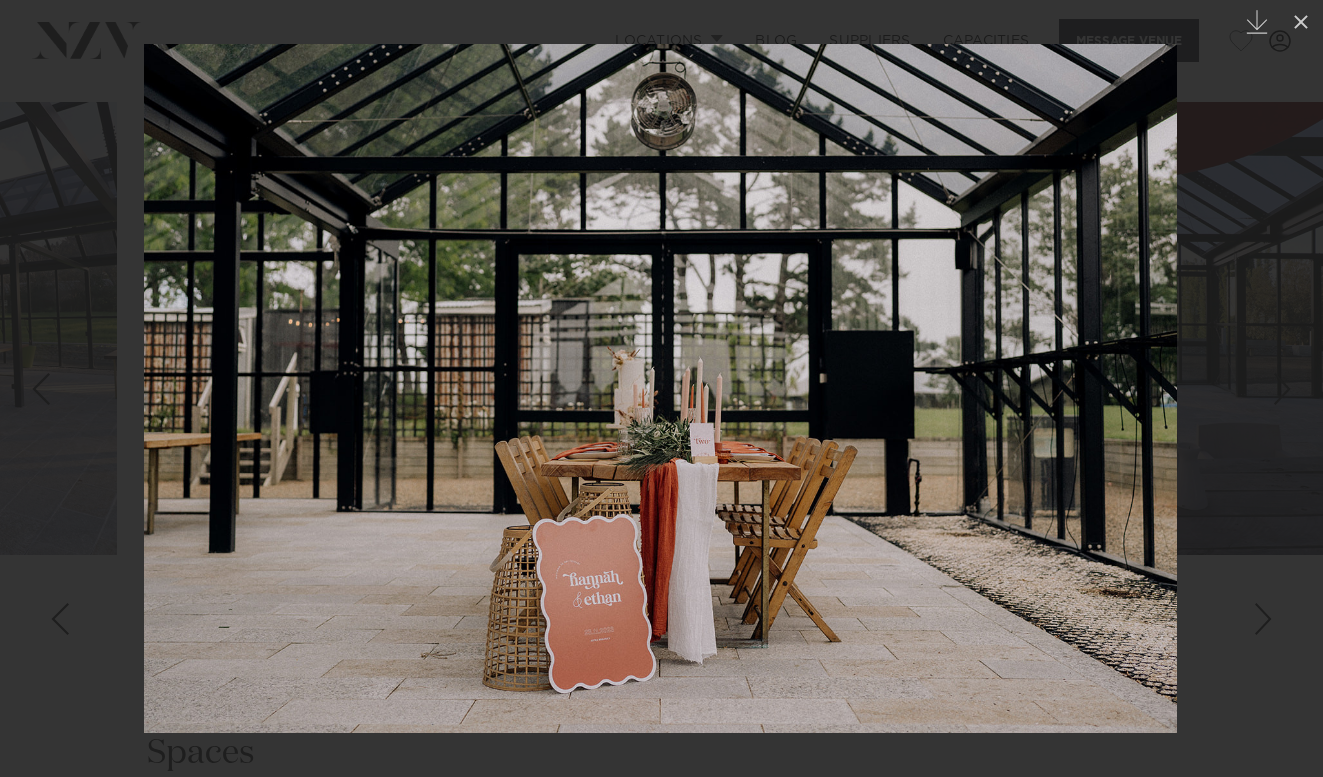 click at bounding box center (40, 389) 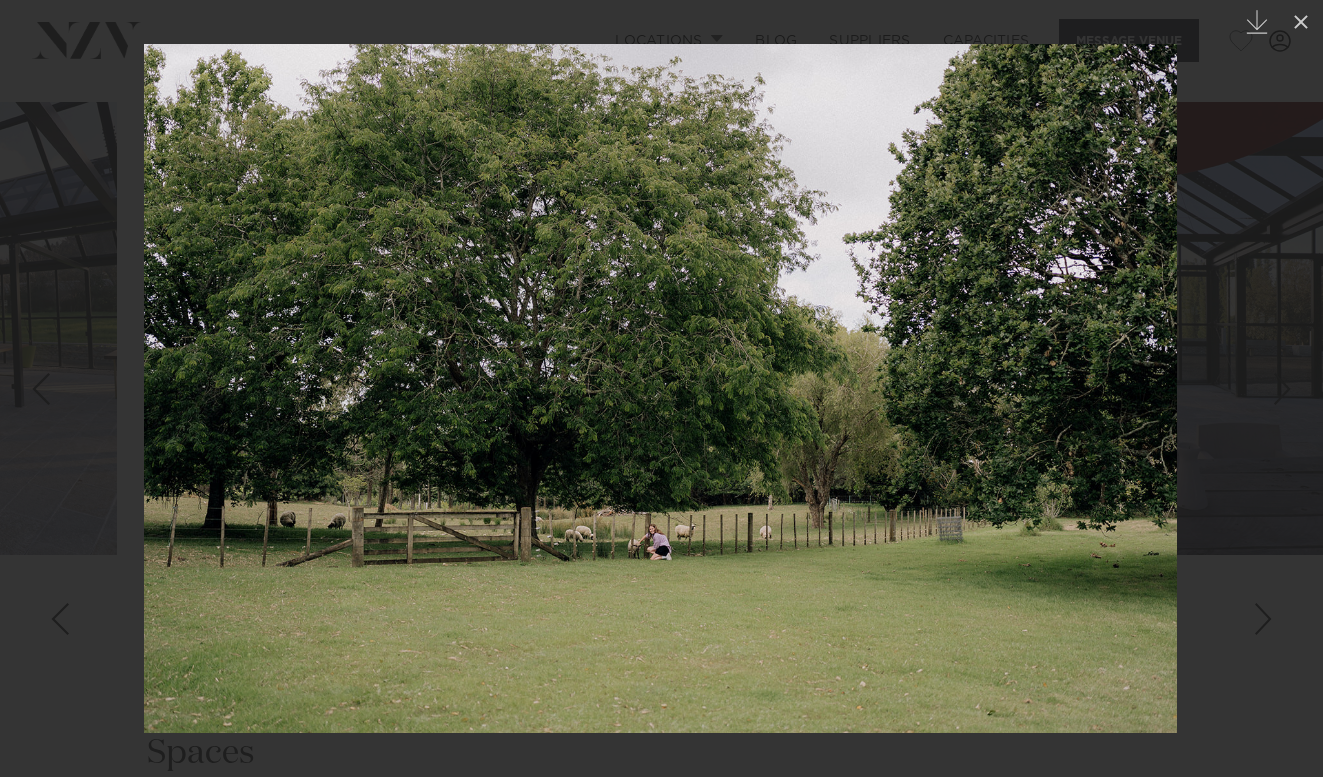 click at bounding box center (40, 389) 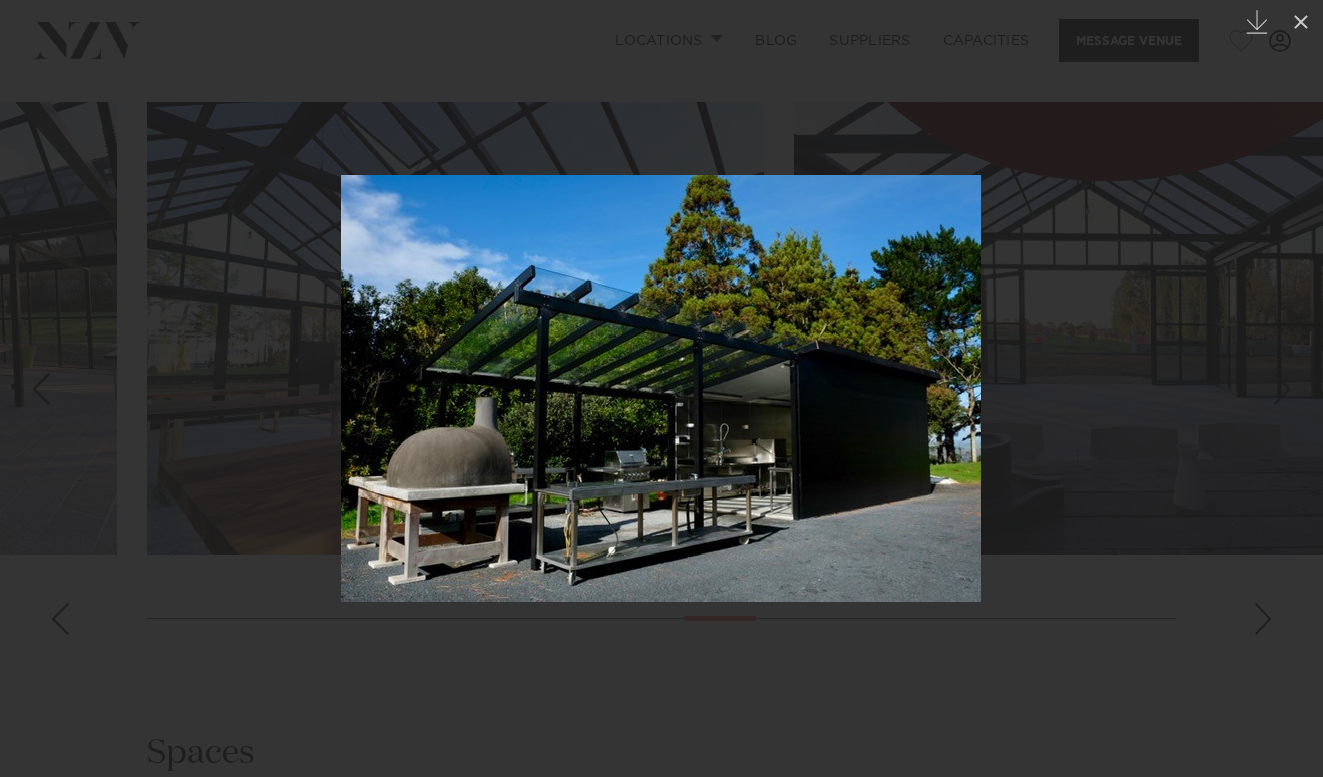 click at bounding box center [40, 389] 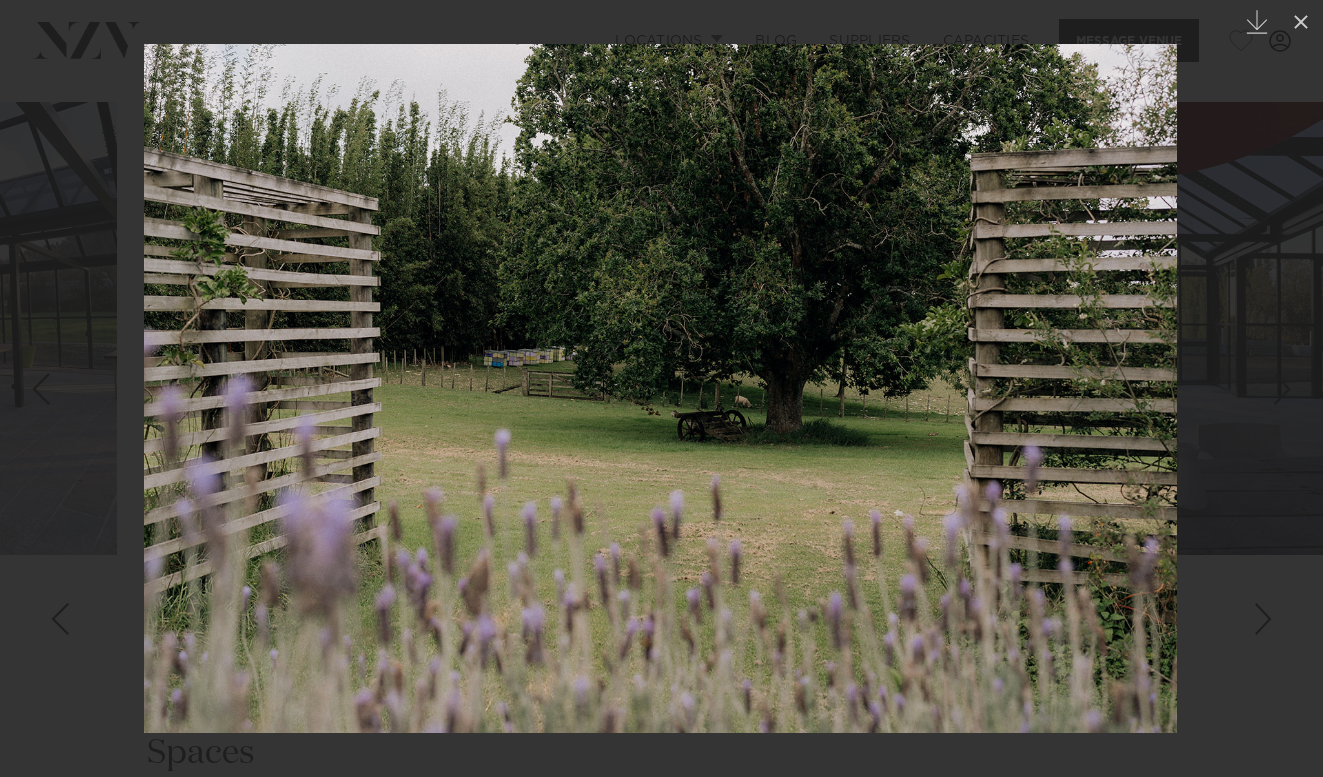 click at bounding box center [40, 389] 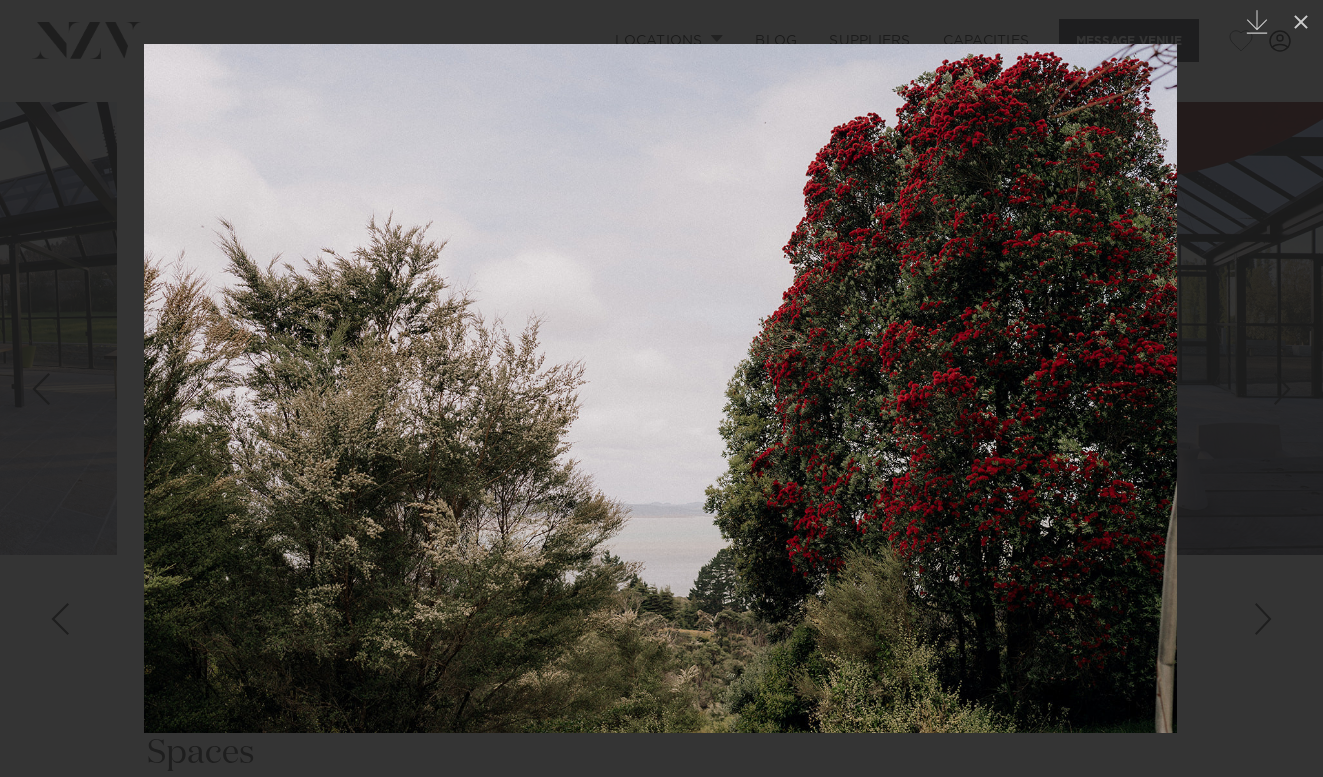 click at bounding box center (40, 389) 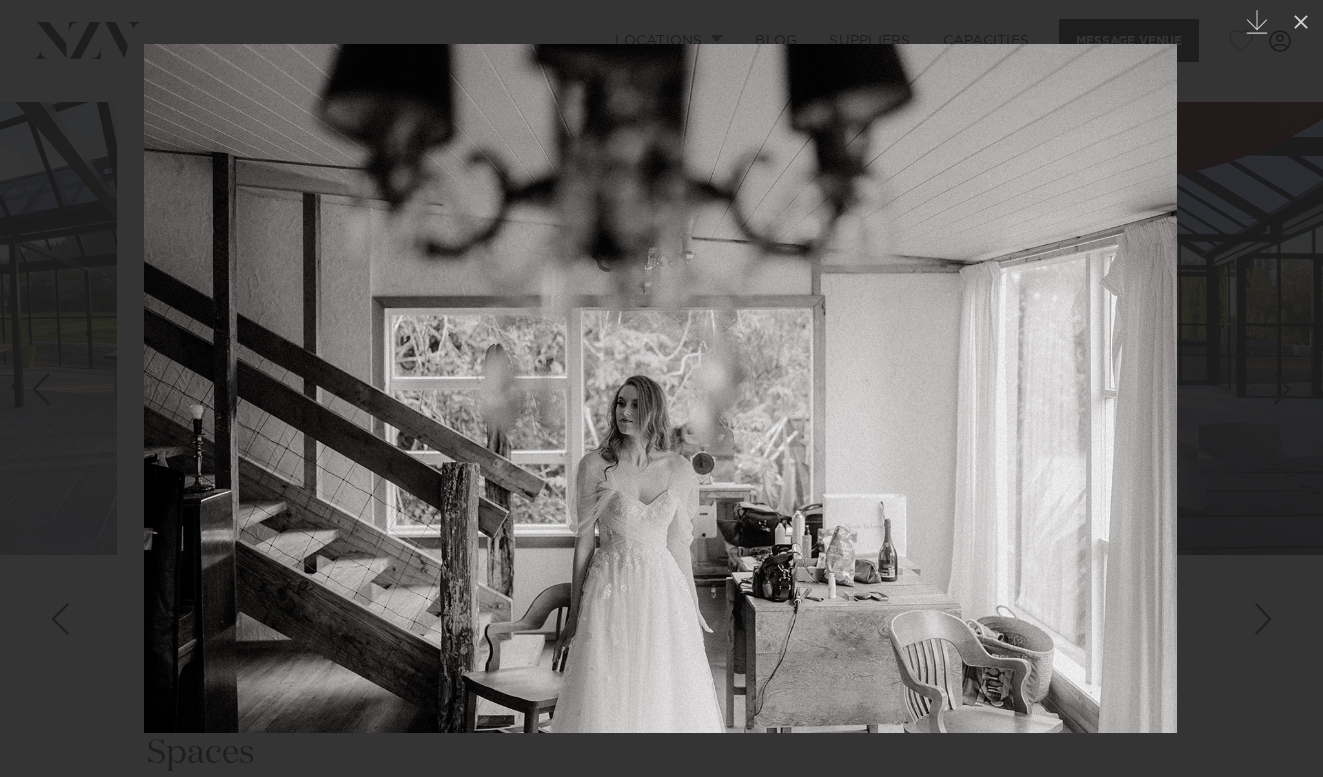 click at bounding box center [40, 389] 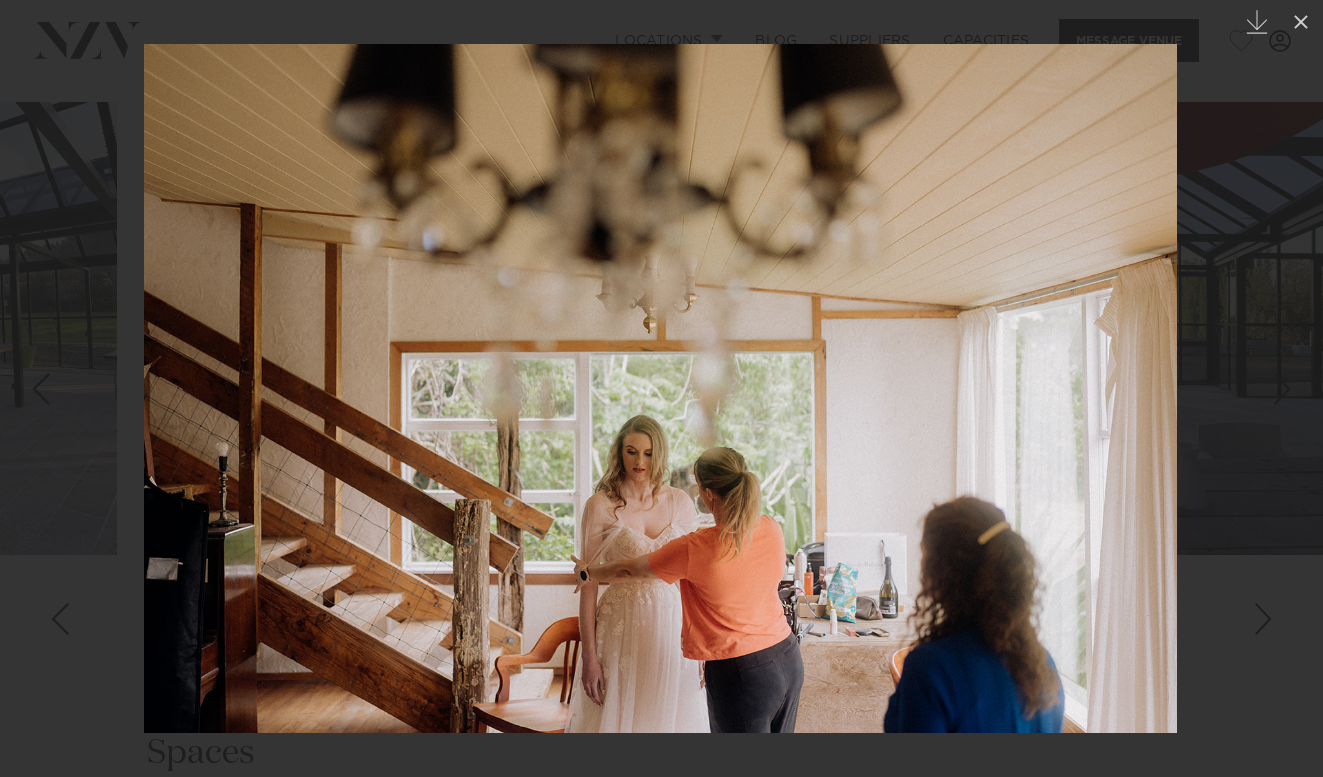 click at bounding box center (40, 389) 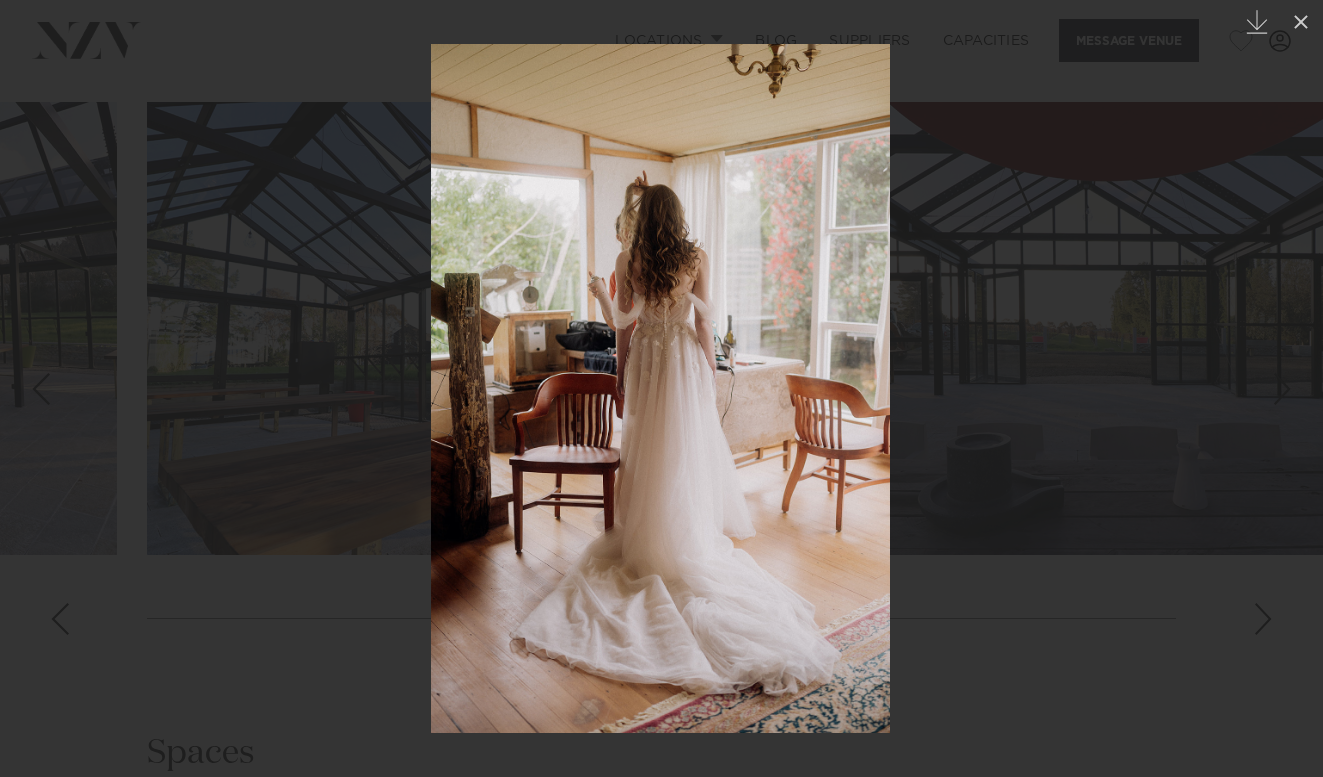 click at bounding box center [40, 389] 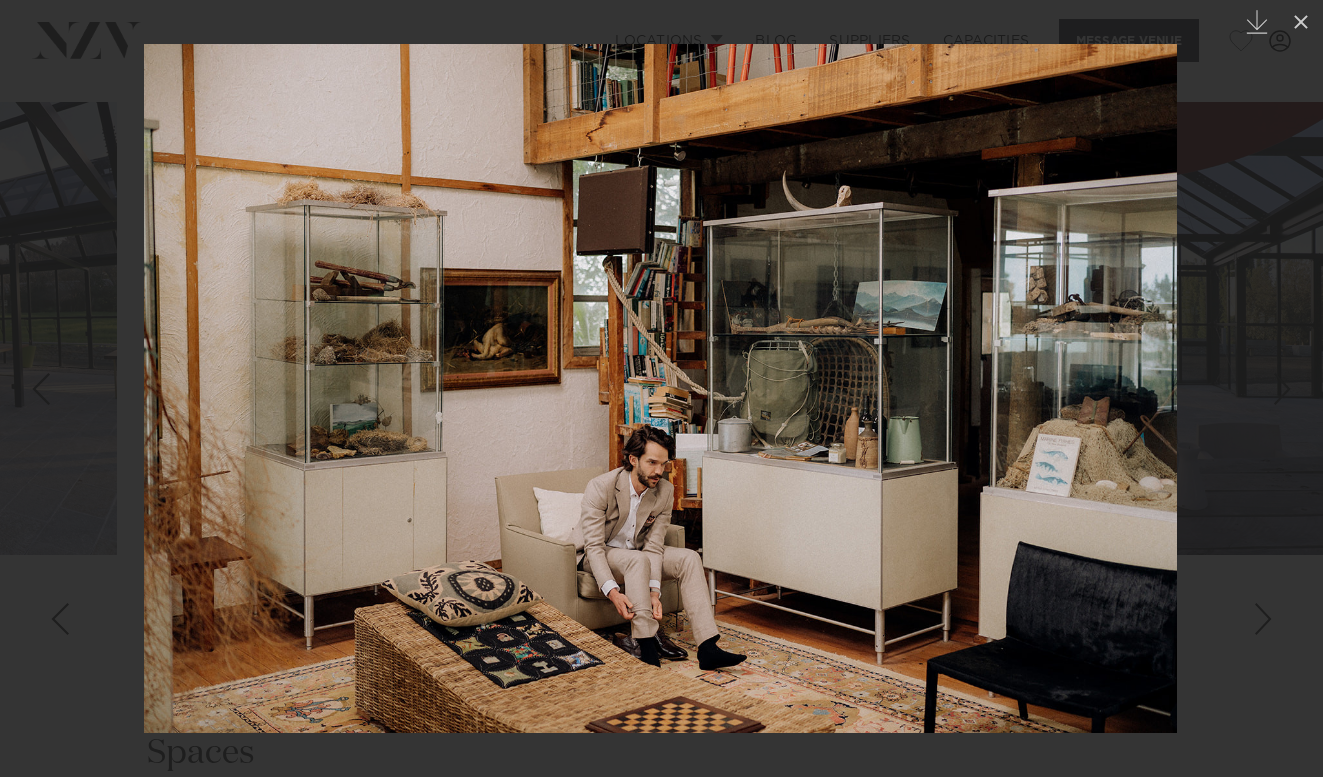 click at bounding box center (40, 389) 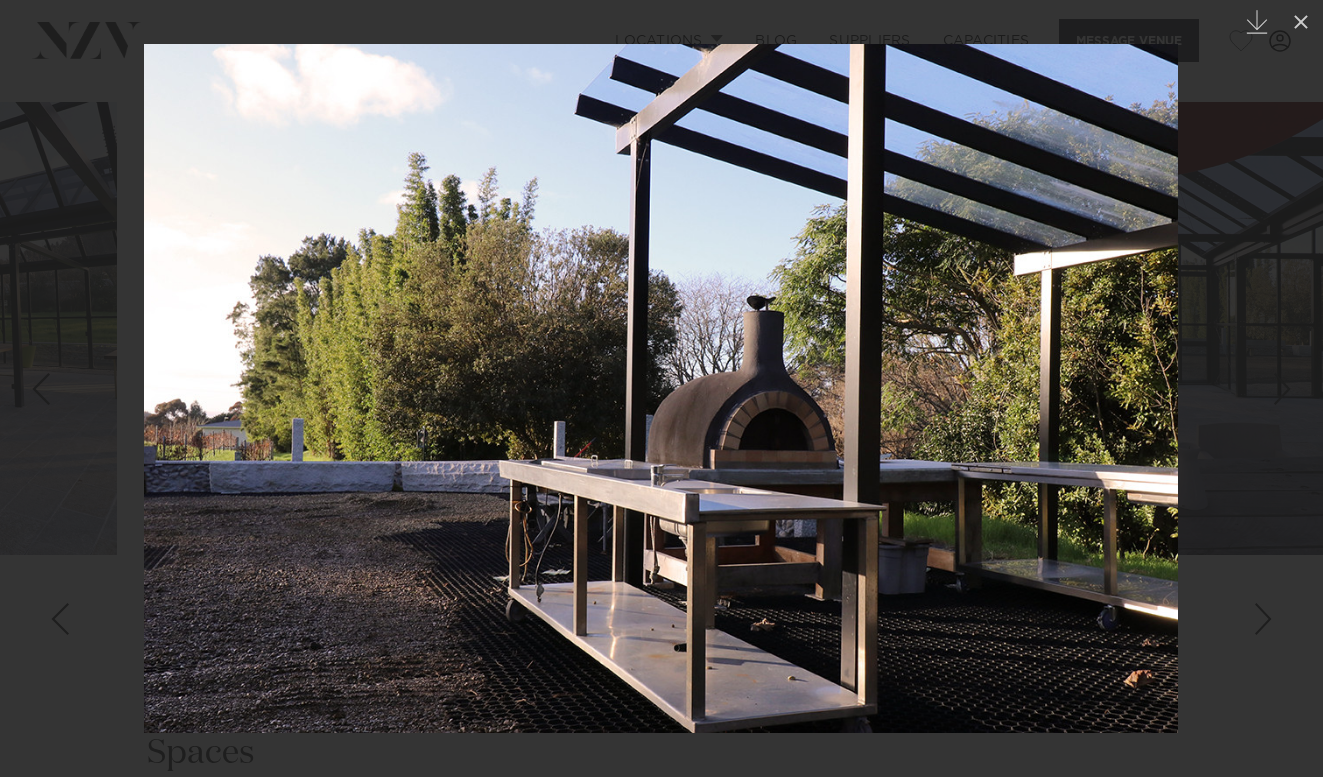 click at bounding box center (40, 389) 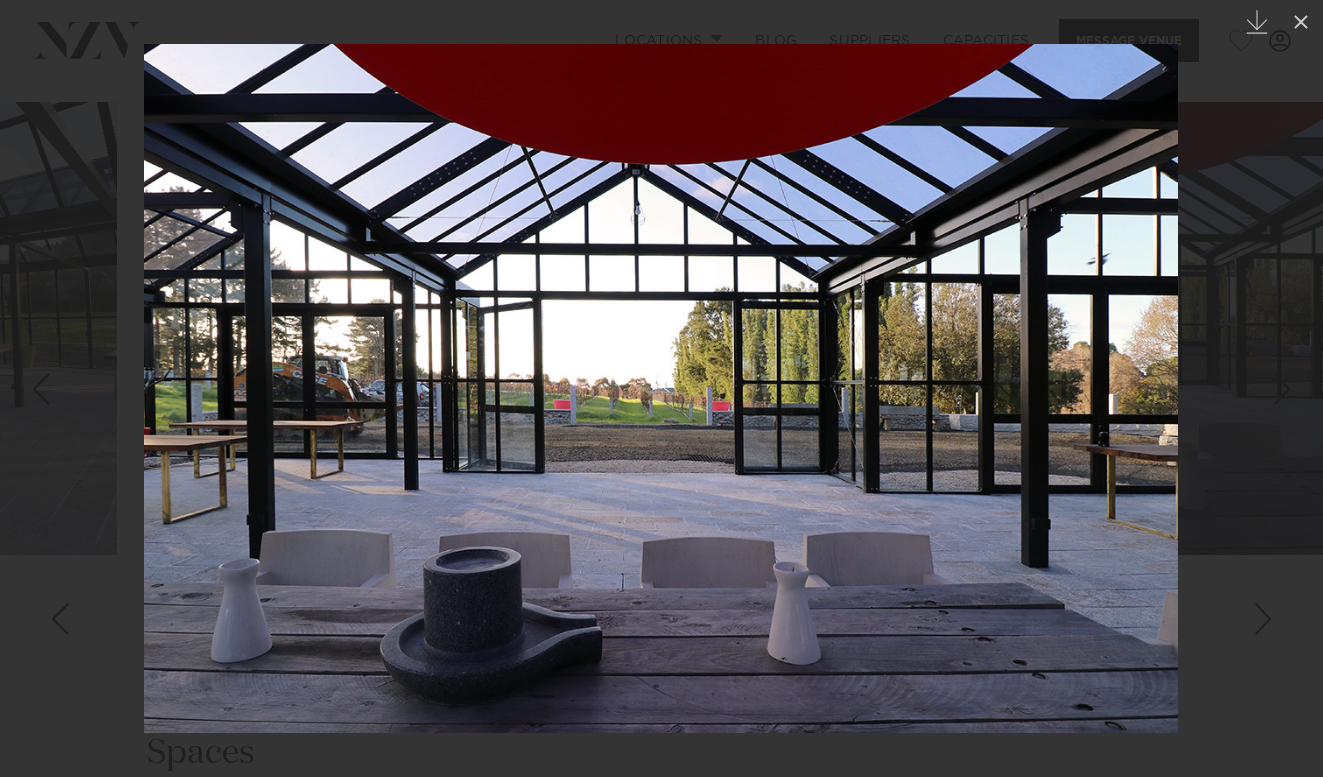 click at bounding box center [40, 389] 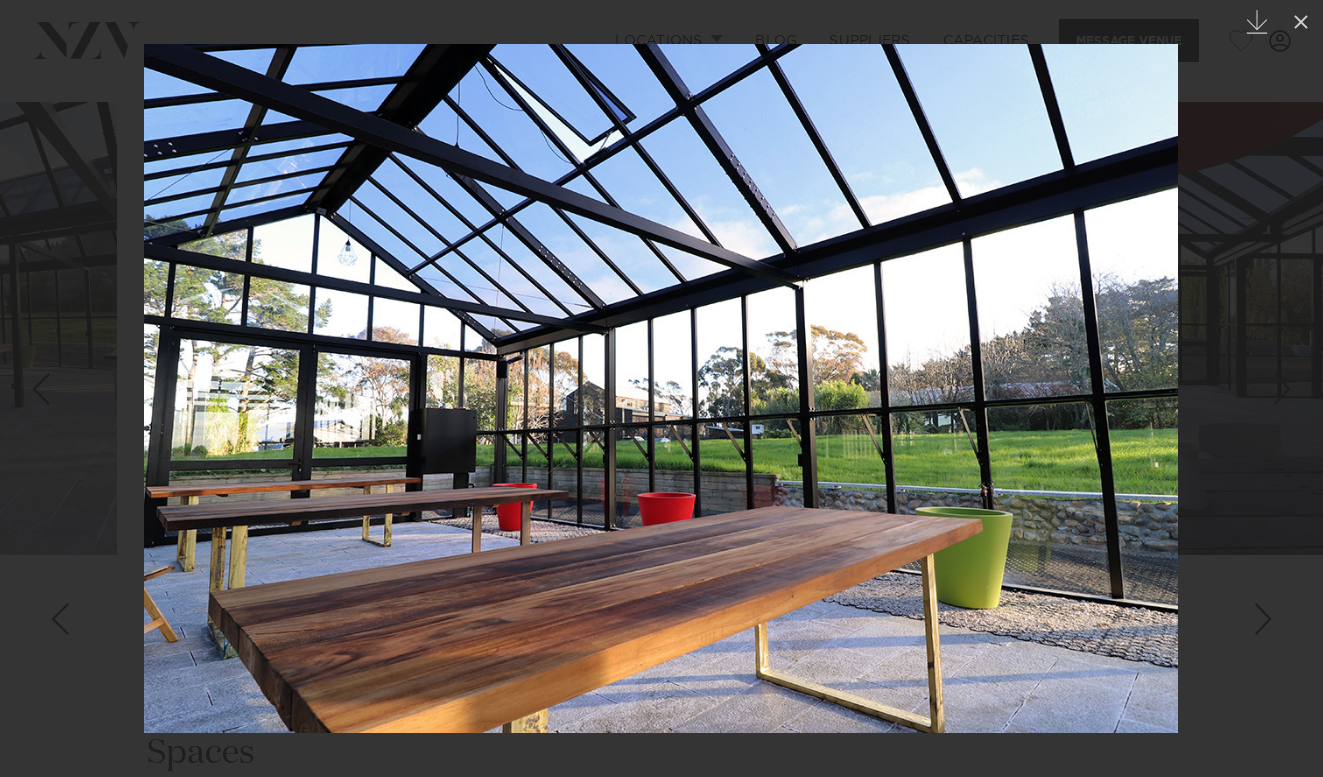 click at bounding box center (40, 389) 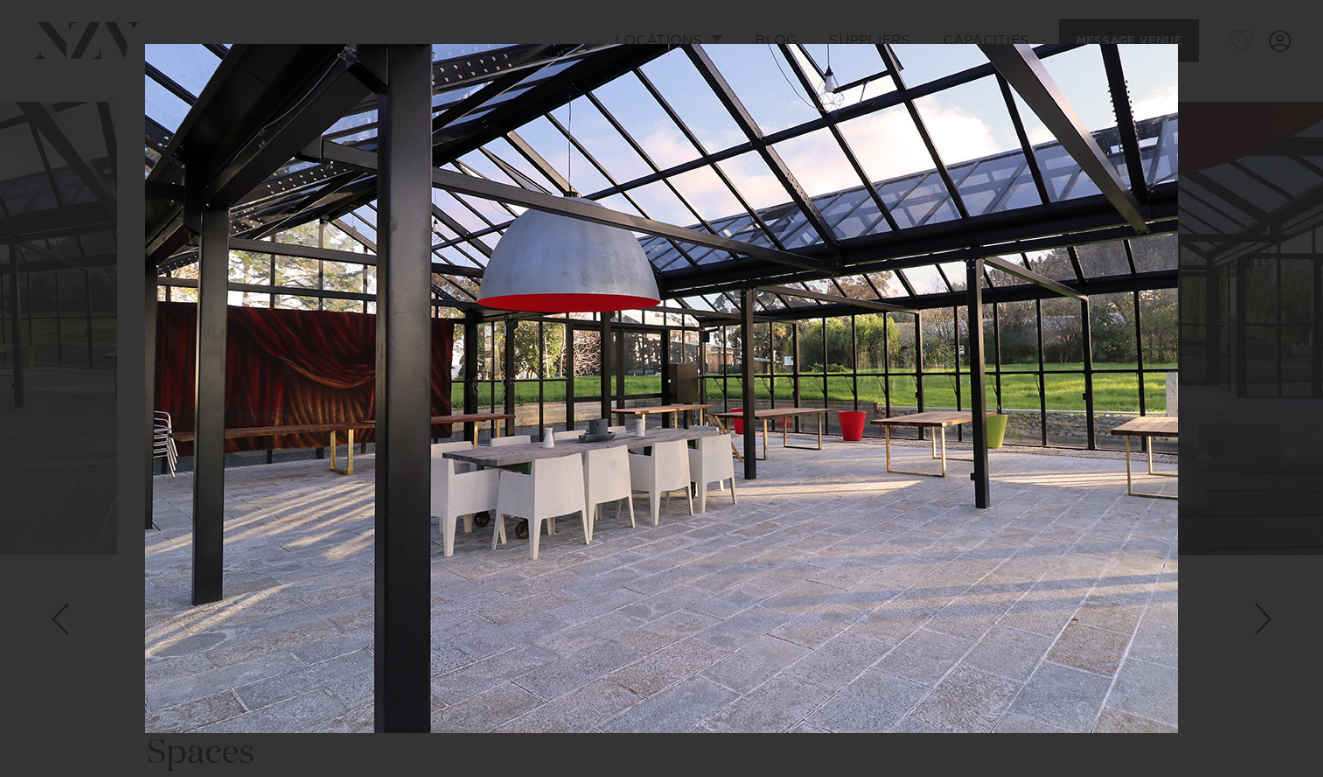 click on "12  /  23 Created with Sketch." at bounding box center (661, 388) 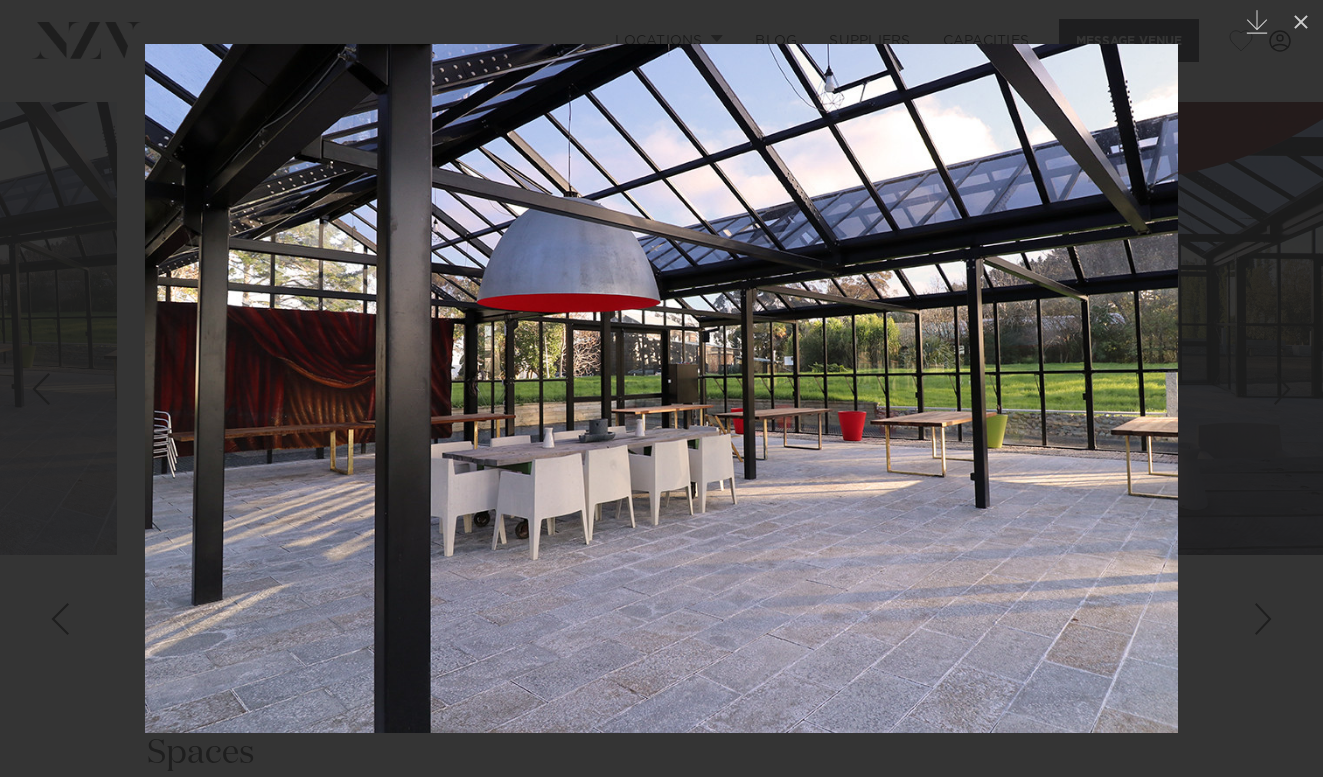 click at bounding box center [40, 389] 